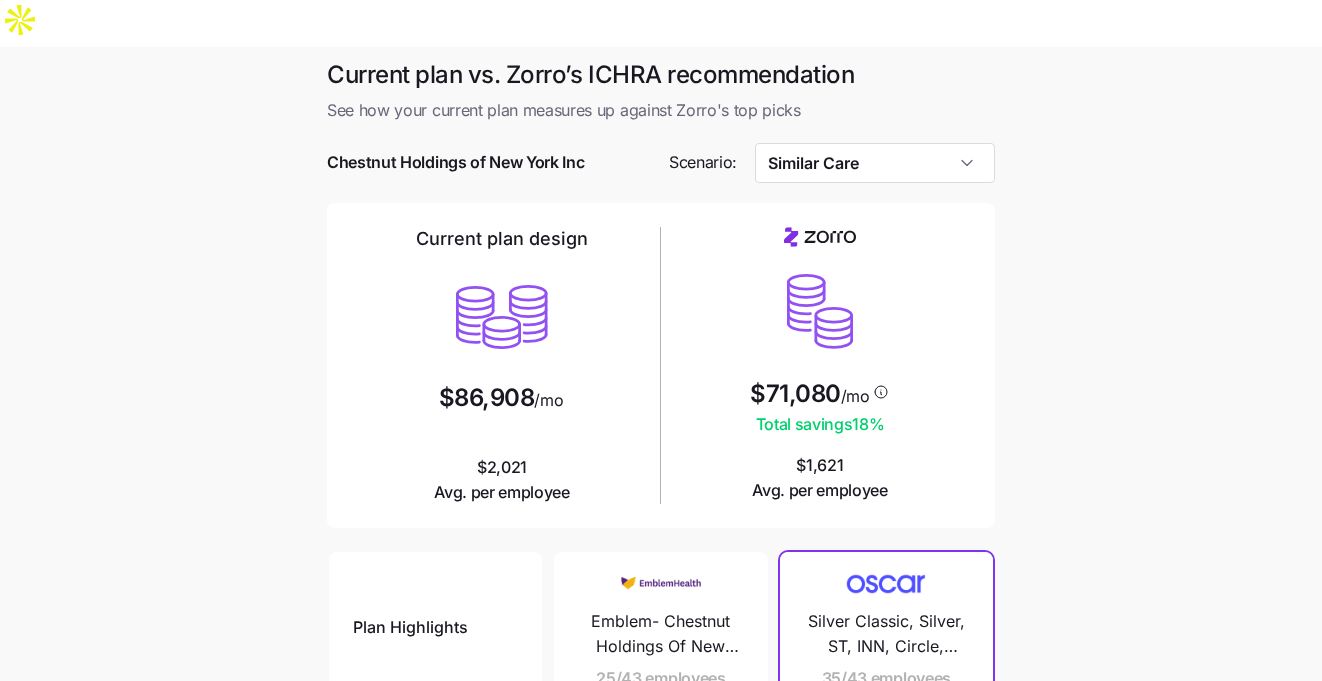 scroll, scrollTop: 100, scrollLeft: 0, axis: vertical 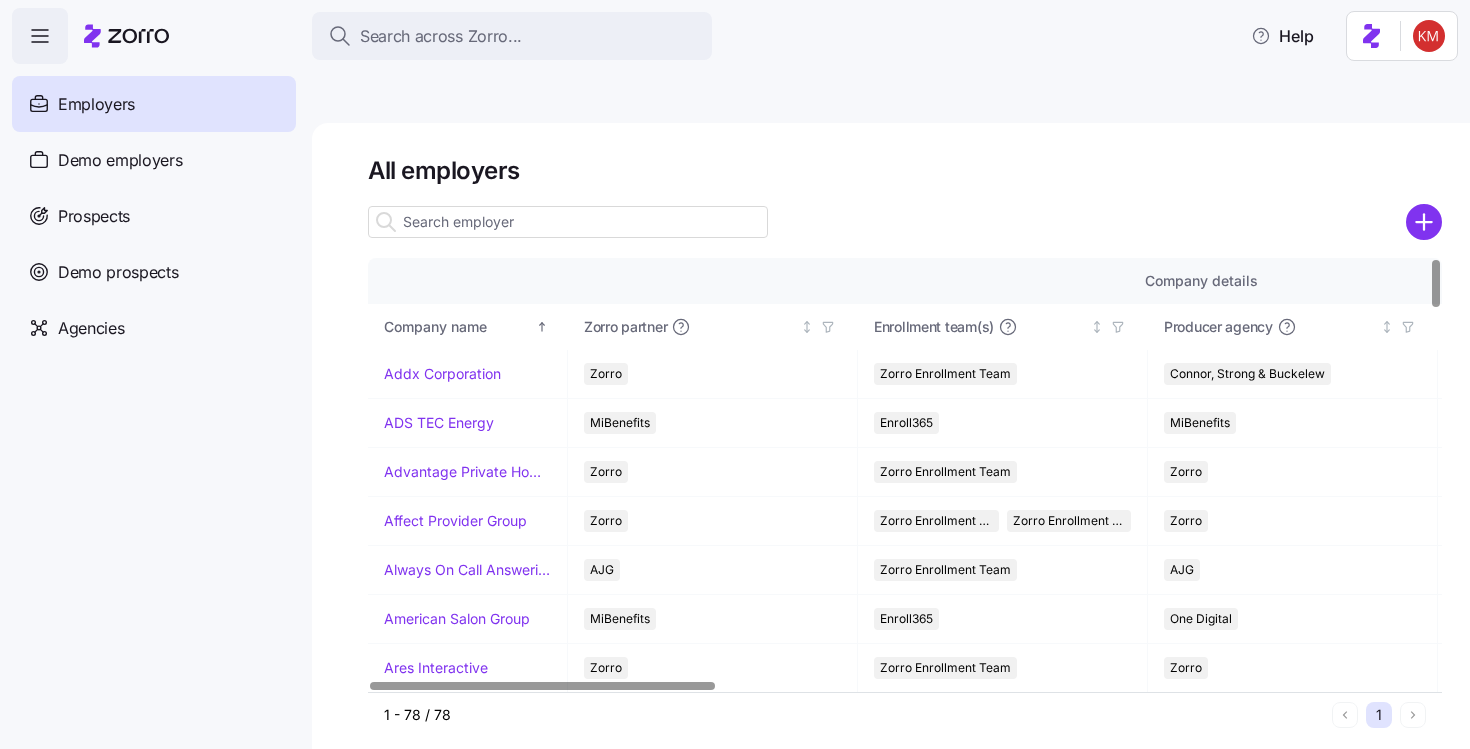 click at bounding box center (568, 222) 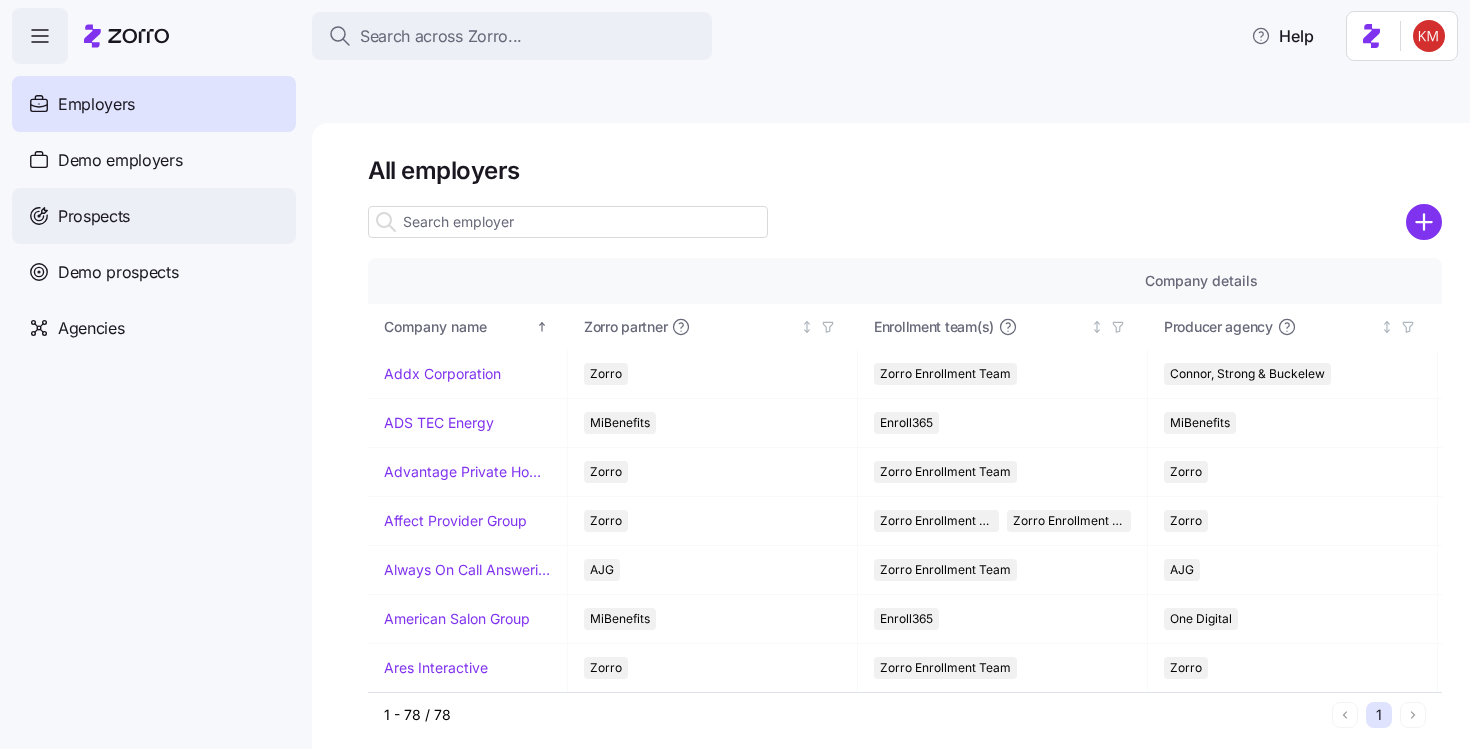 click on "Prospects" at bounding box center [94, 216] 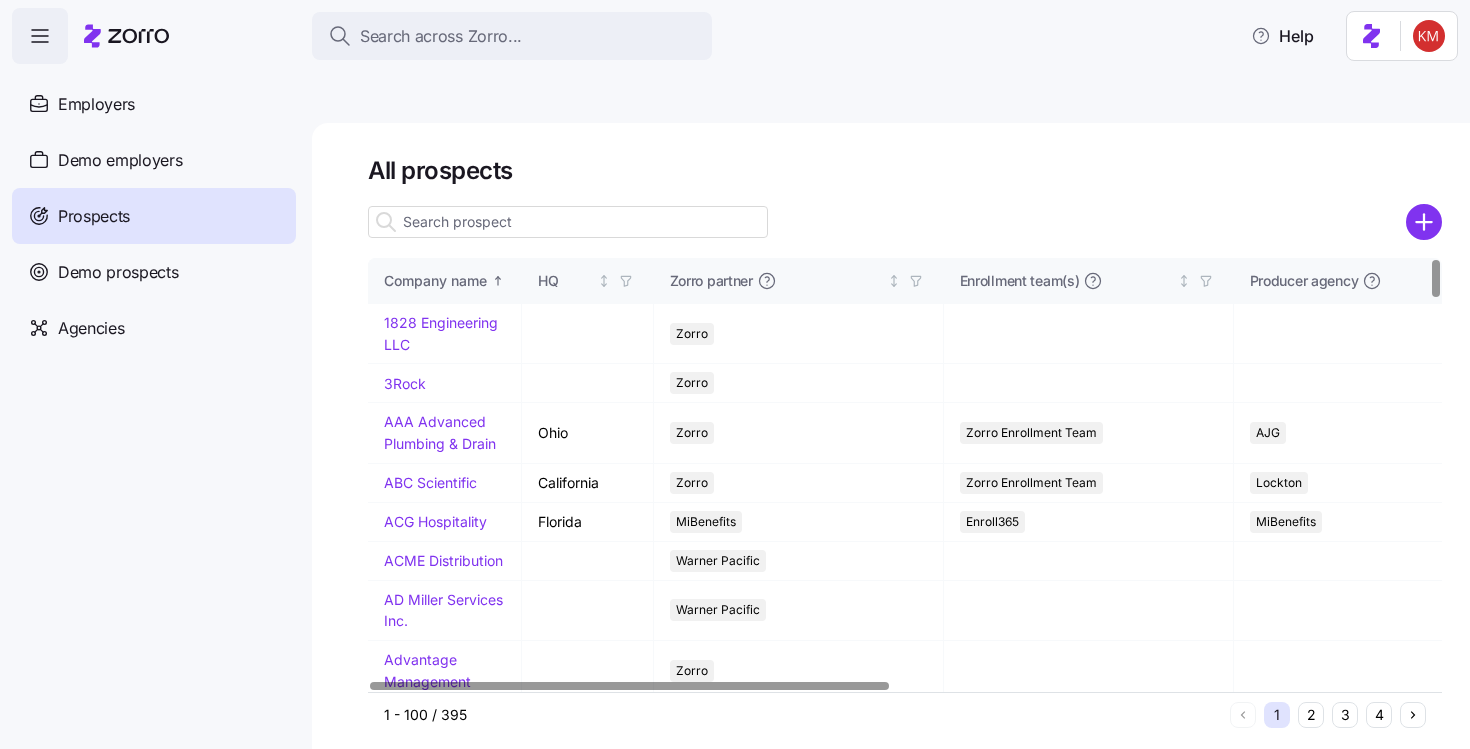 click at bounding box center (568, 222) 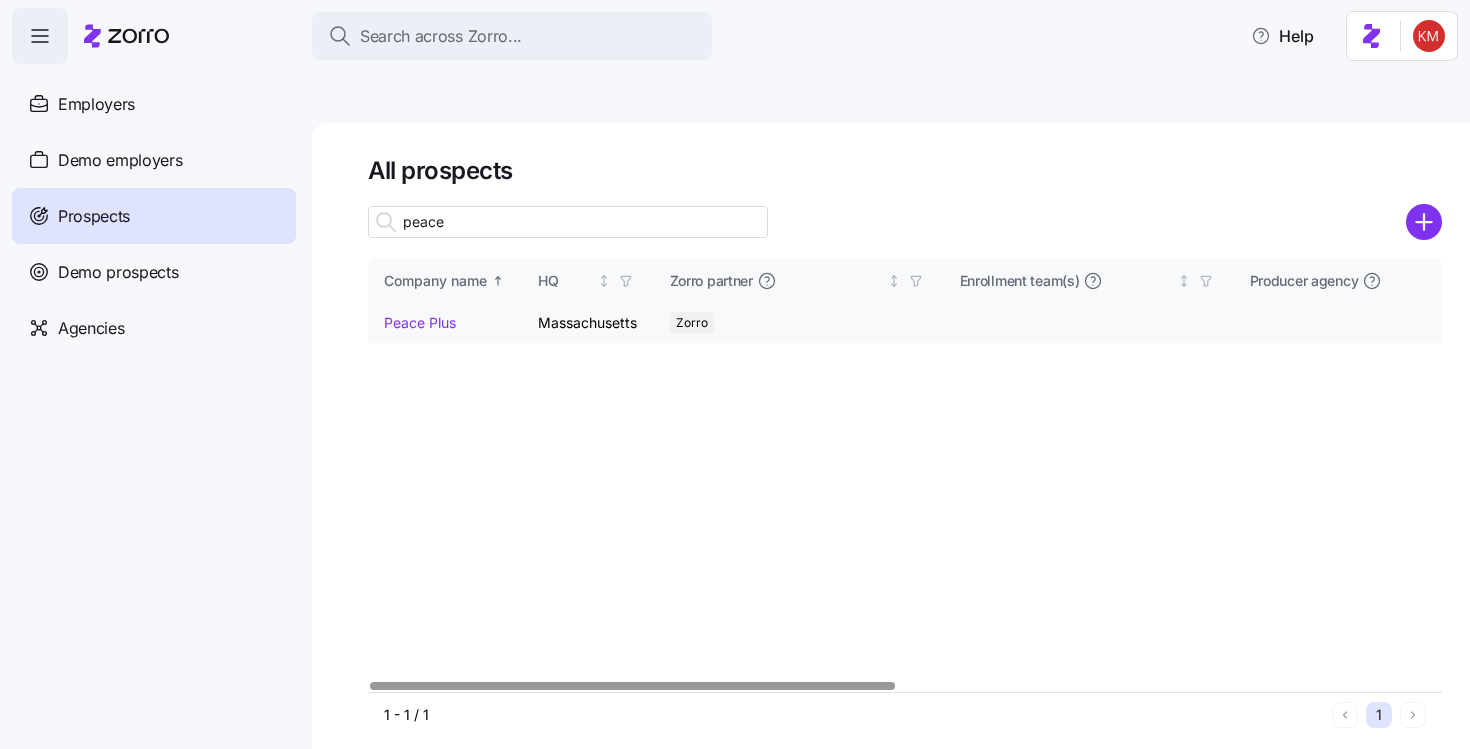 type on "peace" 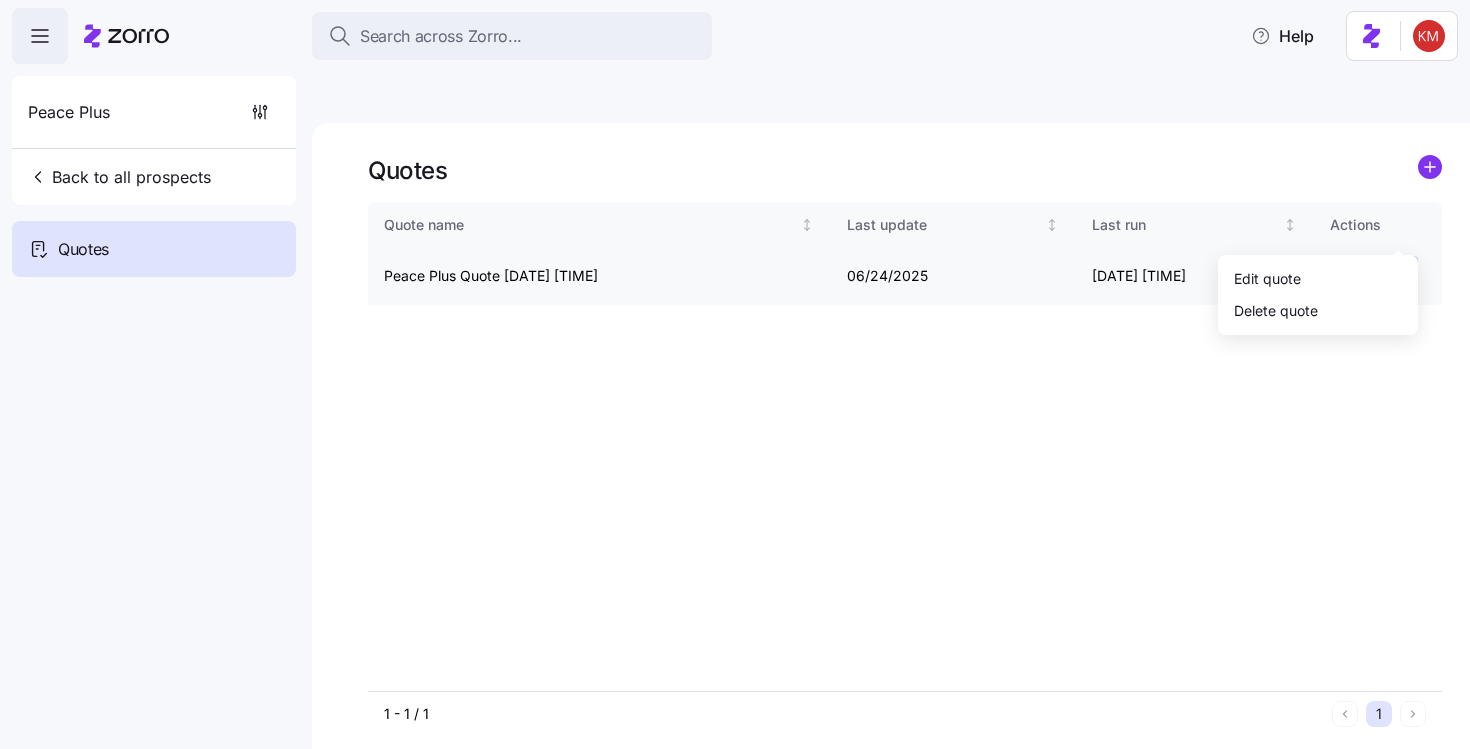 click on "Search across Zorro... Help Peace Plus Back to all prospects Quotes Quotes Quote name Last update Last run Actions Peace Plus Quote 06/24/2025 10:40 PM 06/24/2025 06/24/2025 6:41 PM 1 - 1 / 1 1 Quotes
Edit quote Delete quote" at bounding box center (735, 469) 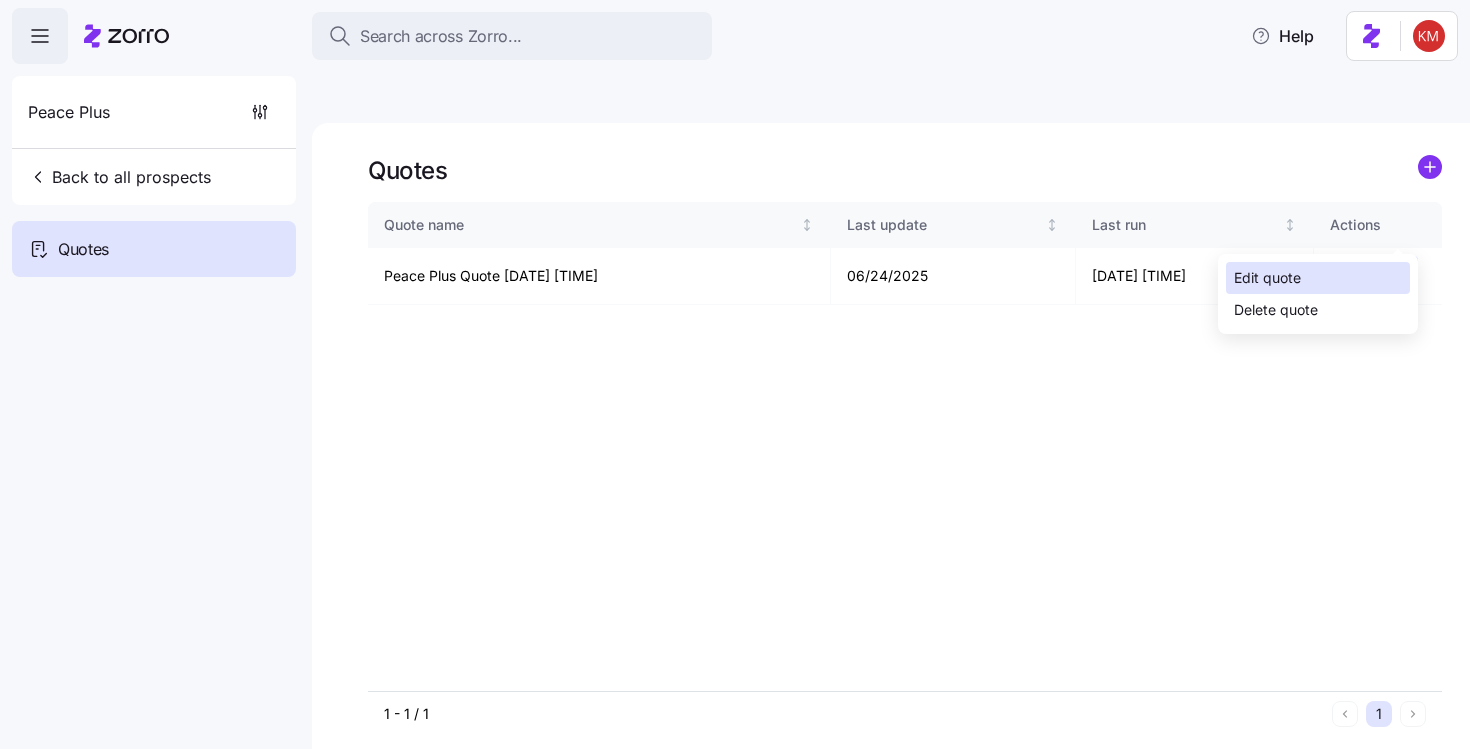 click on "Edit quote" at bounding box center (1318, 278) 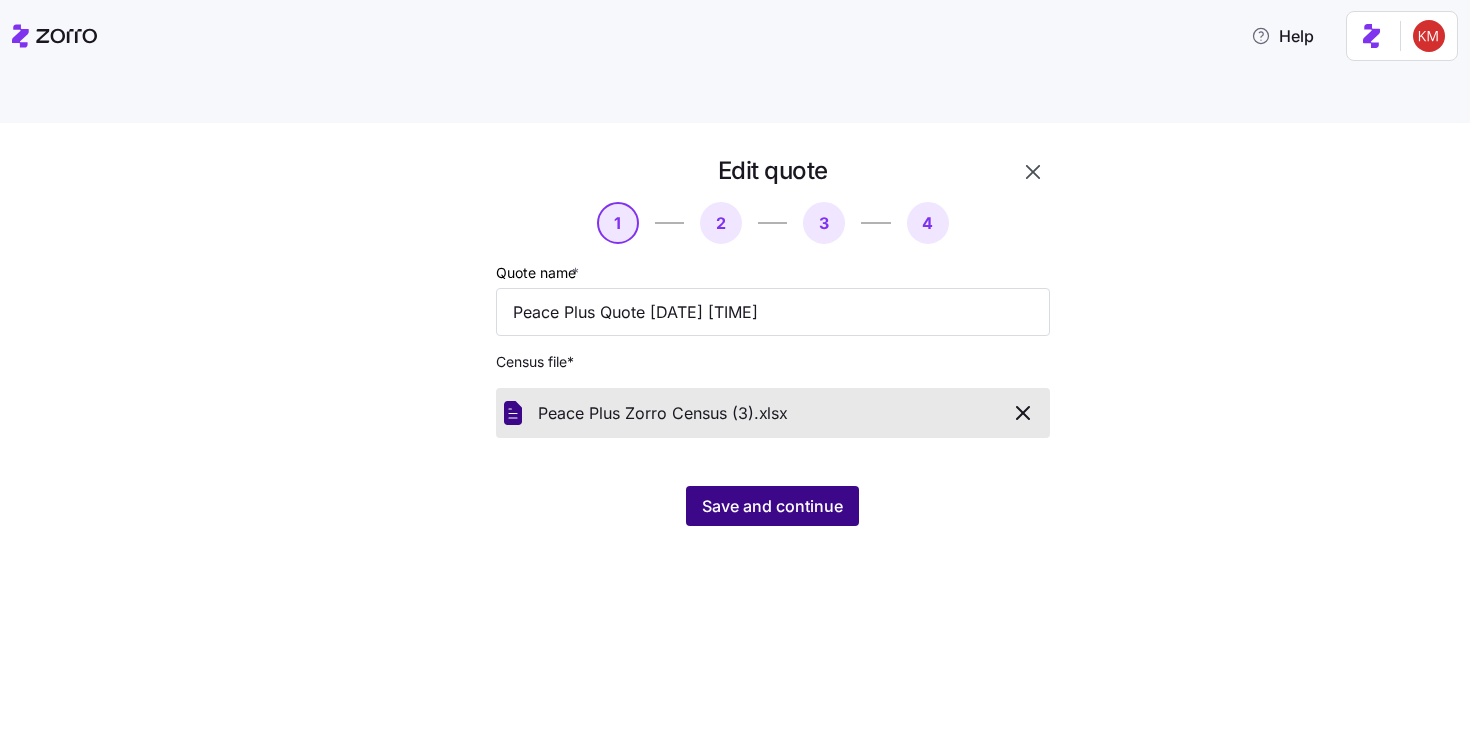 drag, startPoint x: 565, startPoint y: 523, endPoint x: 689, endPoint y: 459, distance: 139.54211 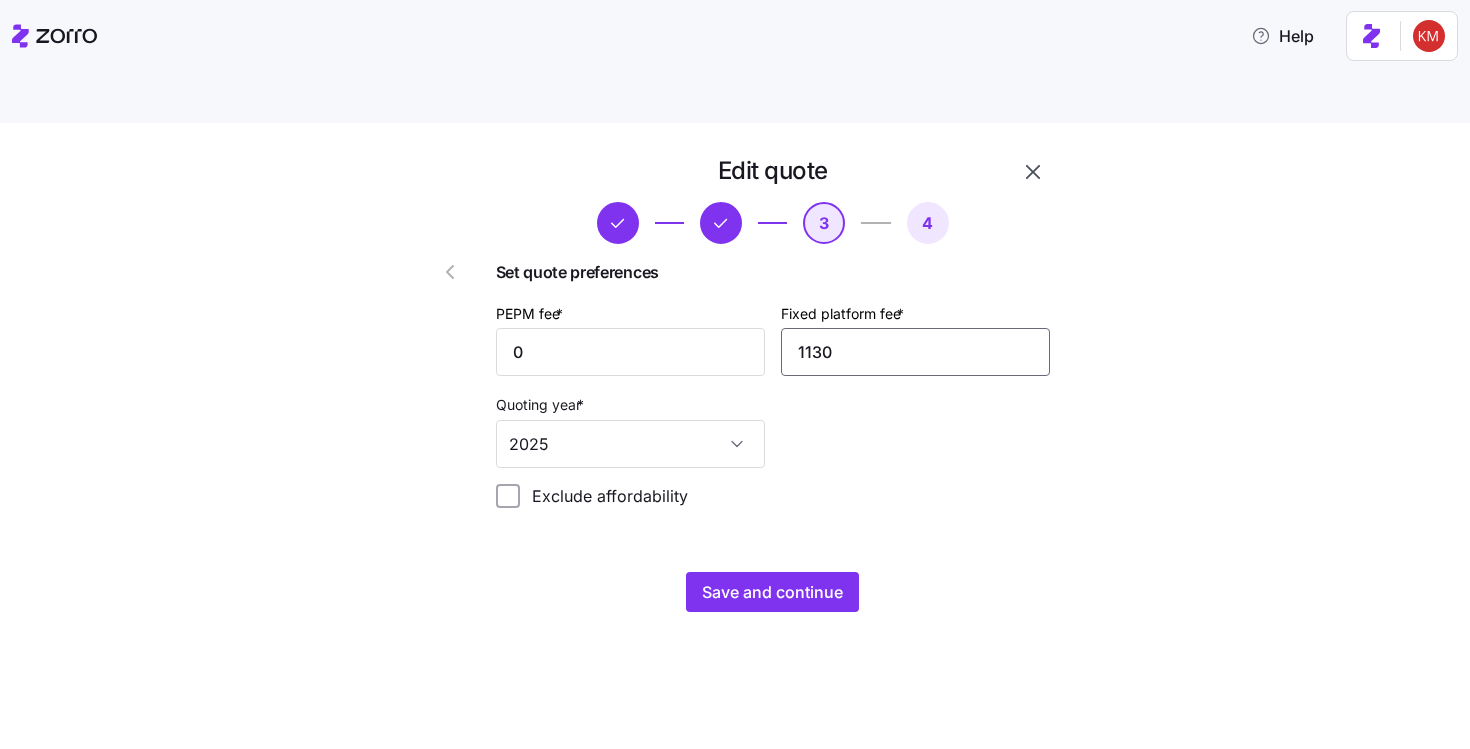 click on "1130" at bounding box center (915, 352) 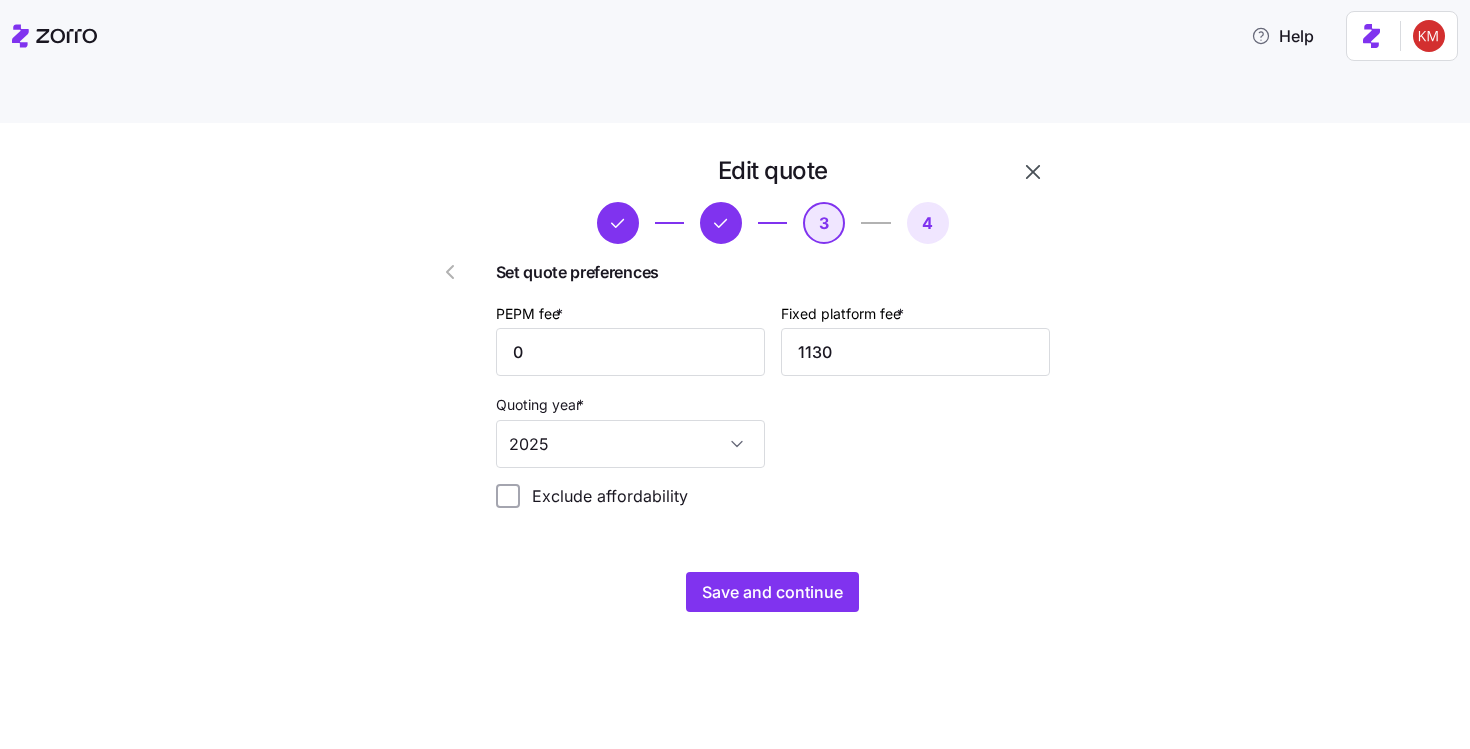 click on "Save and continue" at bounding box center (773, 592) 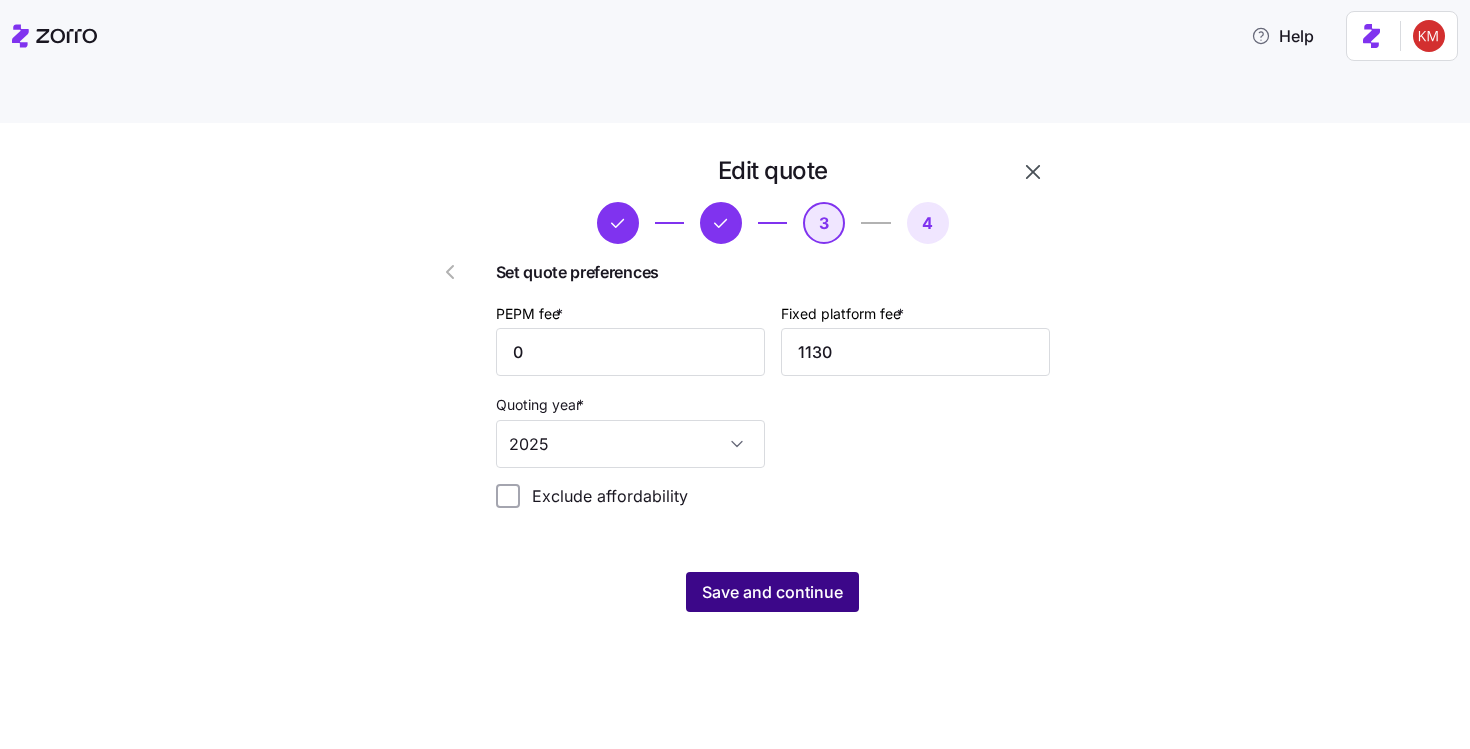 click on "Save and continue" at bounding box center (772, 592) 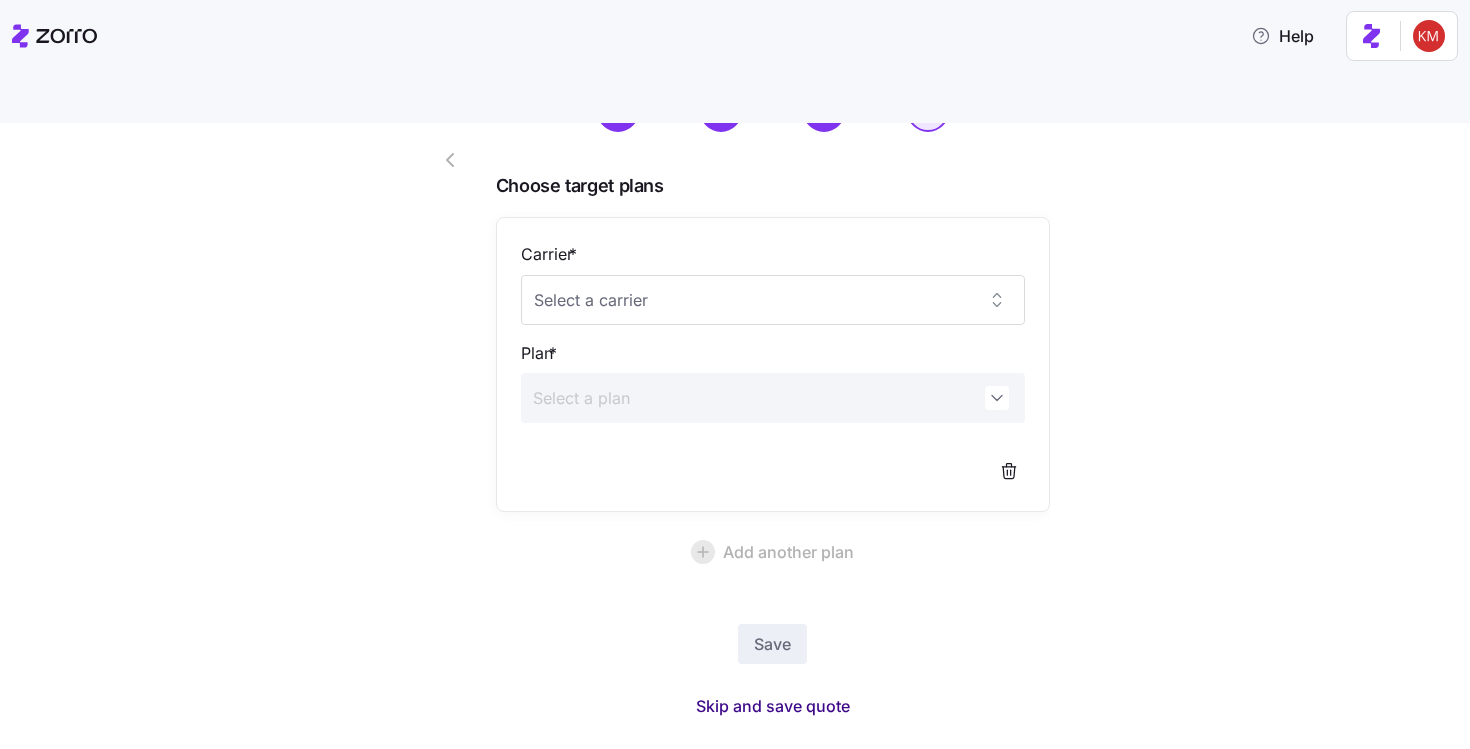 click on "Skip and save quote" at bounding box center (773, 706) 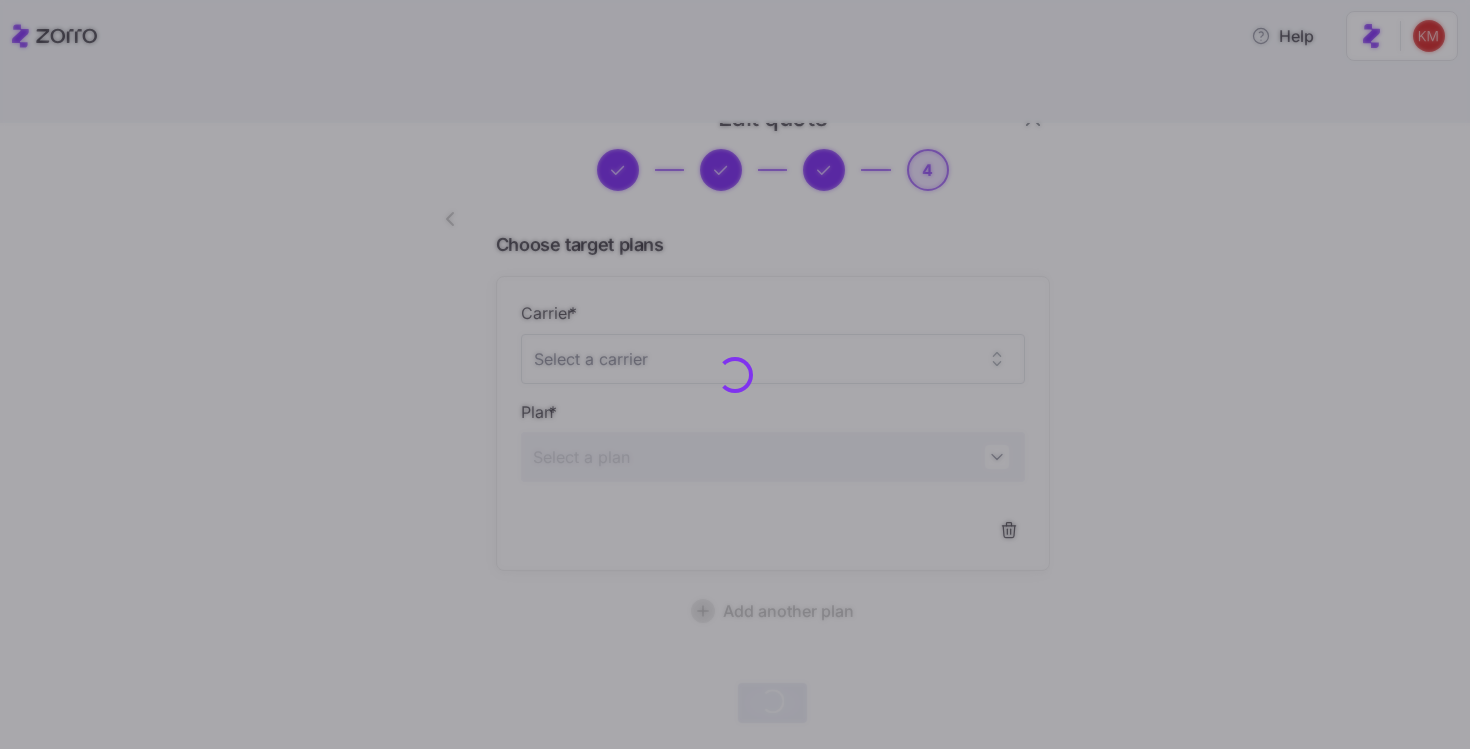 scroll, scrollTop: 52, scrollLeft: 0, axis: vertical 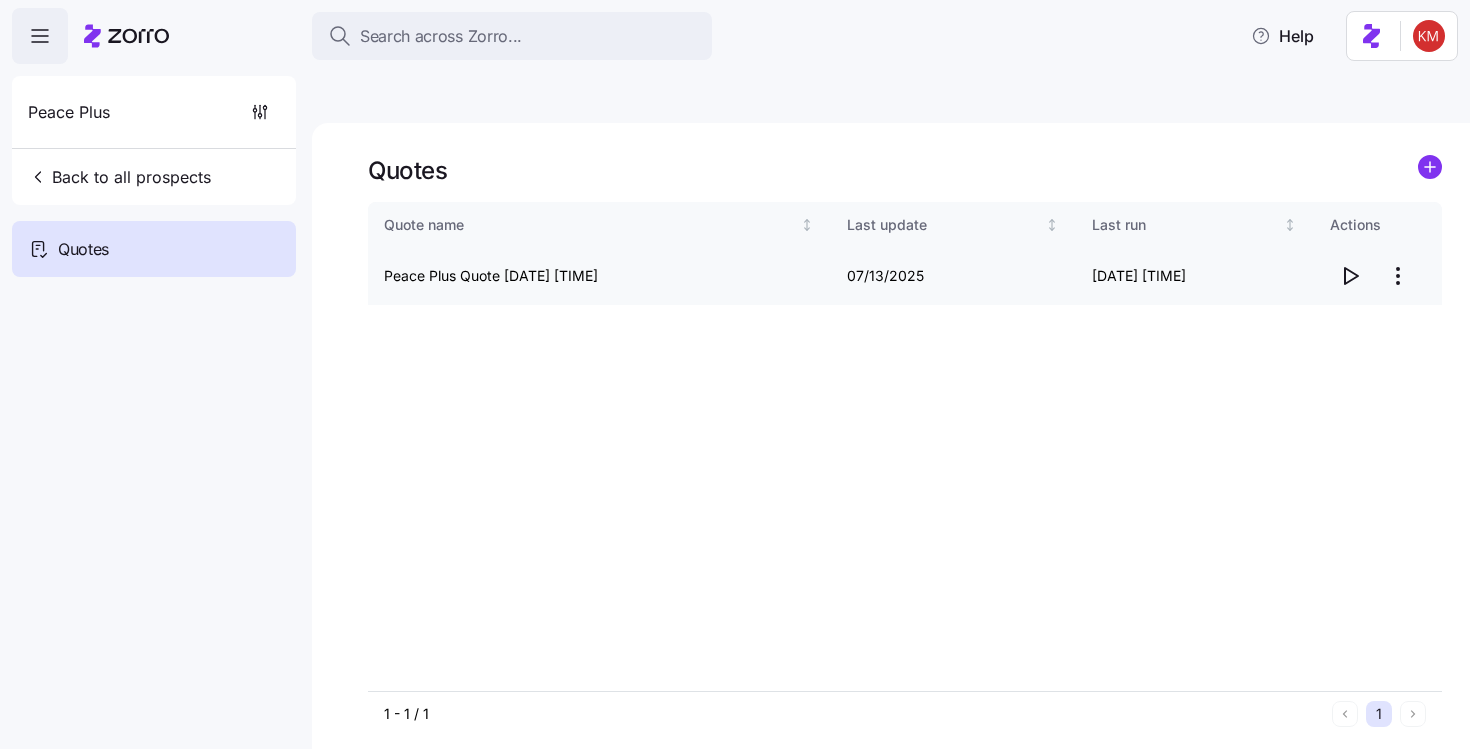 click 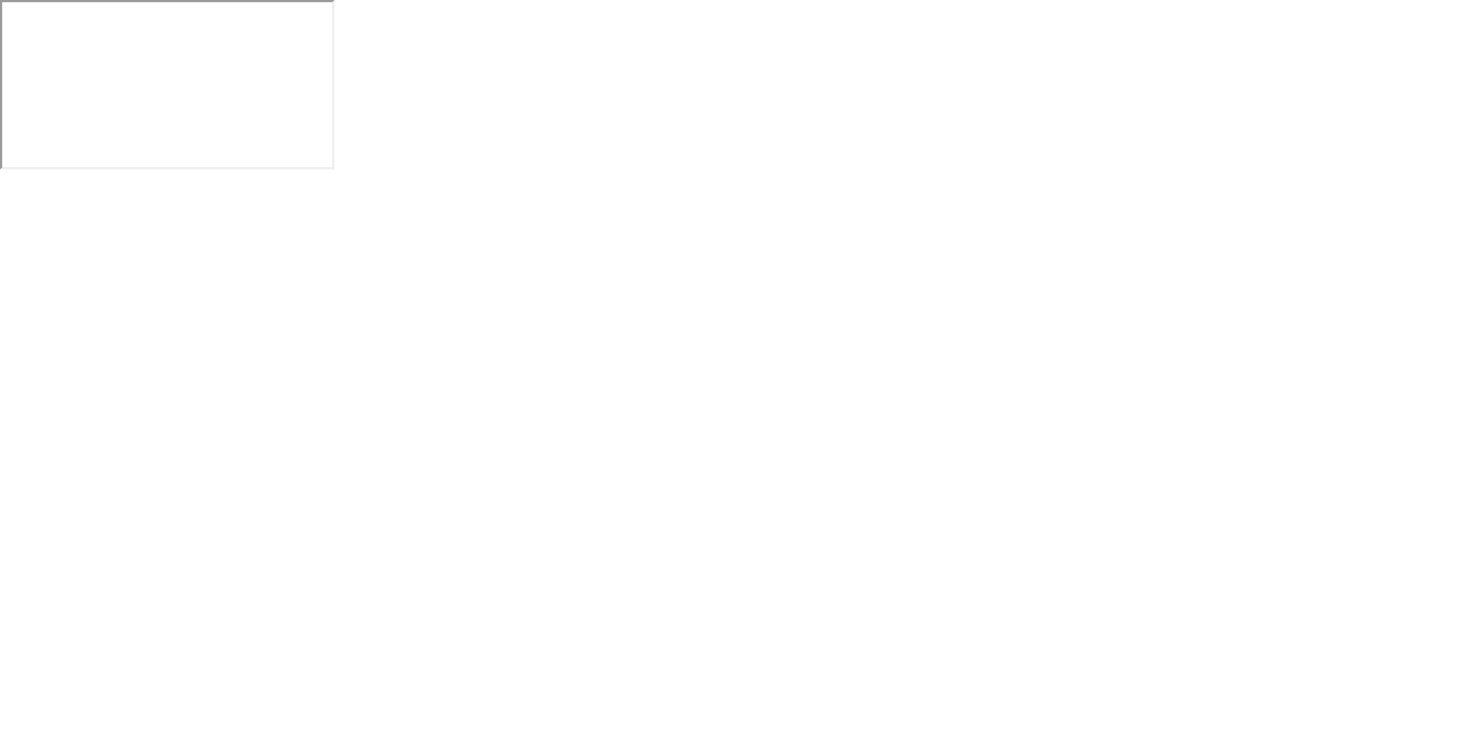 scroll, scrollTop: 0, scrollLeft: 0, axis: both 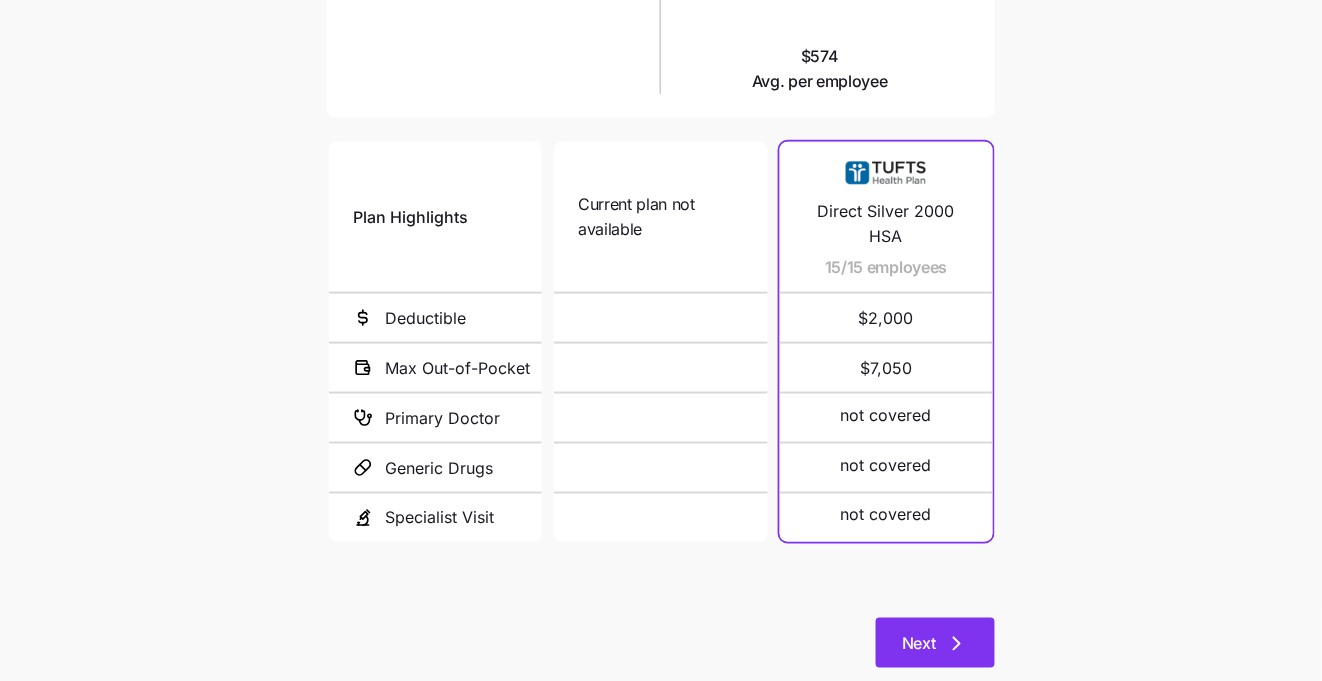 click on "Next" at bounding box center [935, 644] 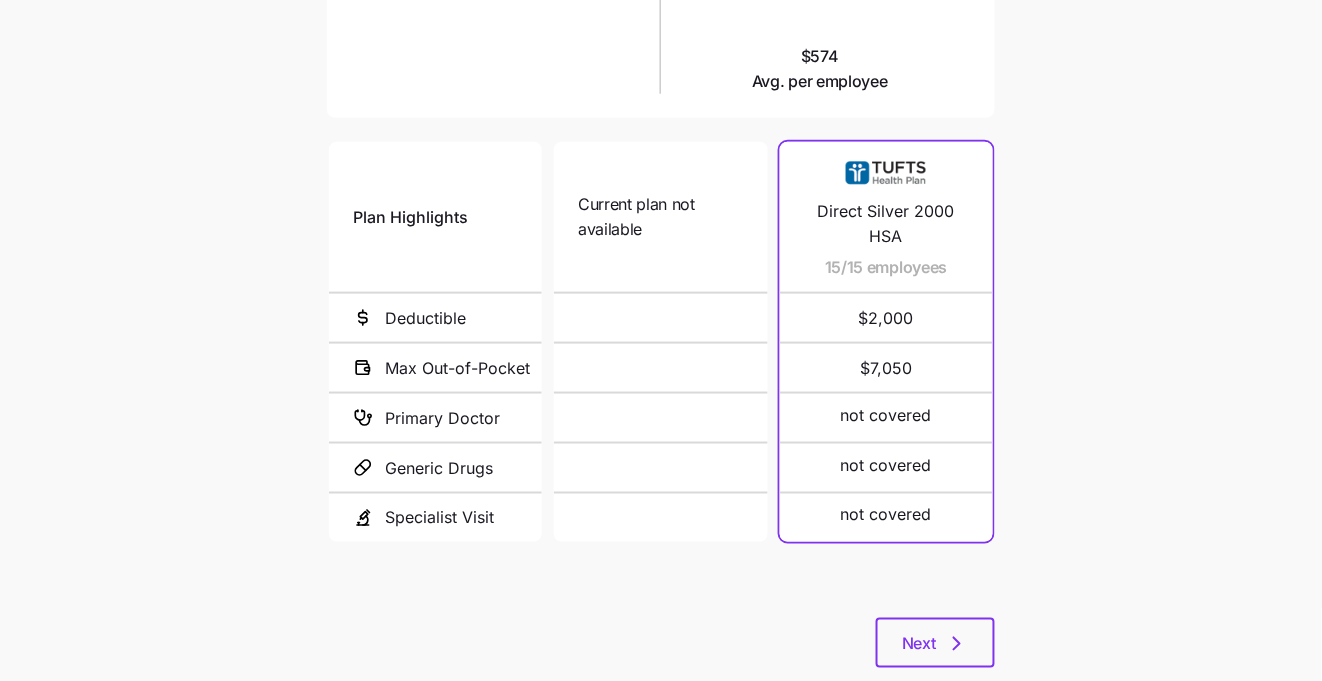 scroll, scrollTop: 0, scrollLeft: 0, axis: both 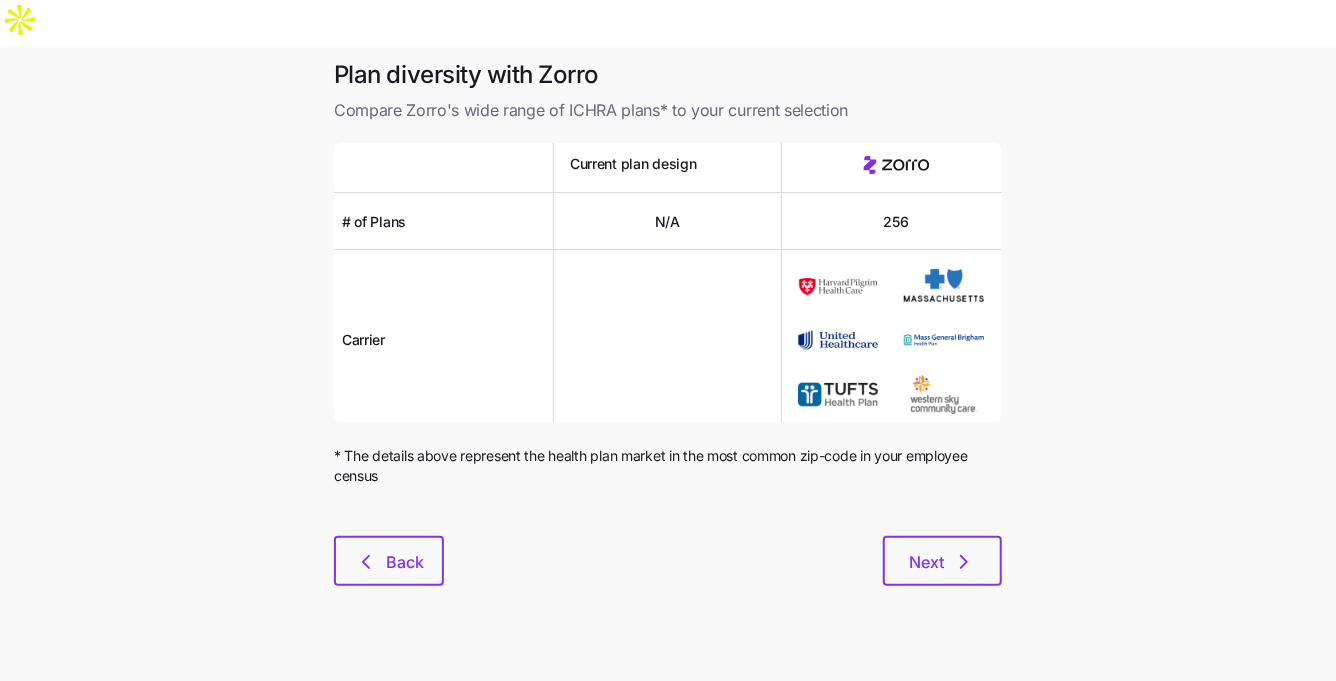 click on "Next" at bounding box center [723, 561] 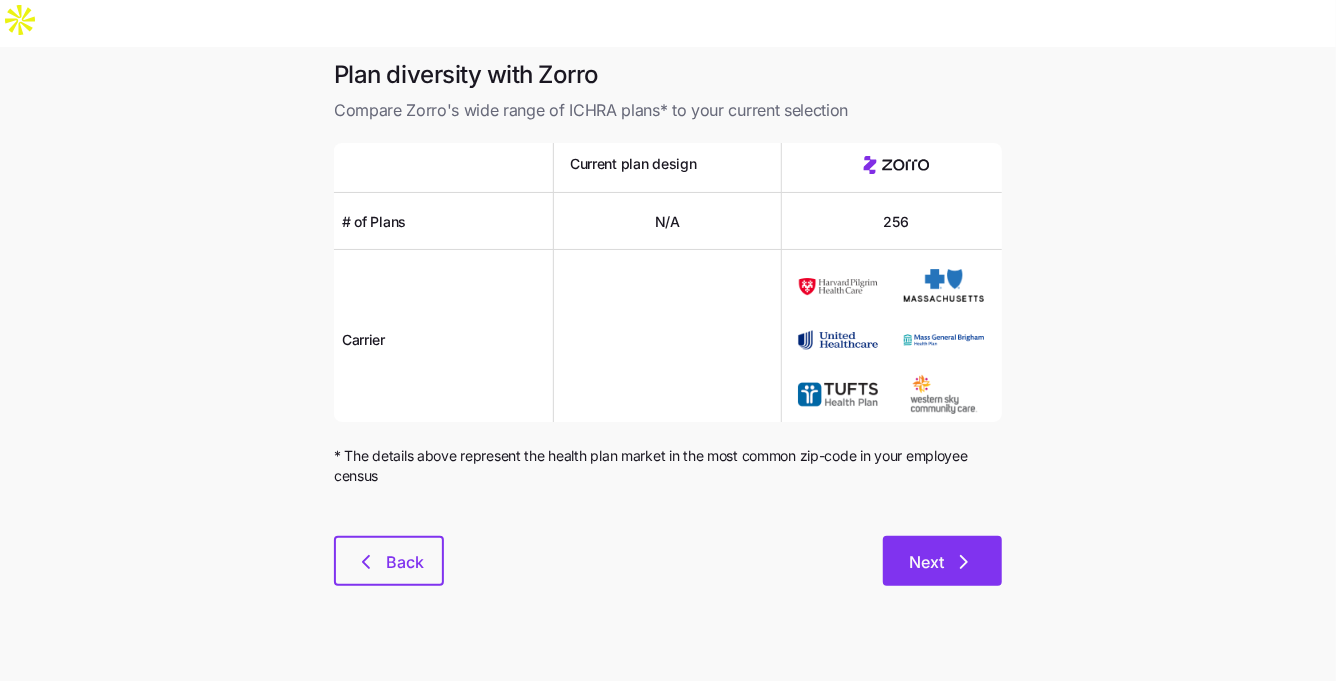 click on "Next" at bounding box center (926, 562) 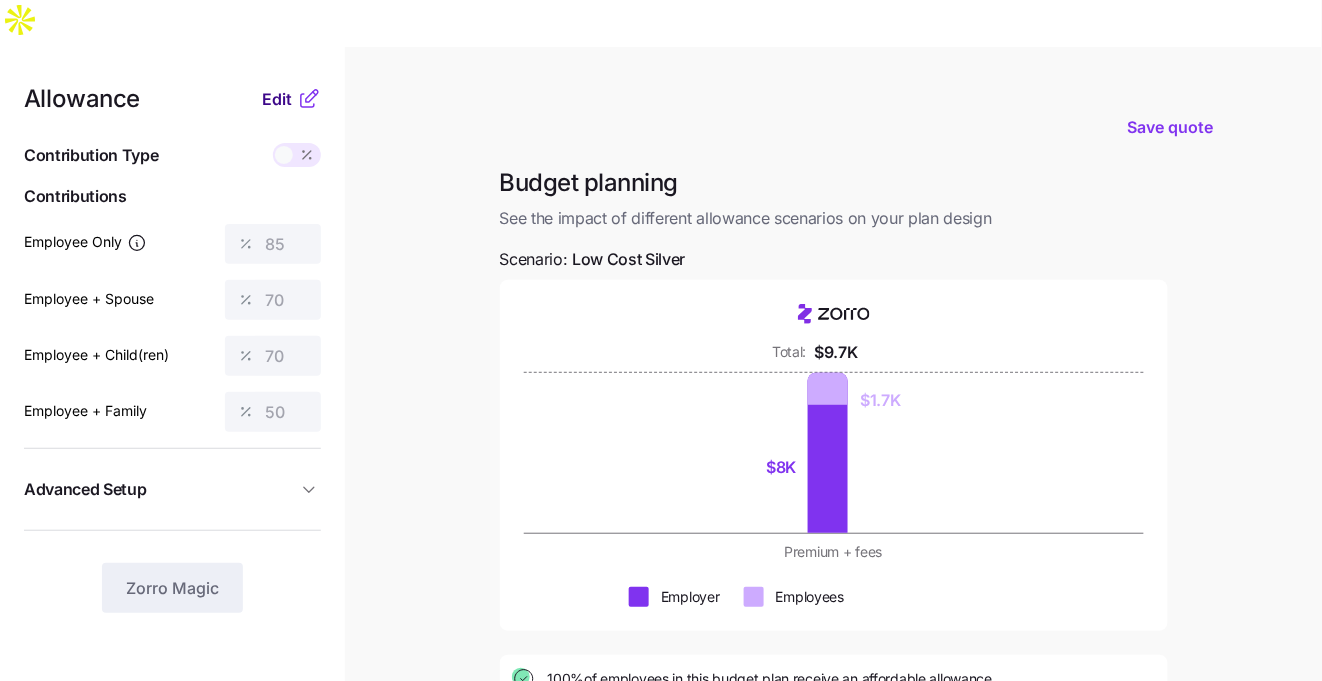 click on "Edit" at bounding box center [277, 99] 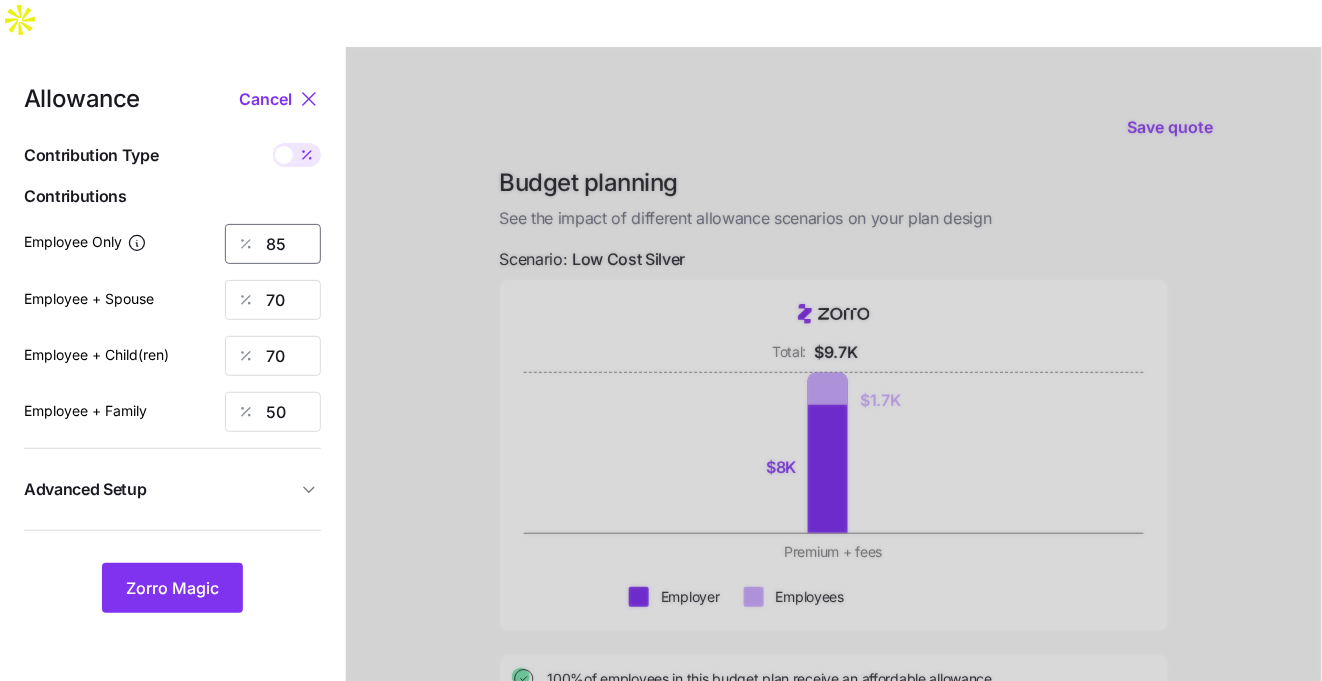 click on "85" at bounding box center [273, 244] 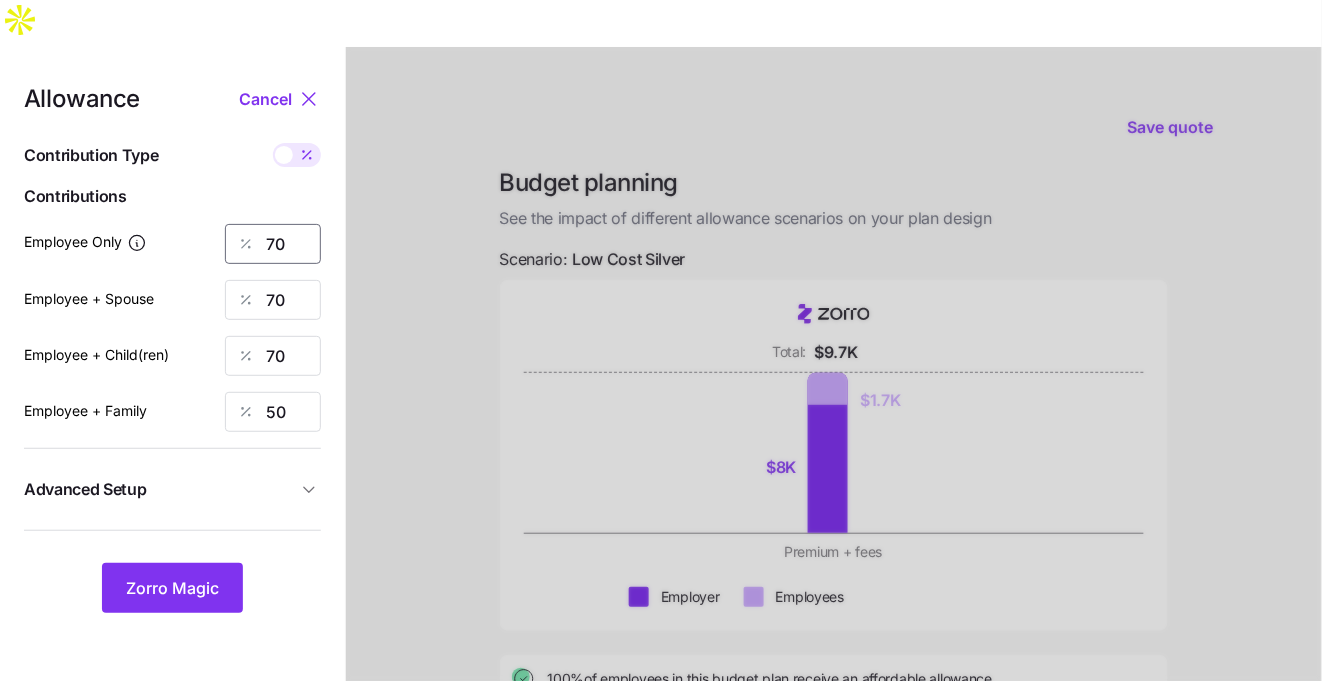 type on "70" 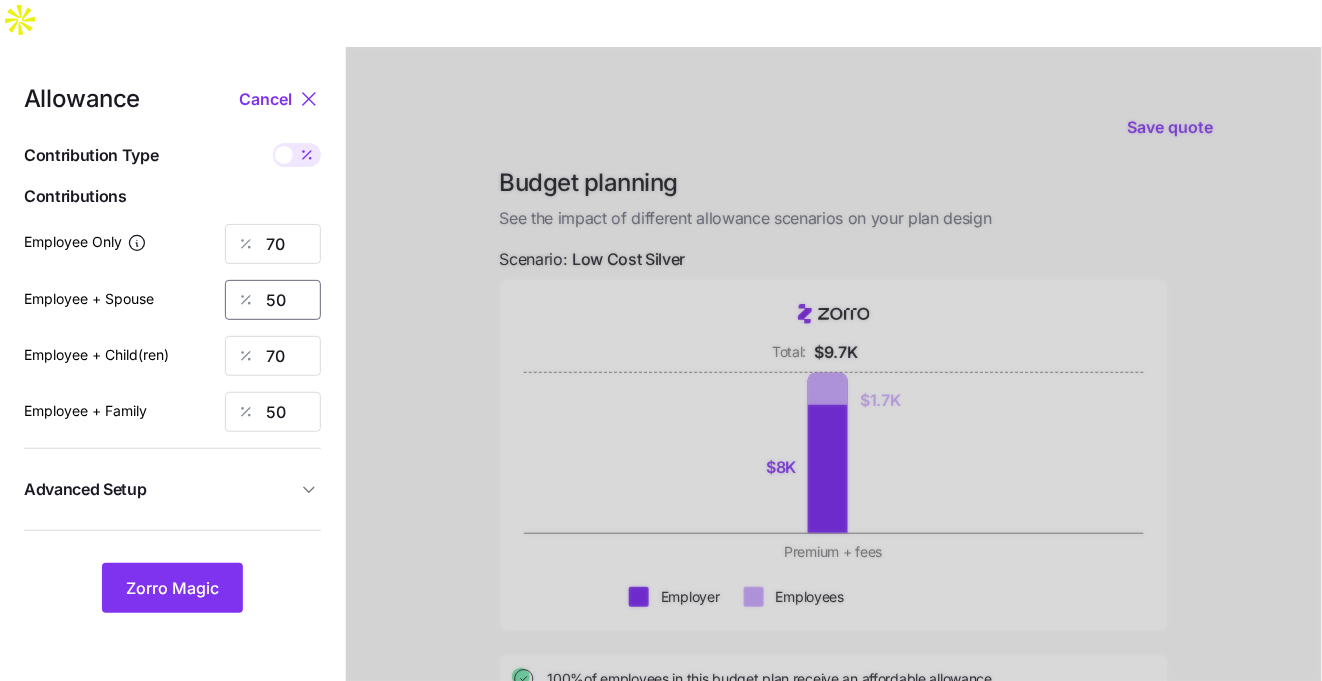 type on "50" 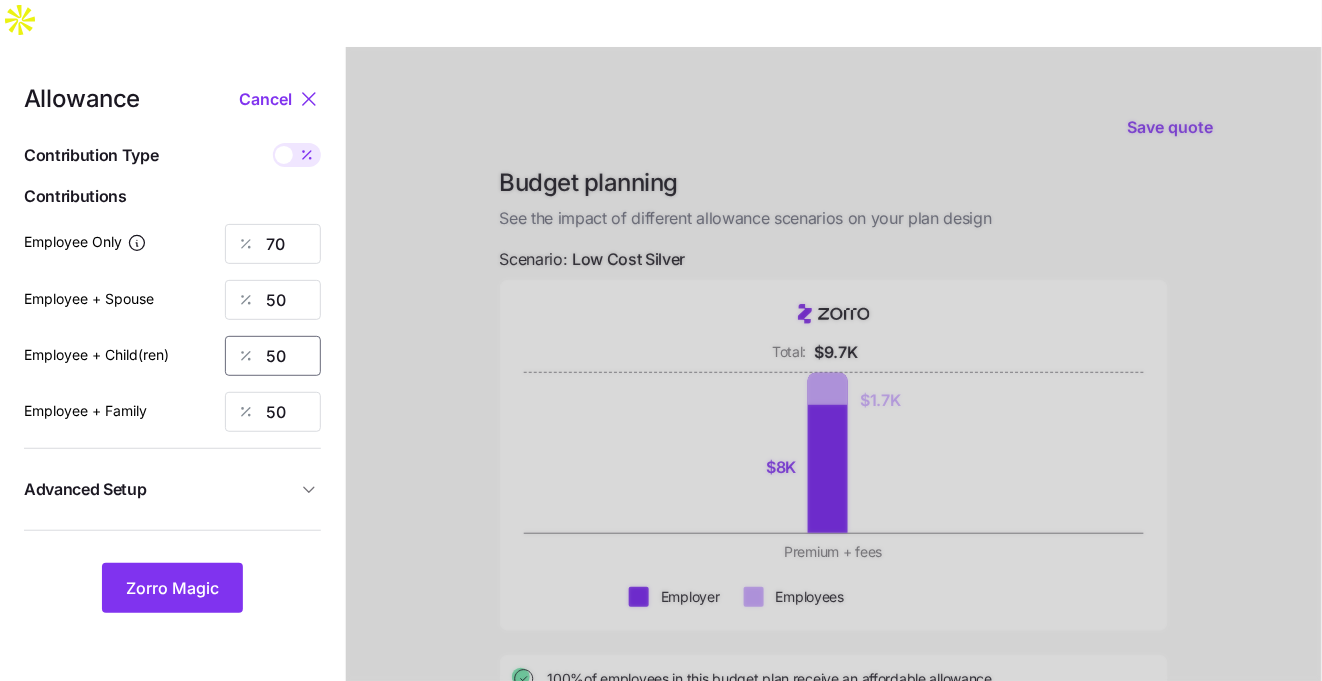 type on "50" 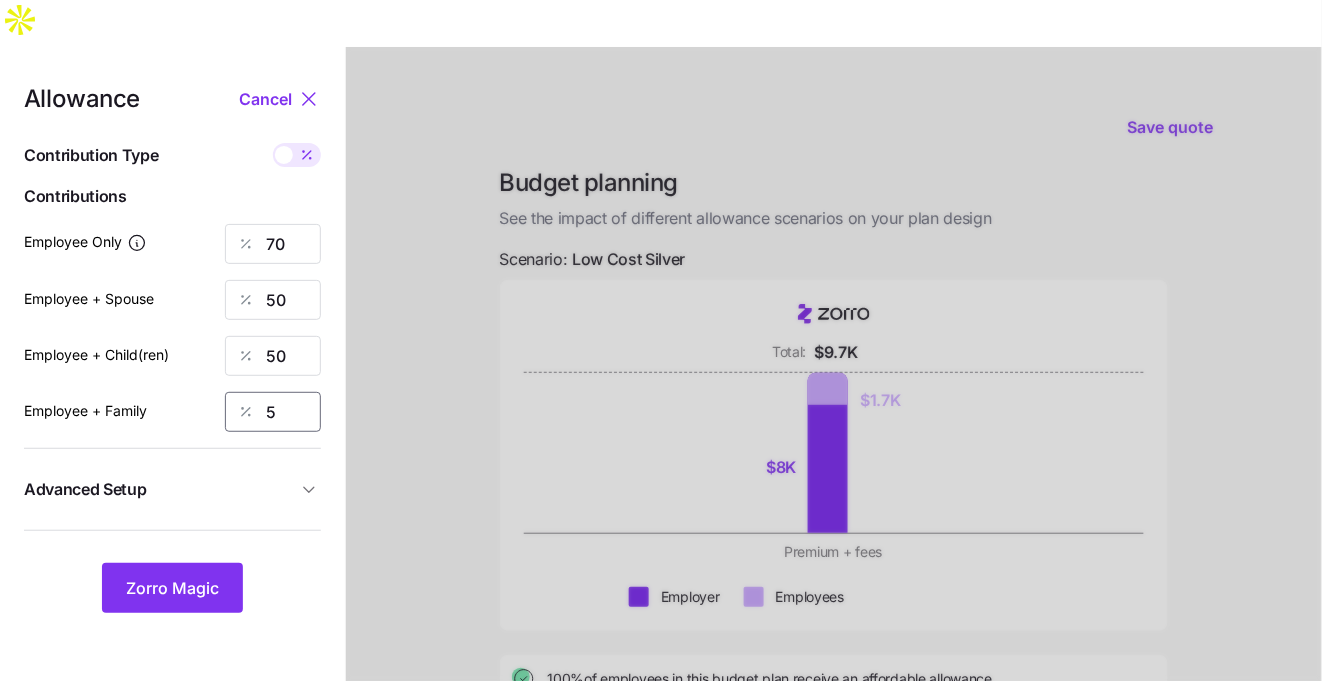 type on "50" 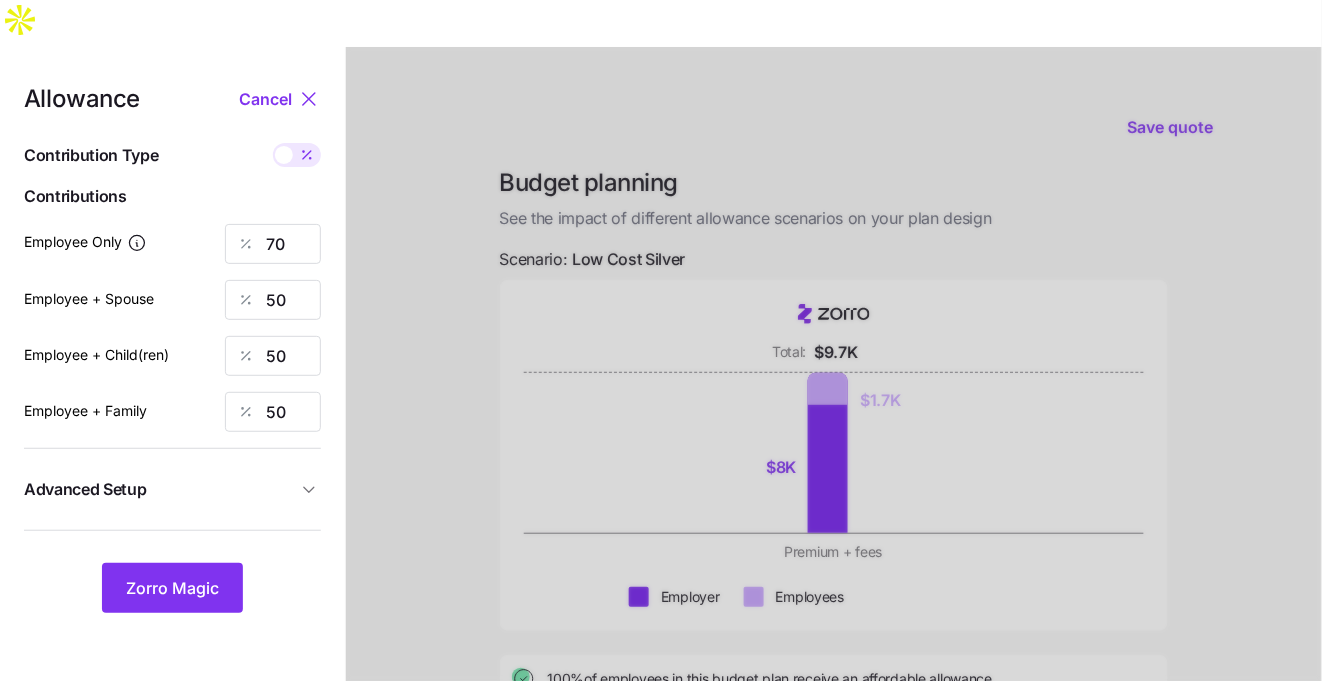 click on "Allowance Cancel Contribution Type Use classes Contributions Employee Only 70 Employee + Spouse 50 Employee + Child(ren) 50 Employee + Family 50 Advanced Setup Geo distribution By state (1) Family Units 8 units Zorro Magic" at bounding box center (172, 536) 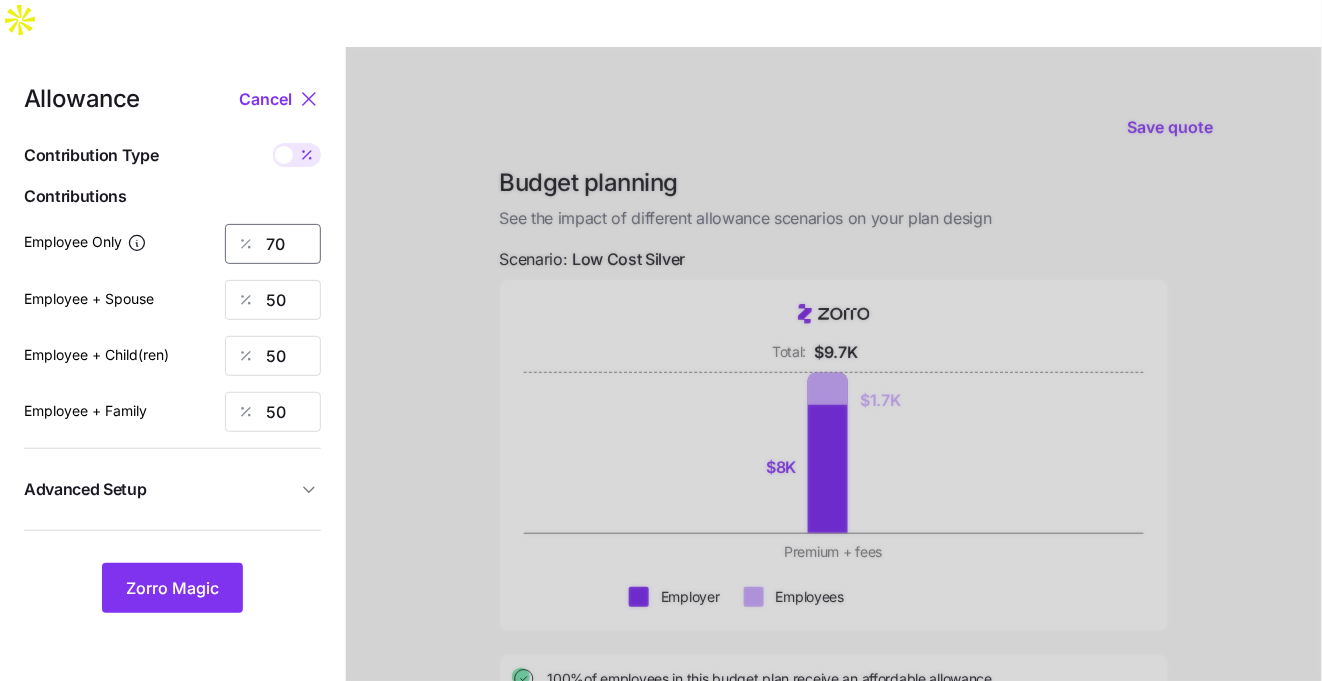 click on "70" at bounding box center [273, 244] 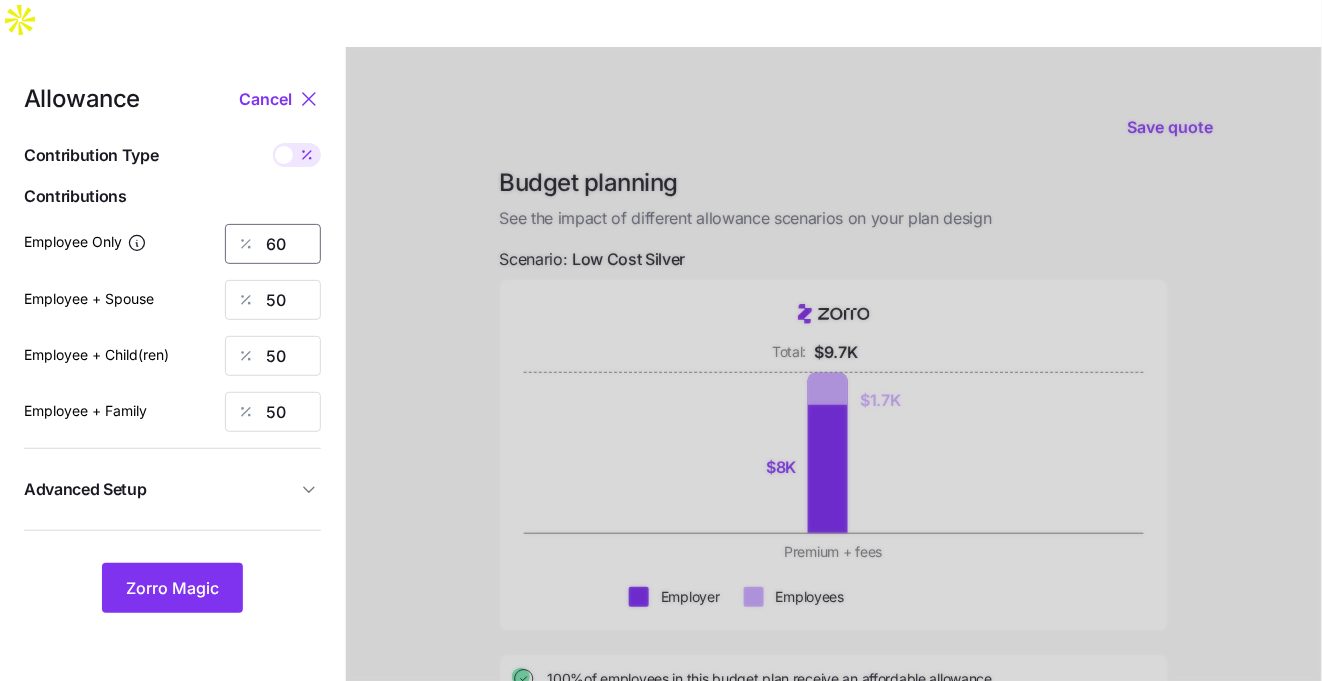 type on "60" 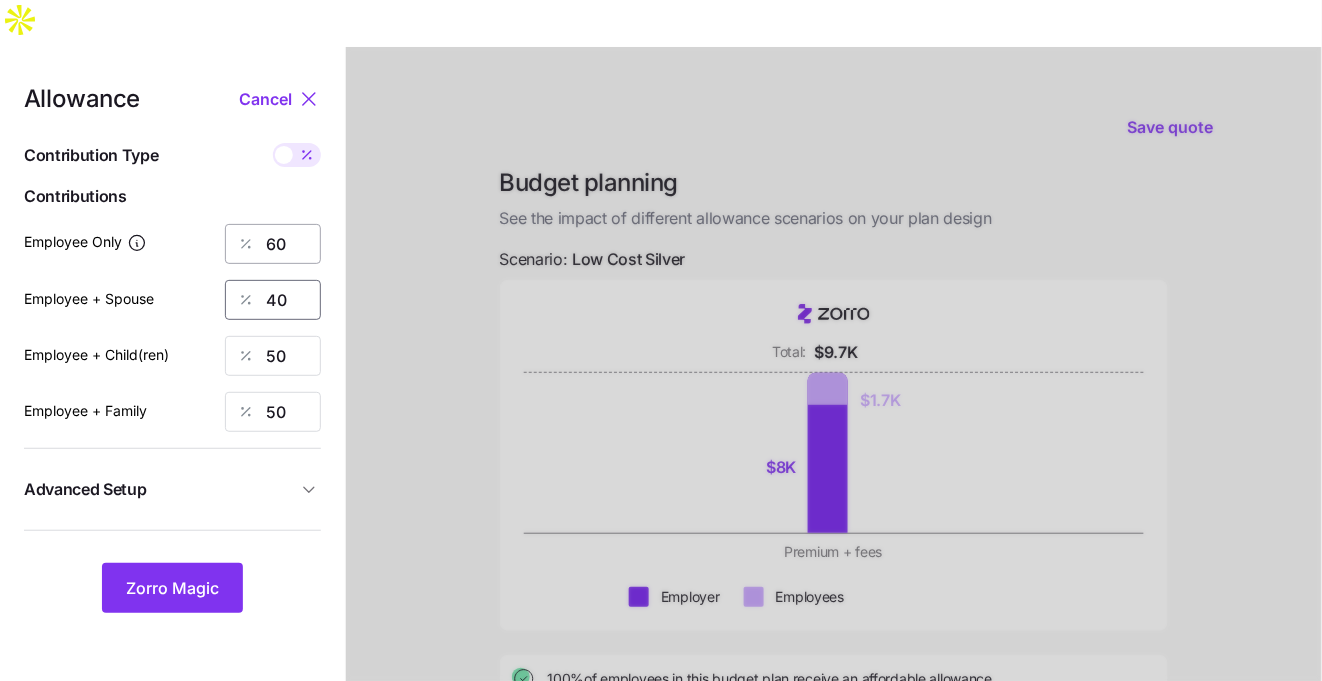 type on "40" 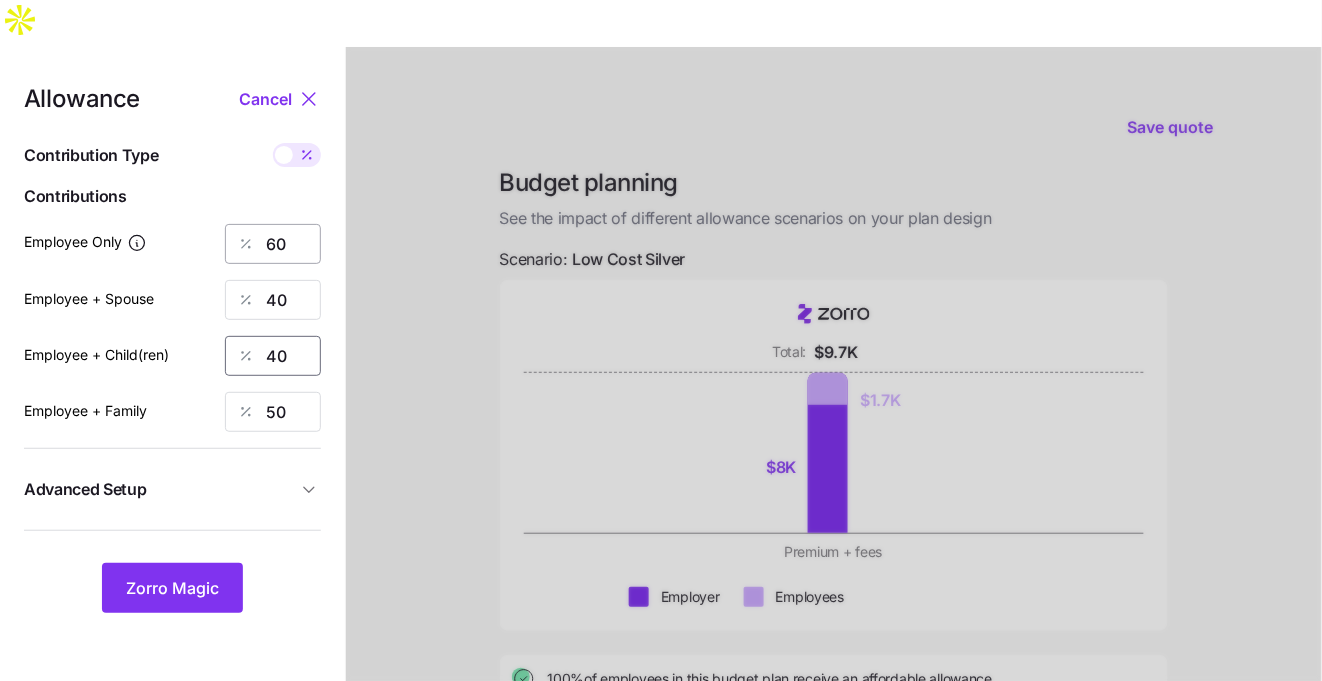 type on "40" 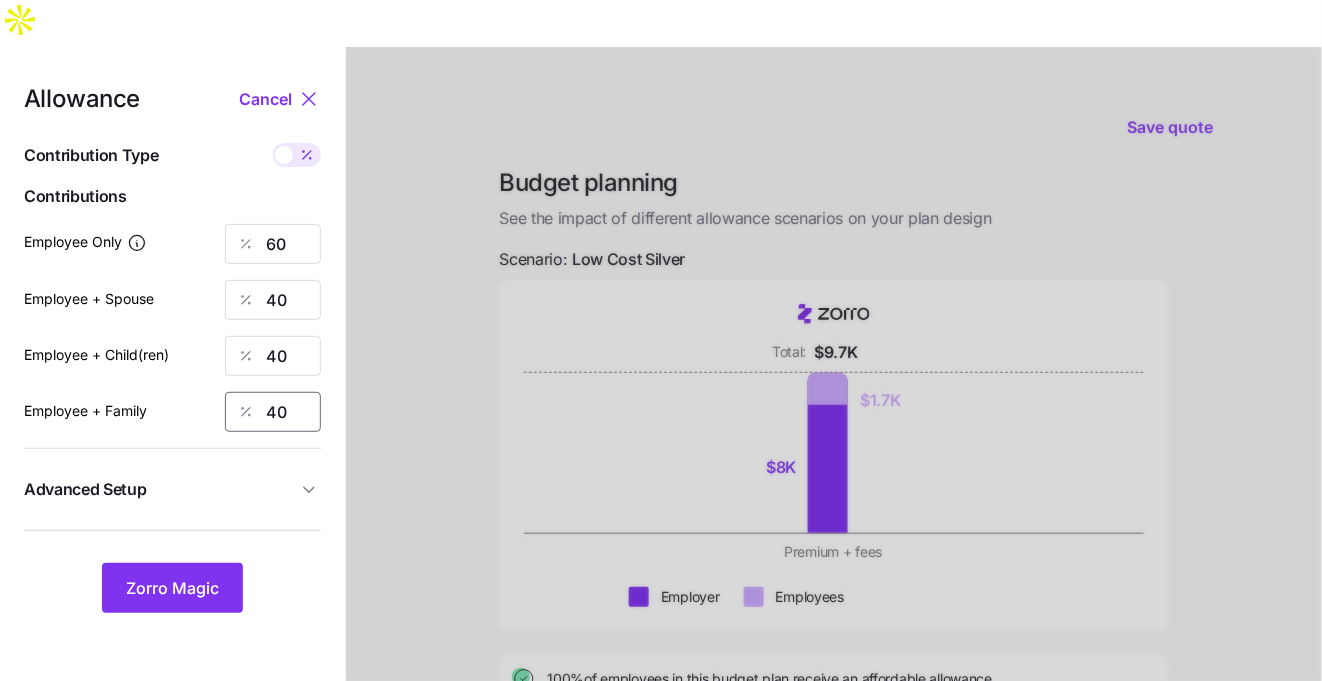 type on "40" 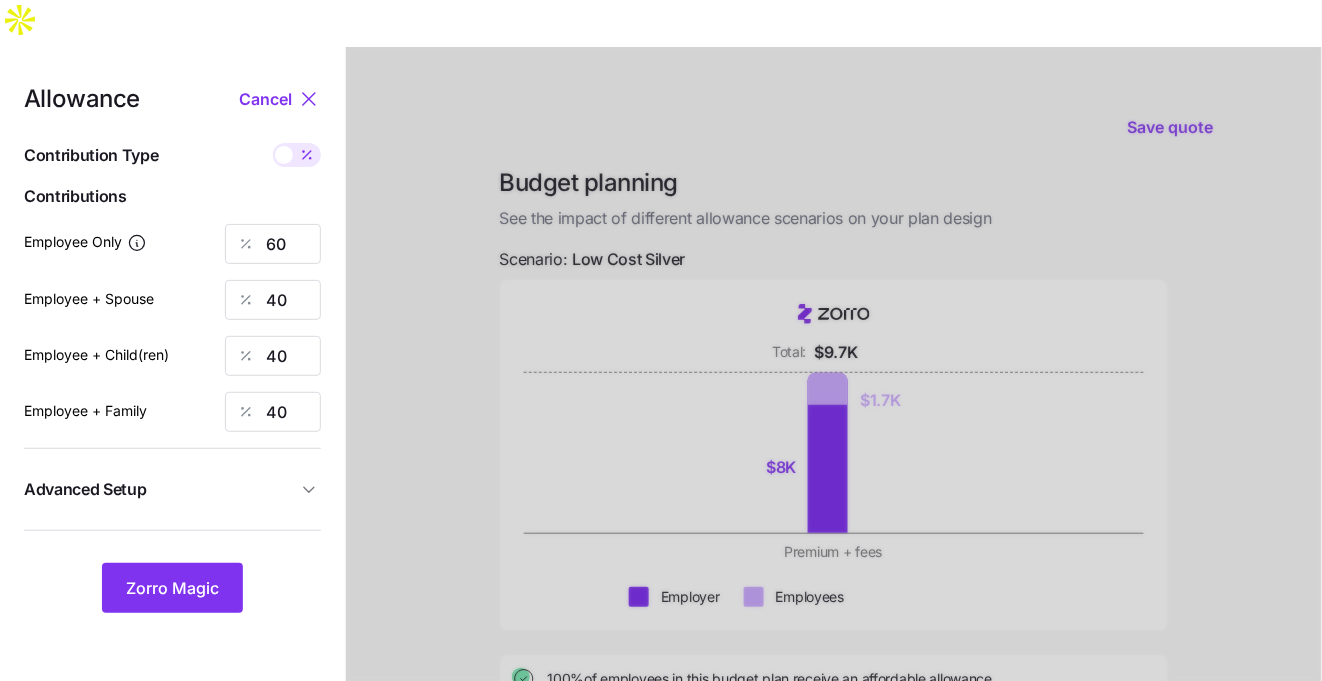 click on "Advanced Setup" at bounding box center [160, 489] 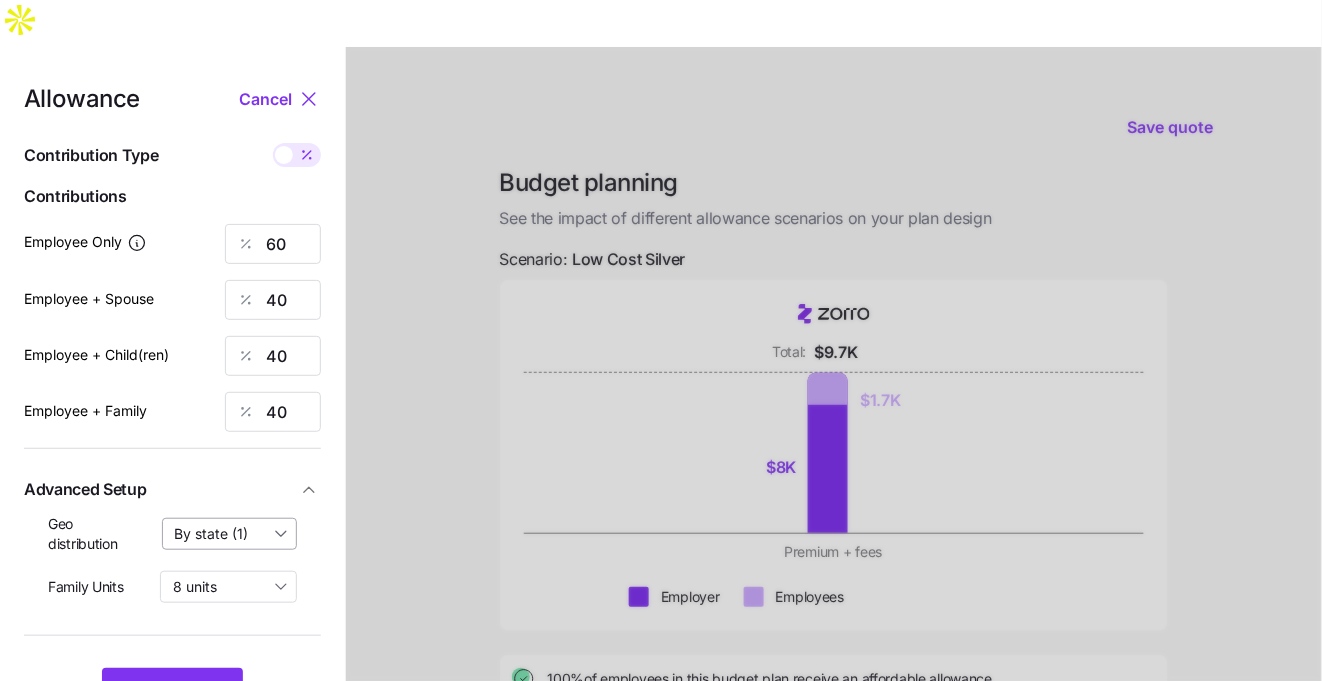 click on "By state (1)" at bounding box center [230, 534] 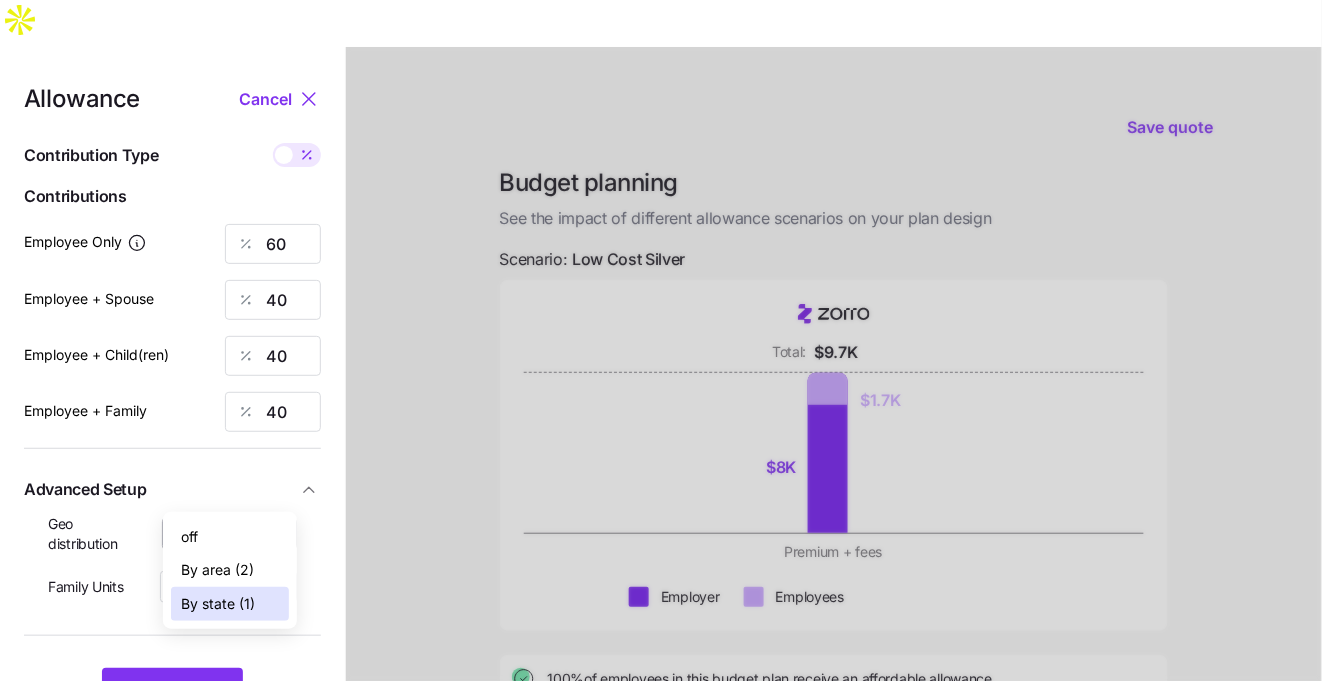 click on "By state (1)" at bounding box center (230, 534) 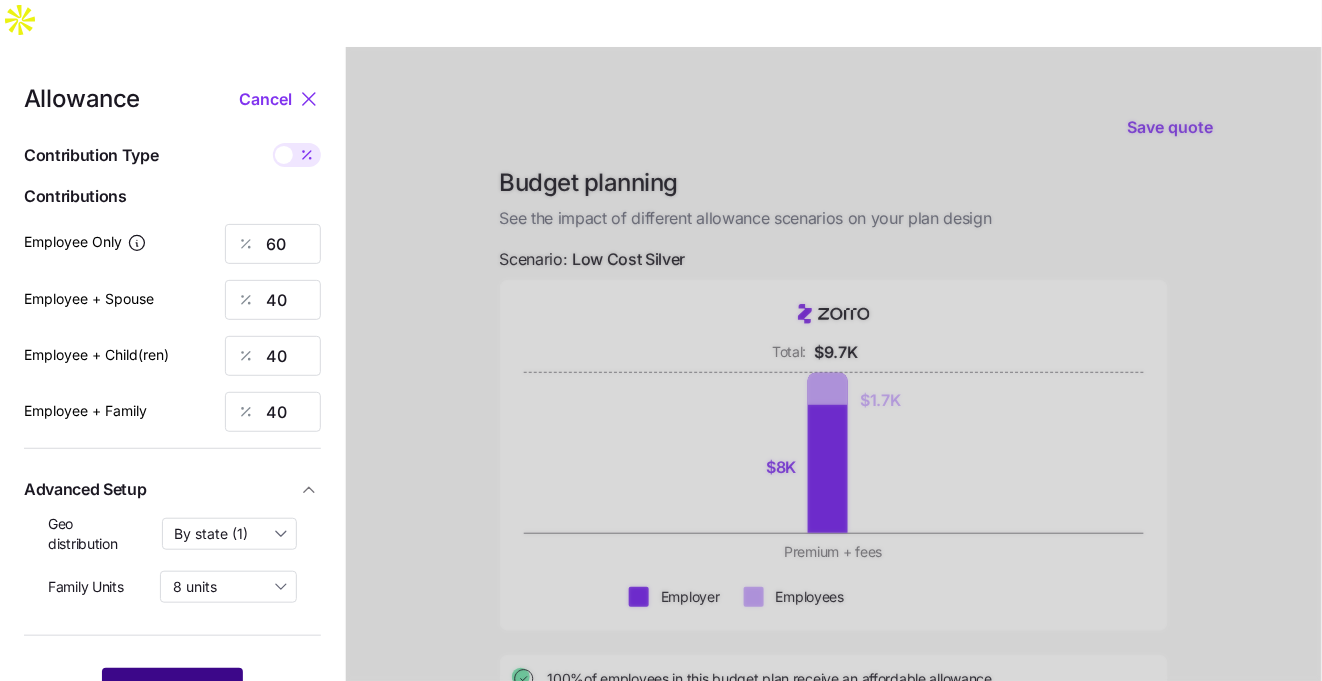 click on "Zorro Magic" at bounding box center (172, 693) 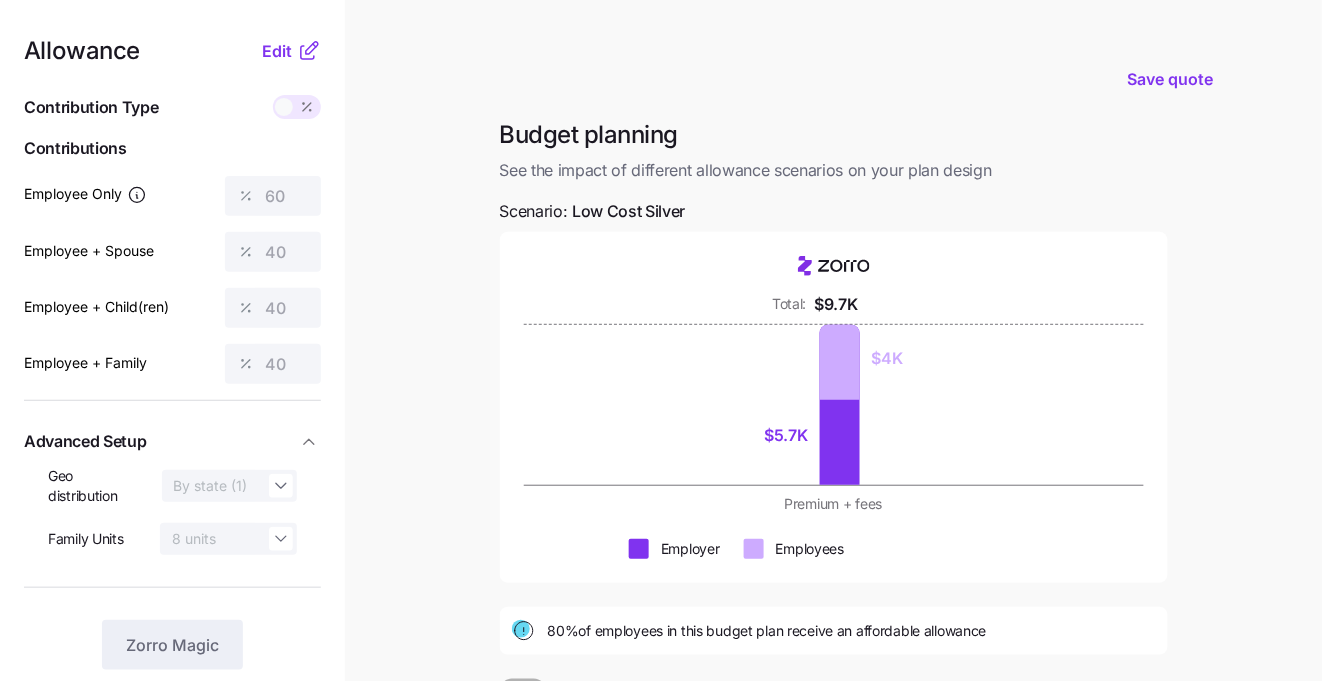scroll, scrollTop: 295, scrollLeft: 0, axis: vertical 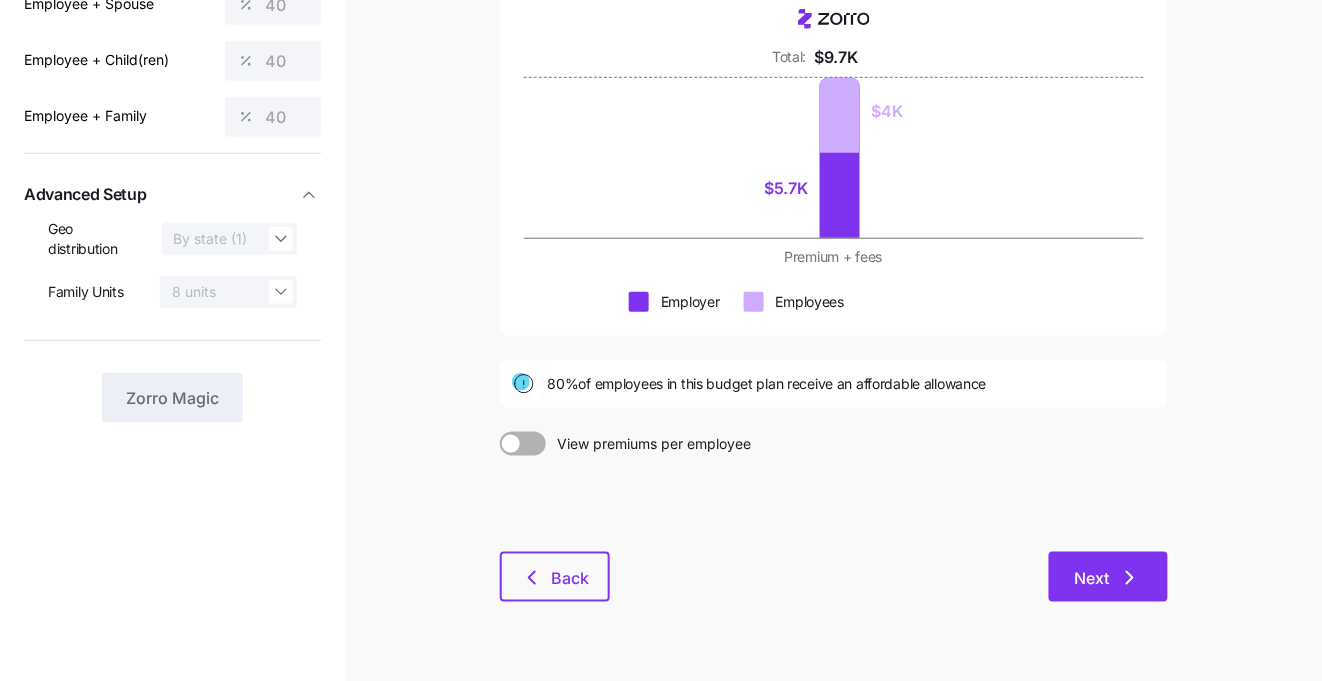 click on "Next" at bounding box center (1092, 578) 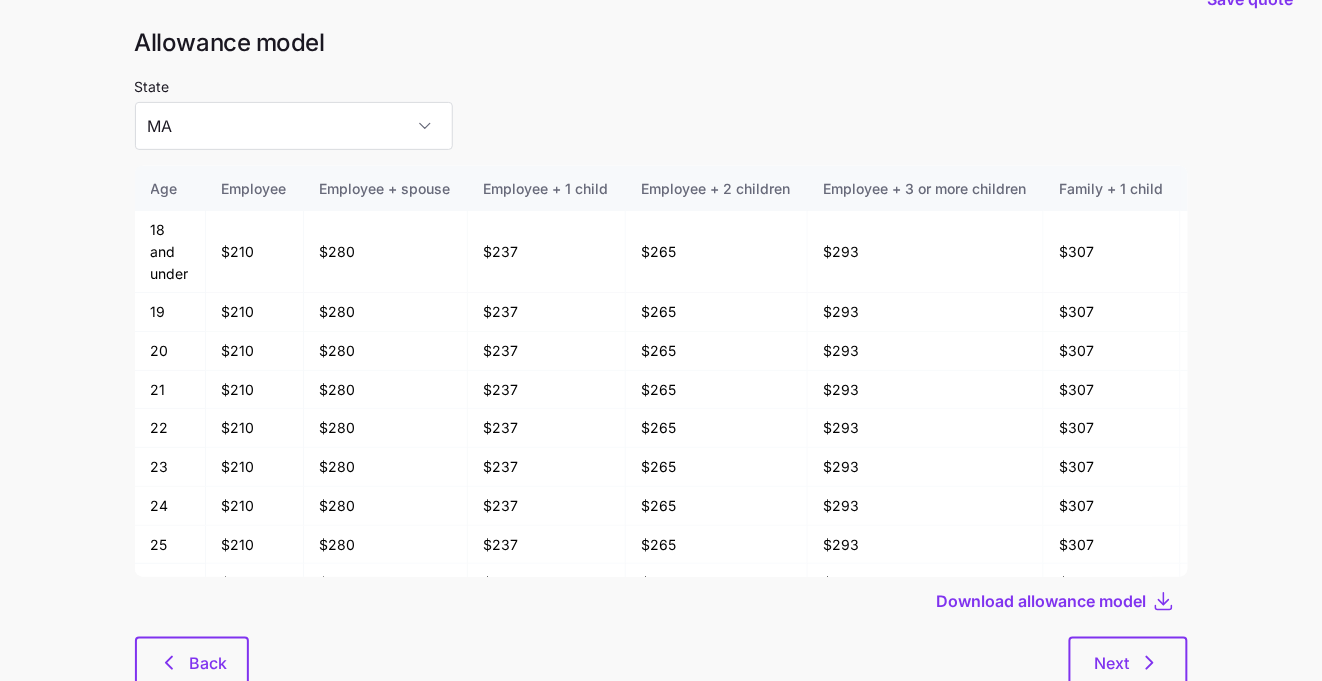 scroll, scrollTop: 107, scrollLeft: 0, axis: vertical 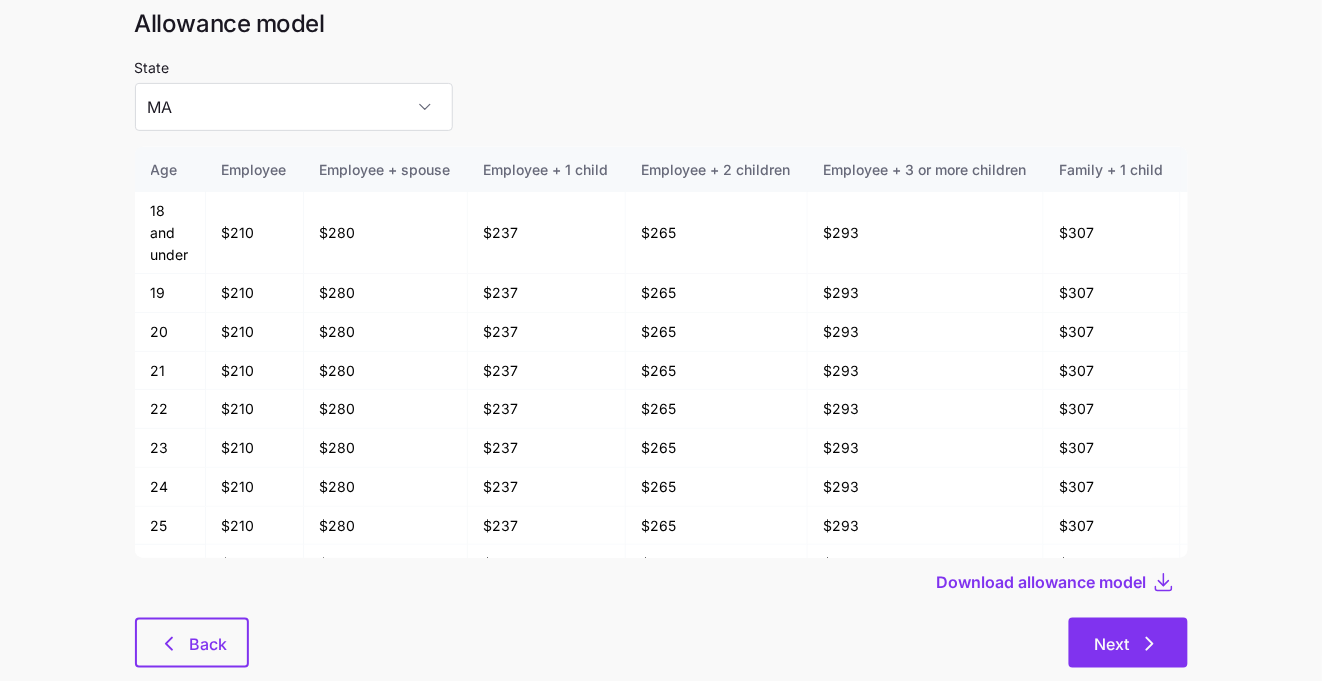 click on "Next" at bounding box center [1128, 643] 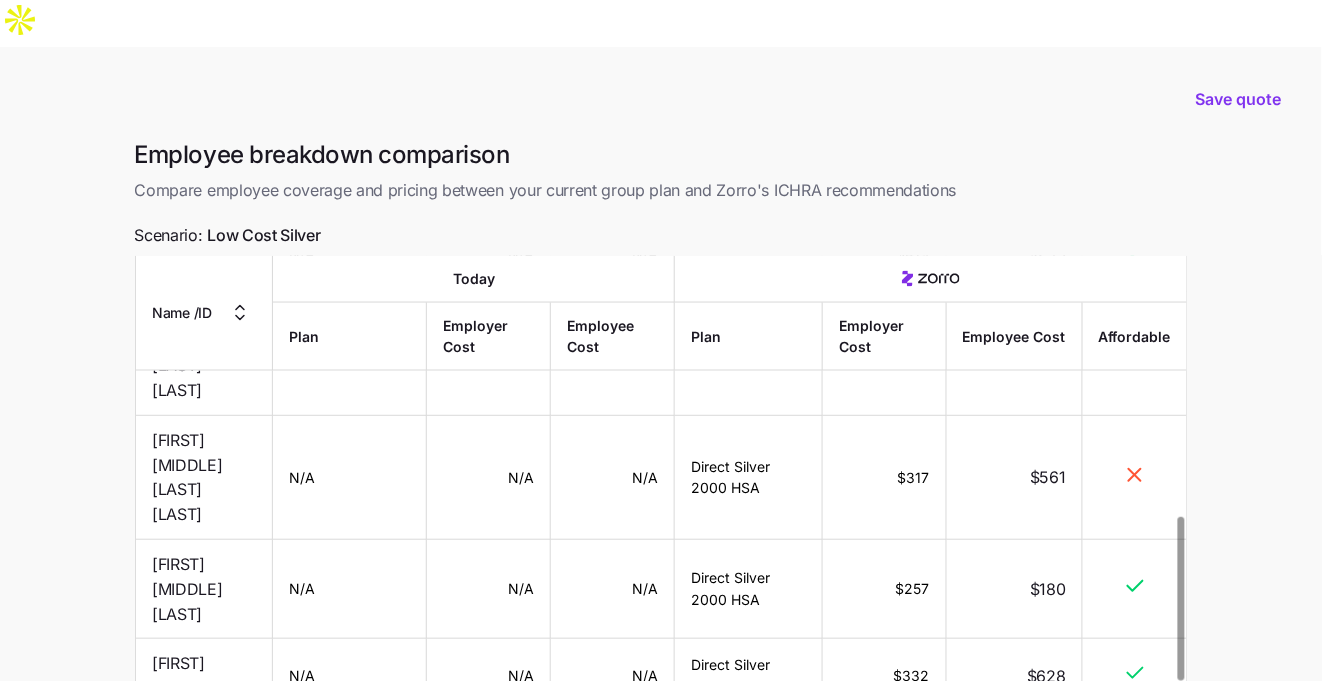 scroll, scrollTop: 899, scrollLeft: 0, axis: vertical 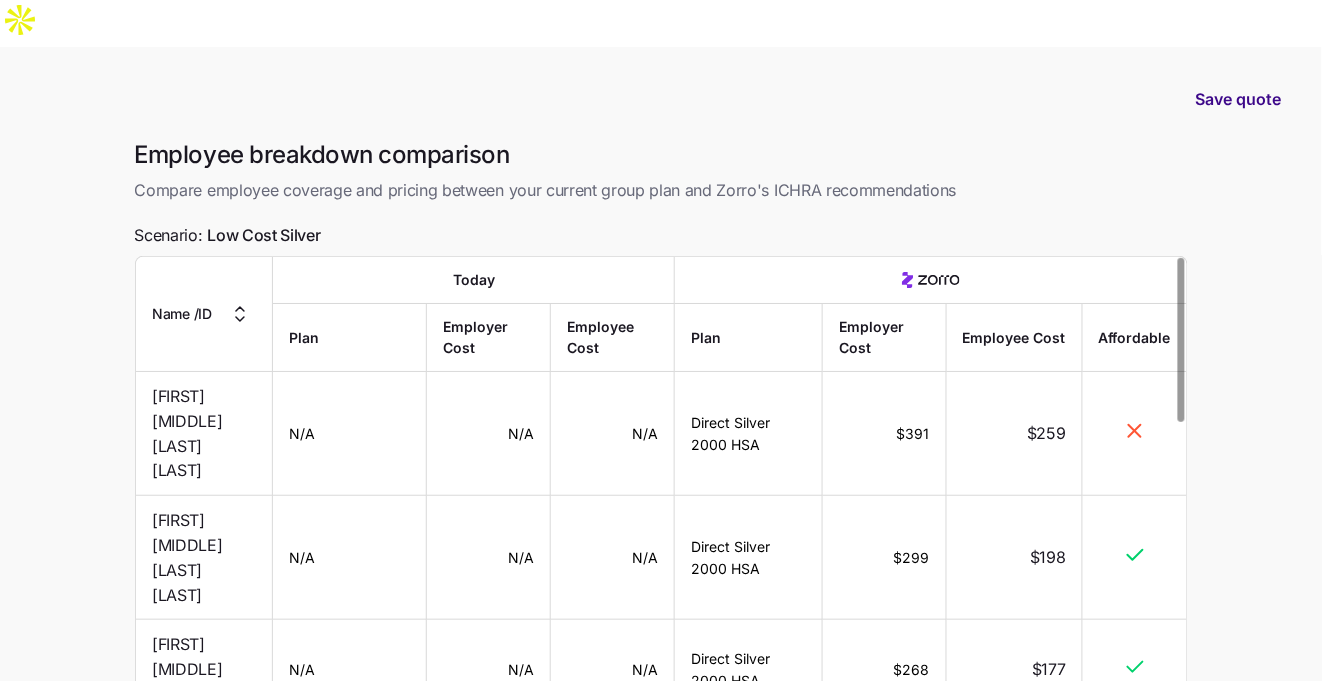 click on "Save quote" at bounding box center (1239, 99) 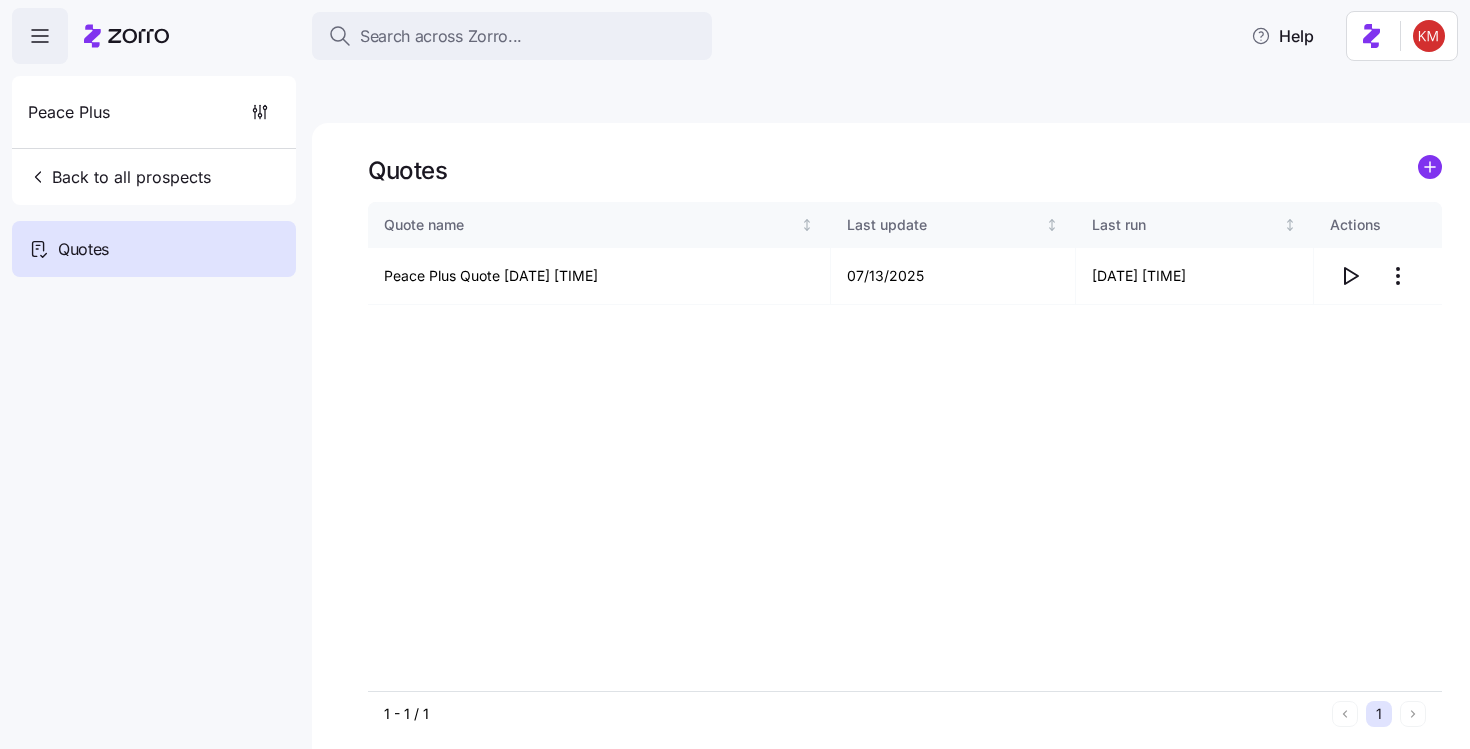 scroll, scrollTop: 0, scrollLeft: 0, axis: both 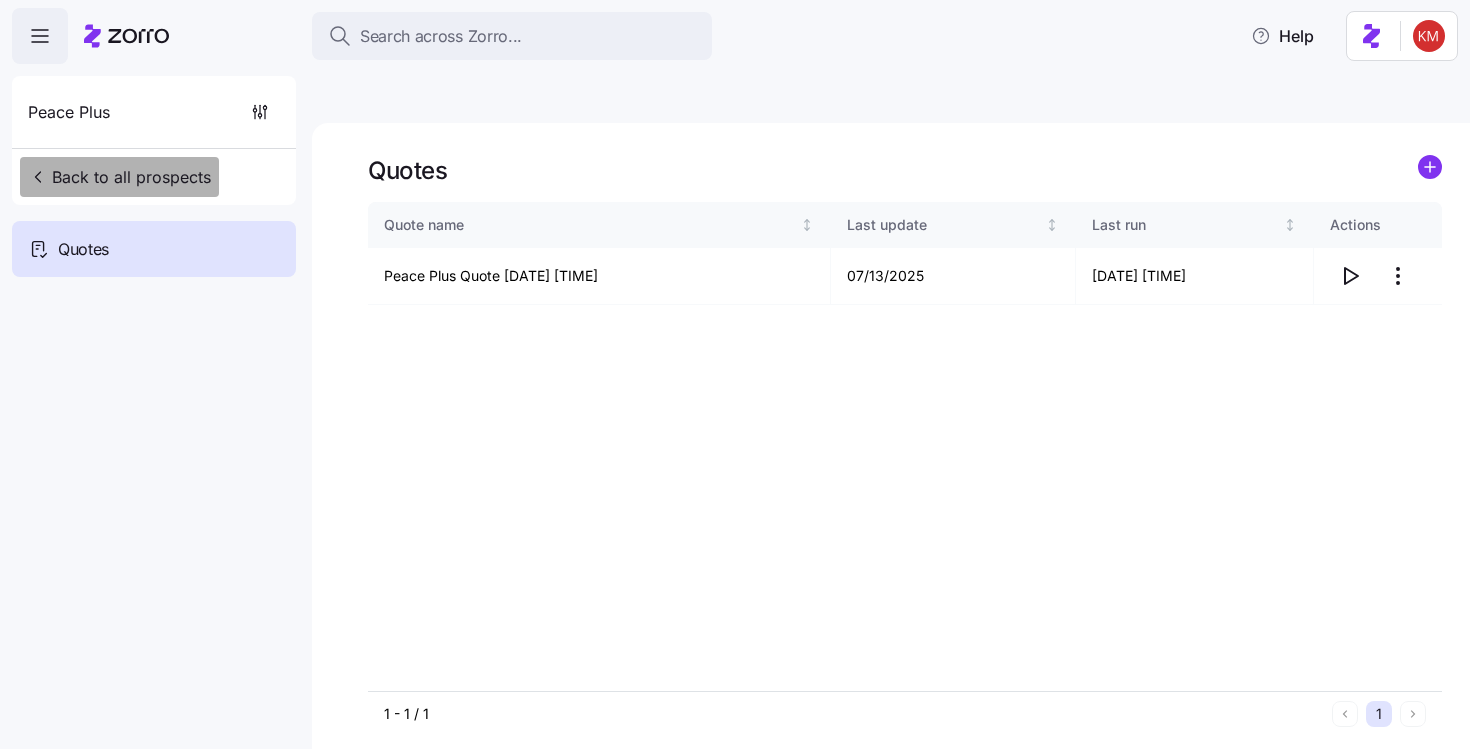 click on "Back to all prospects" at bounding box center [119, 177] 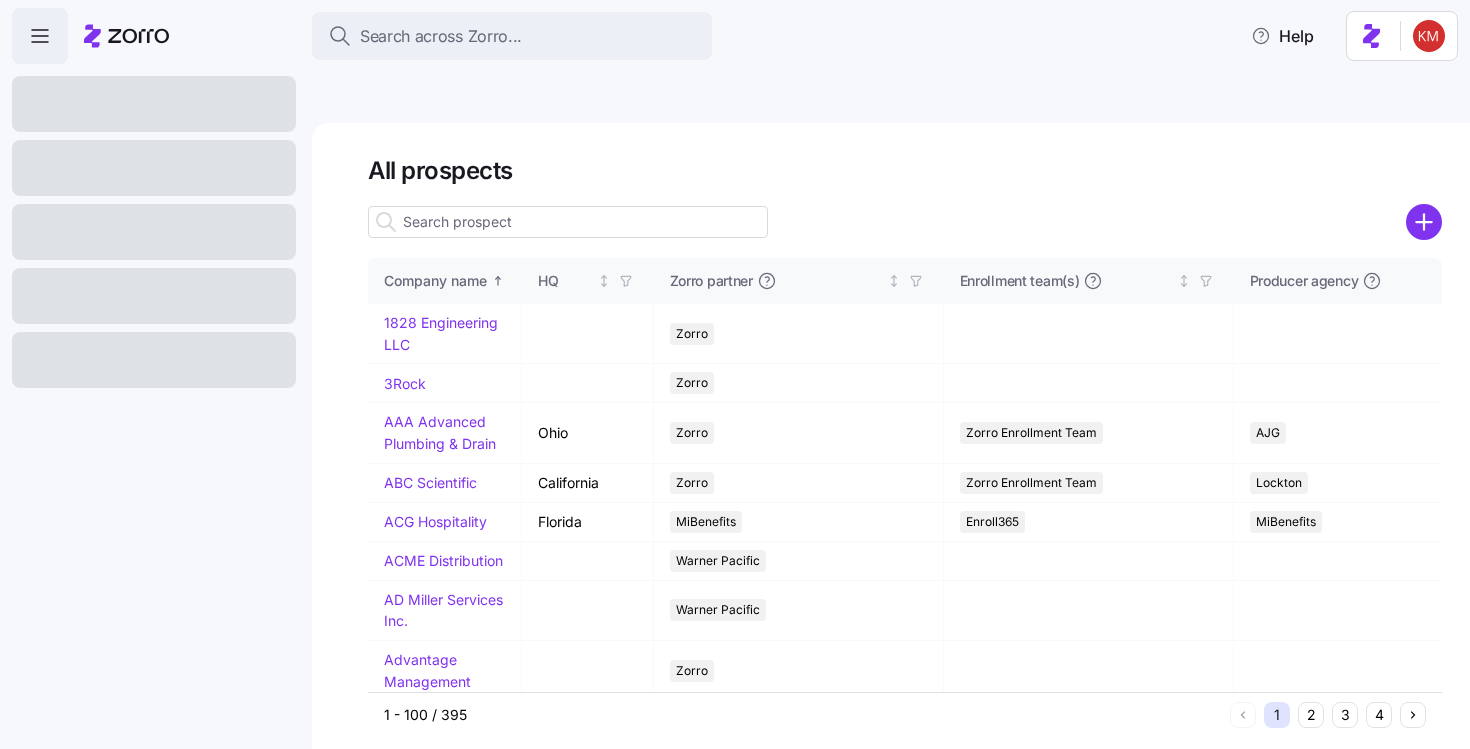 click at bounding box center (905, 222) 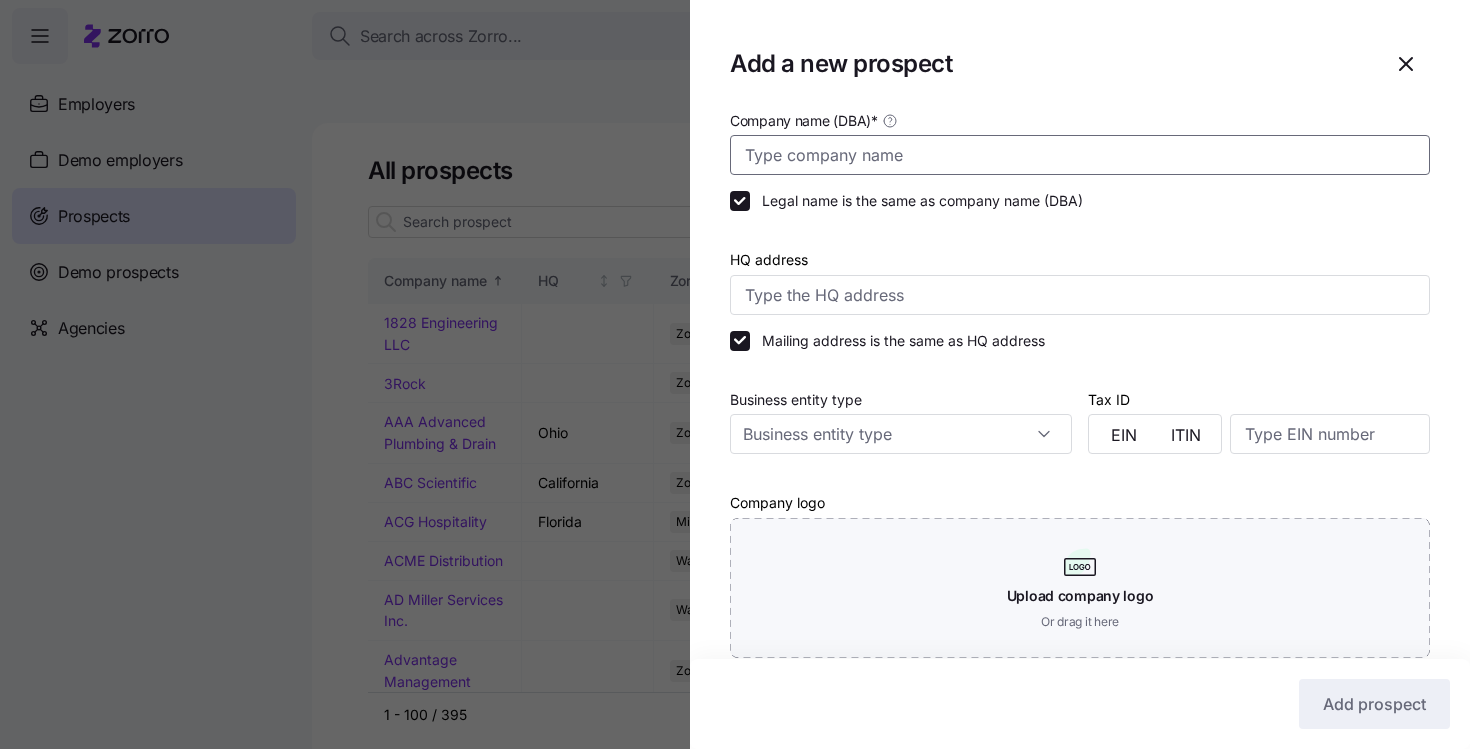 click on "Company name (DBA)  *" at bounding box center [1080, 155] 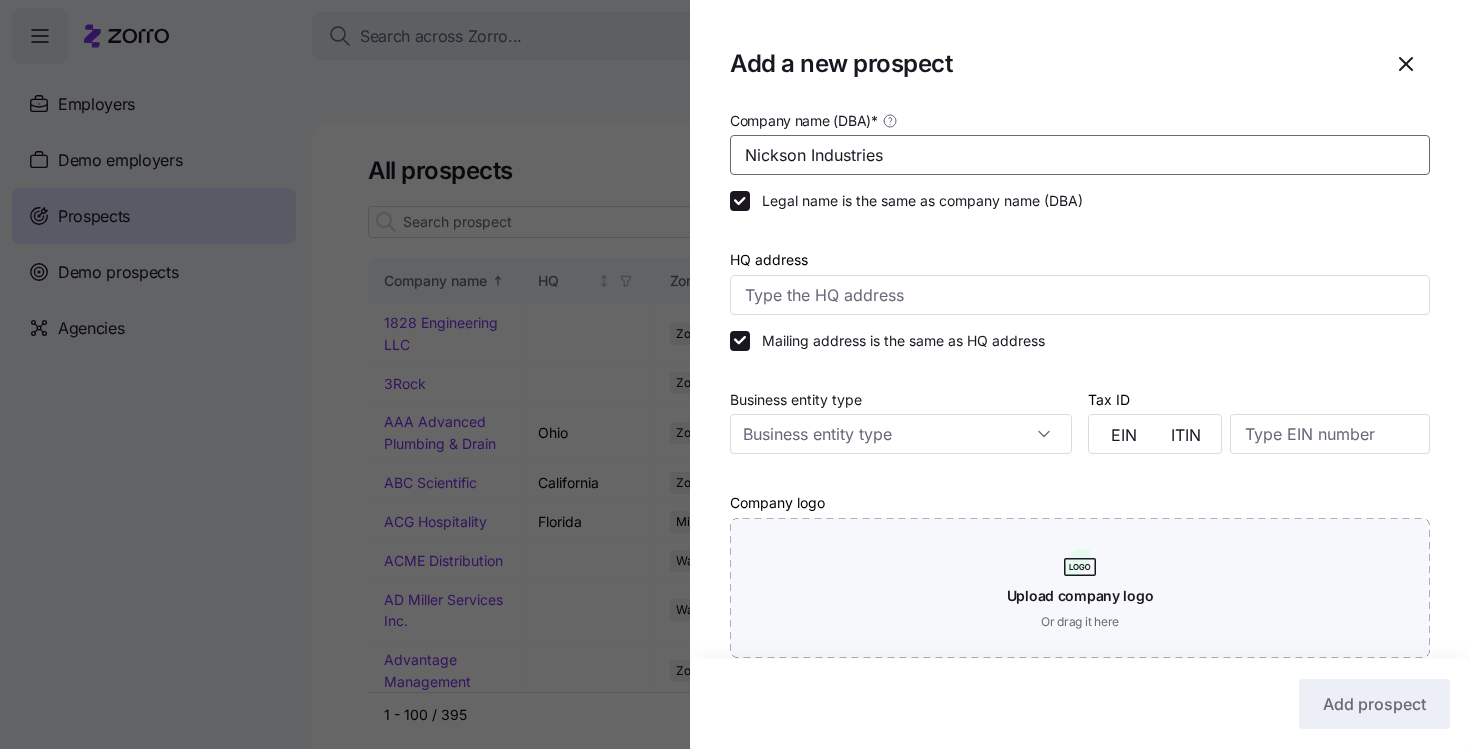 type on "Nickson Industries" 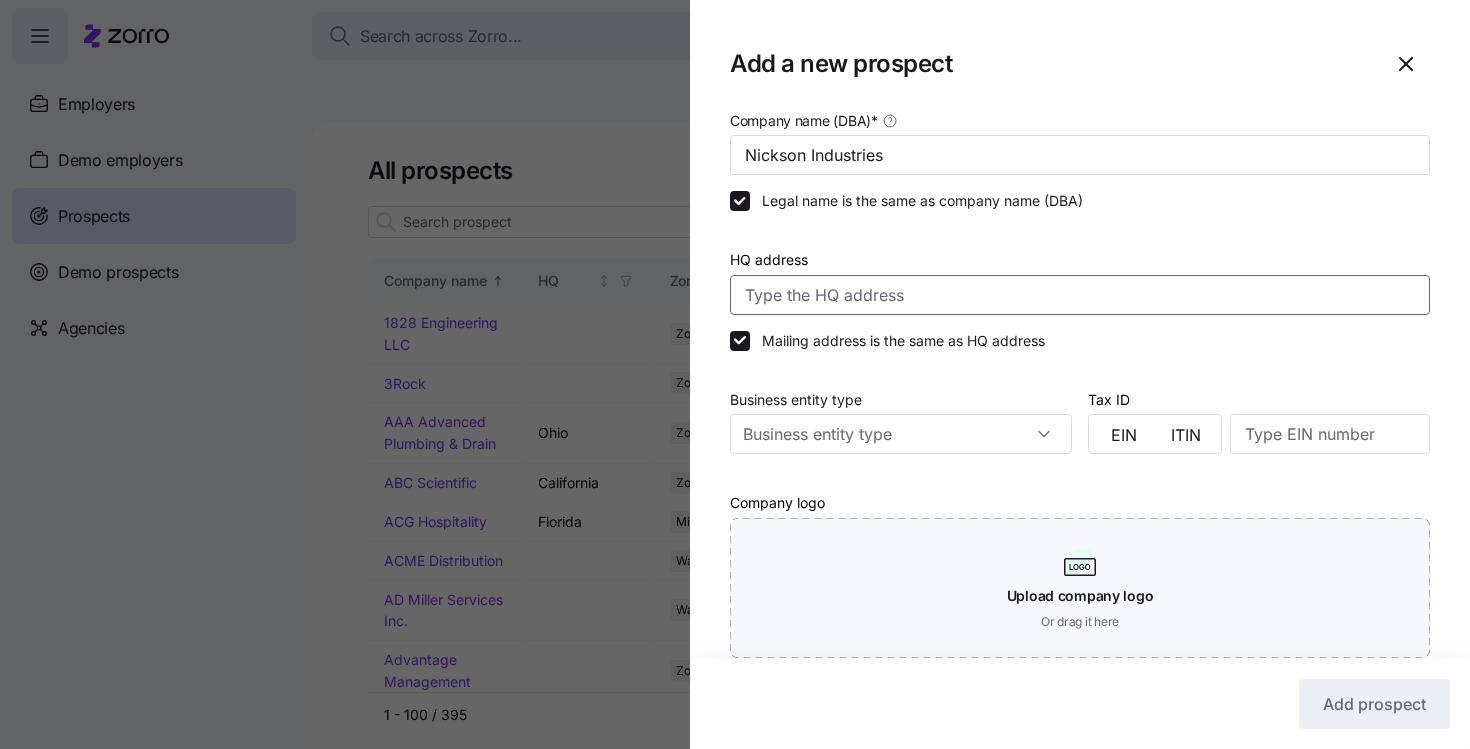click on "HQ address" at bounding box center (1080, 295) 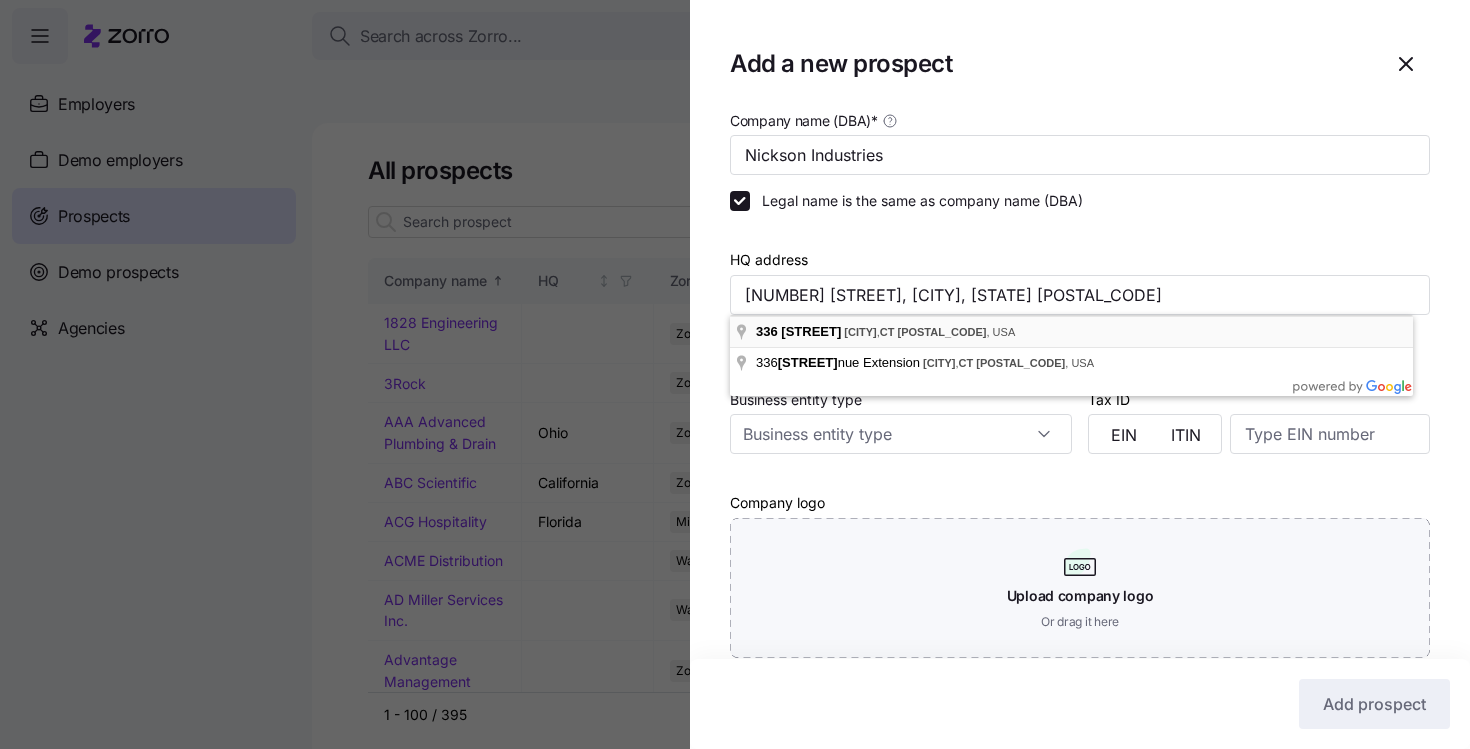 type on "336 Woodford Ave, Plainville, CT 06062, USA" 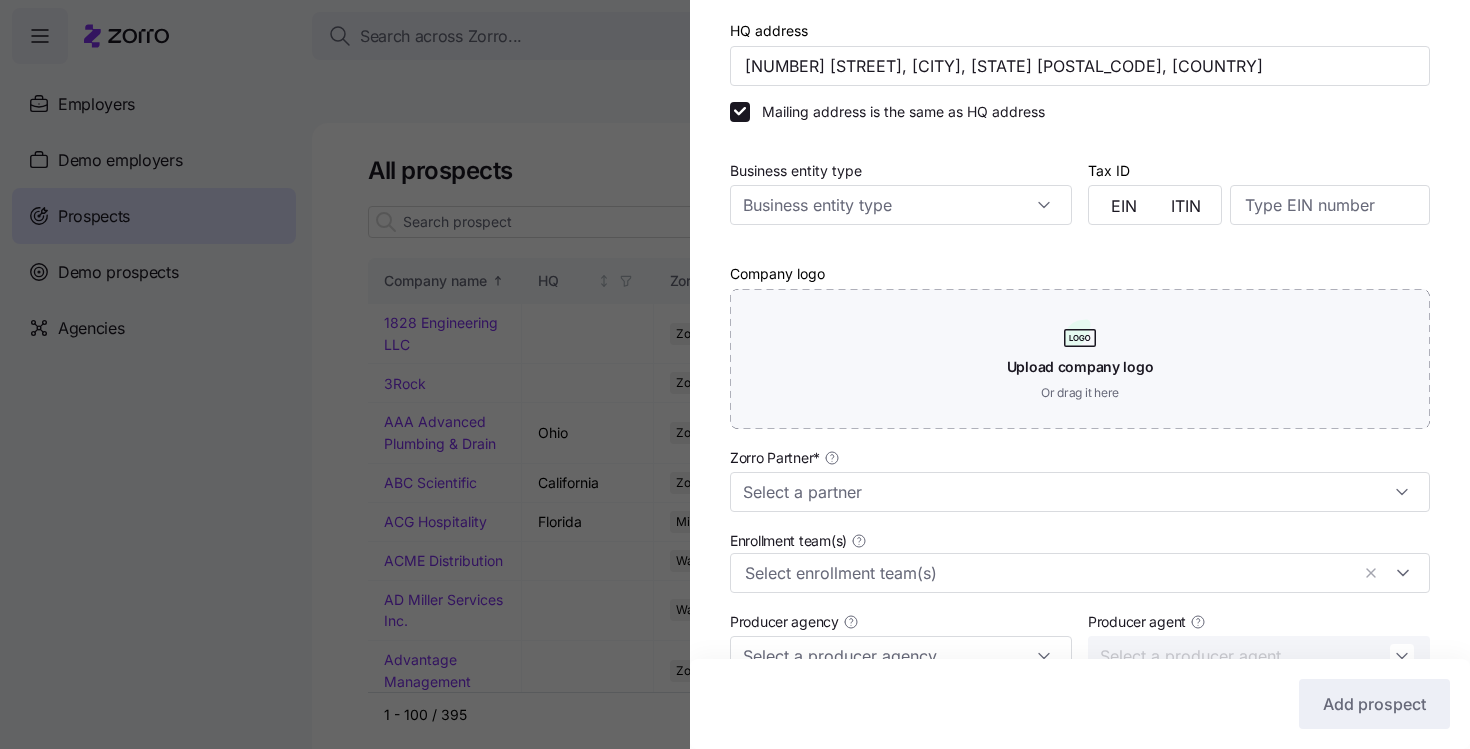 scroll, scrollTop: 434, scrollLeft: 0, axis: vertical 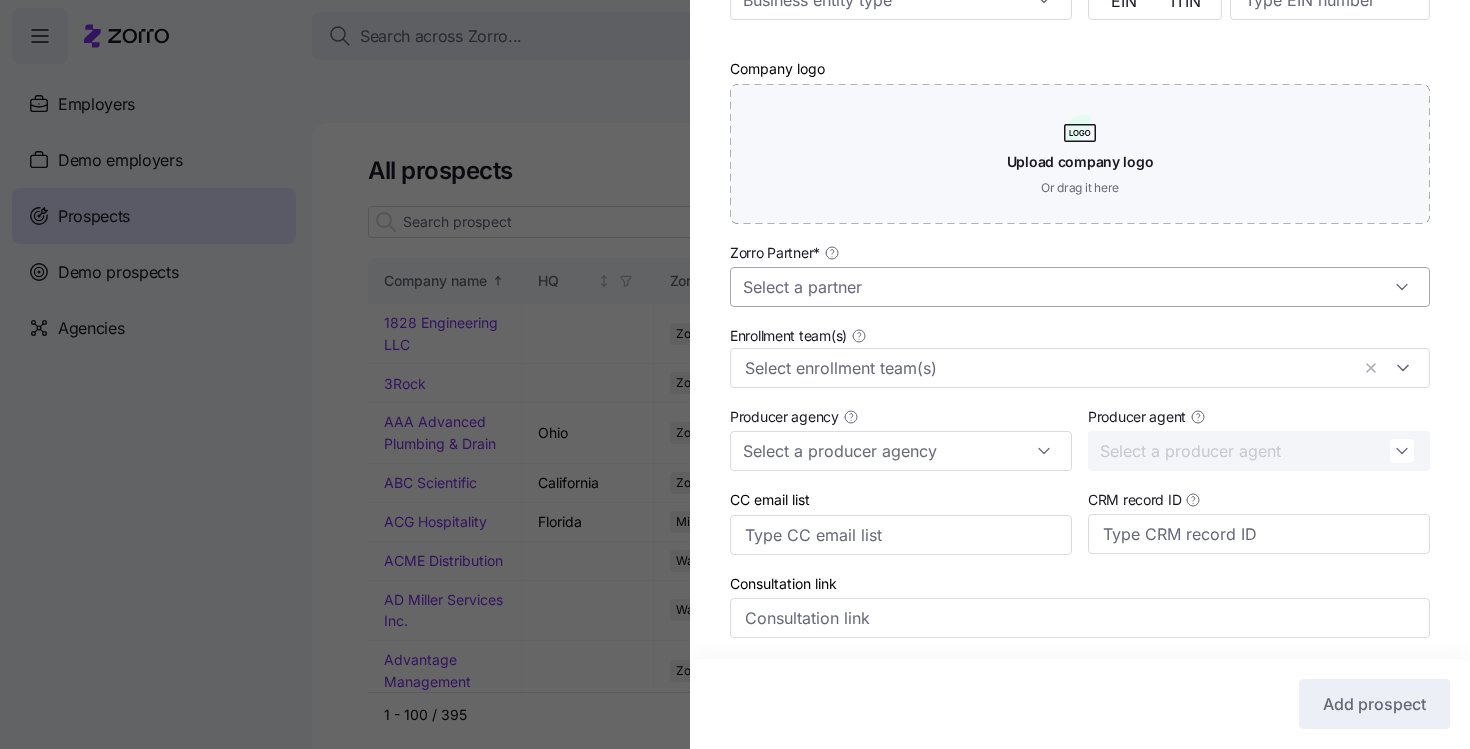 click on "Zorro Partner  *" at bounding box center [1080, 287] 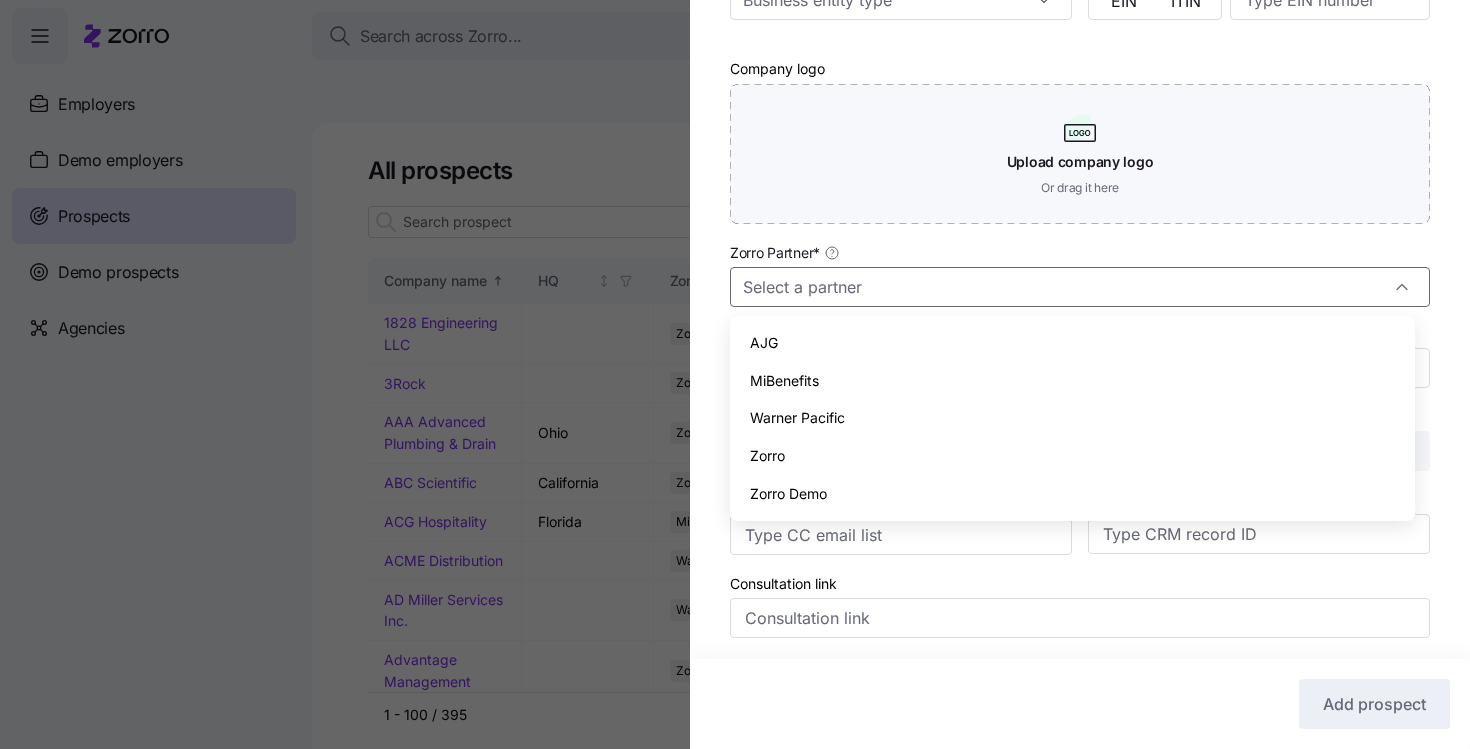 click on "Zorro" at bounding box center (1072, 456) 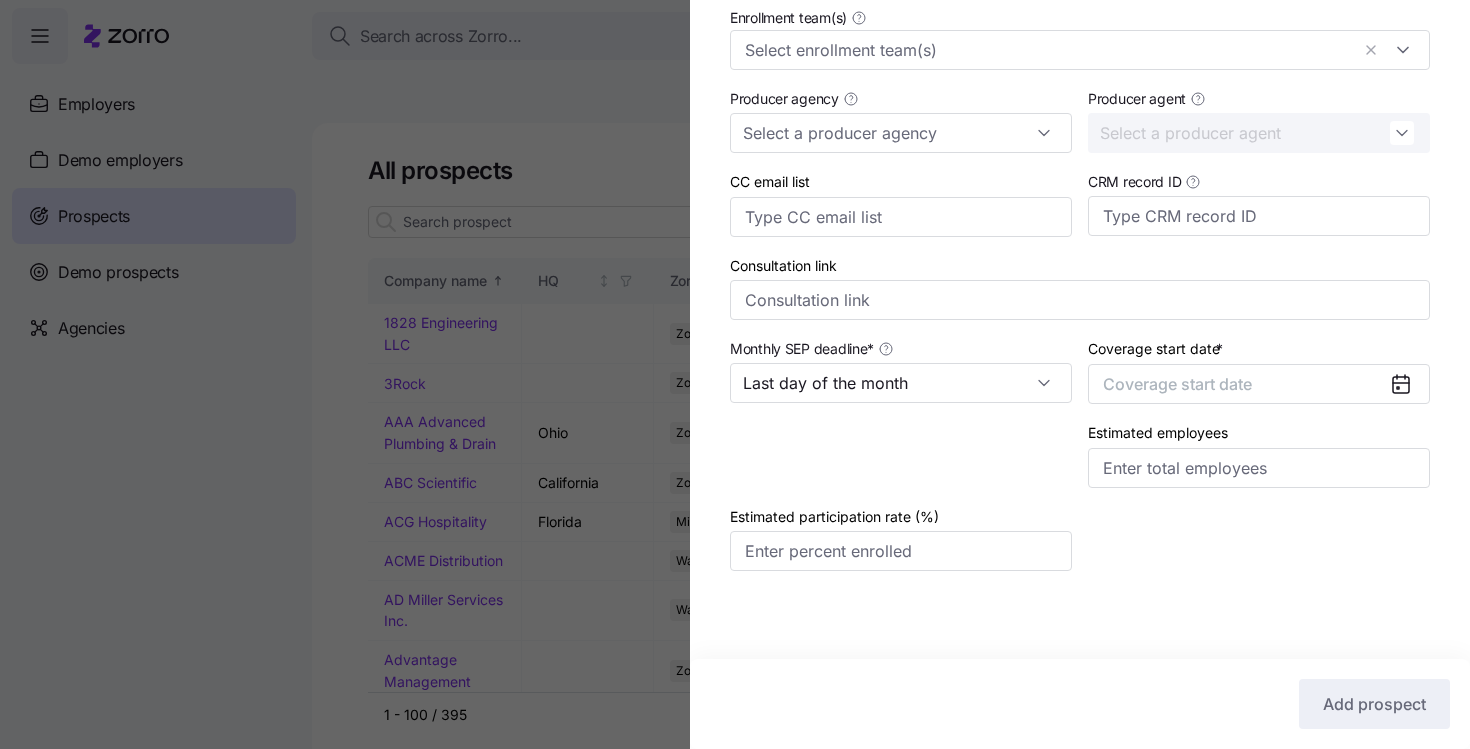 scroll, scrollTop: 756, scrollLeft: 0, axis: vertical 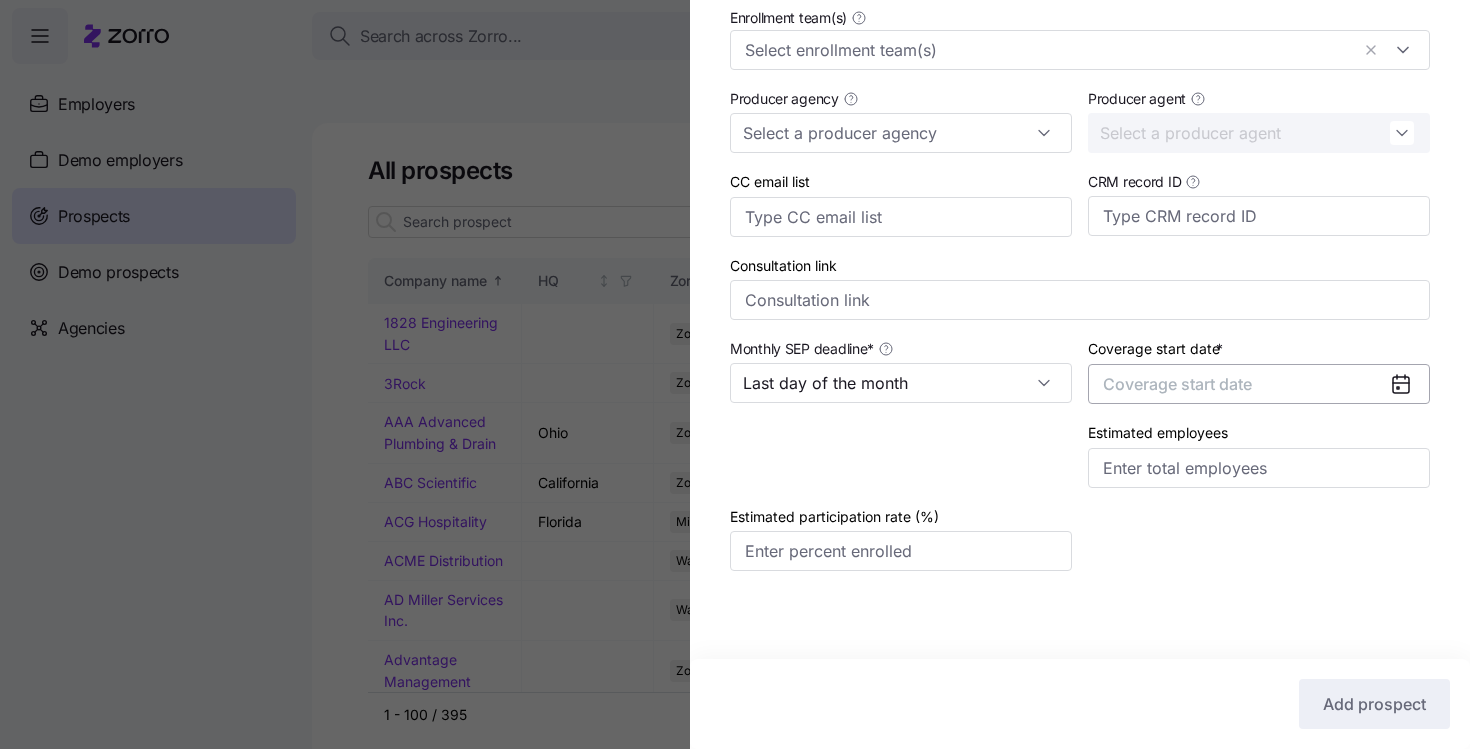 click on "Coverage start date" at bounding box center (1177, 384) 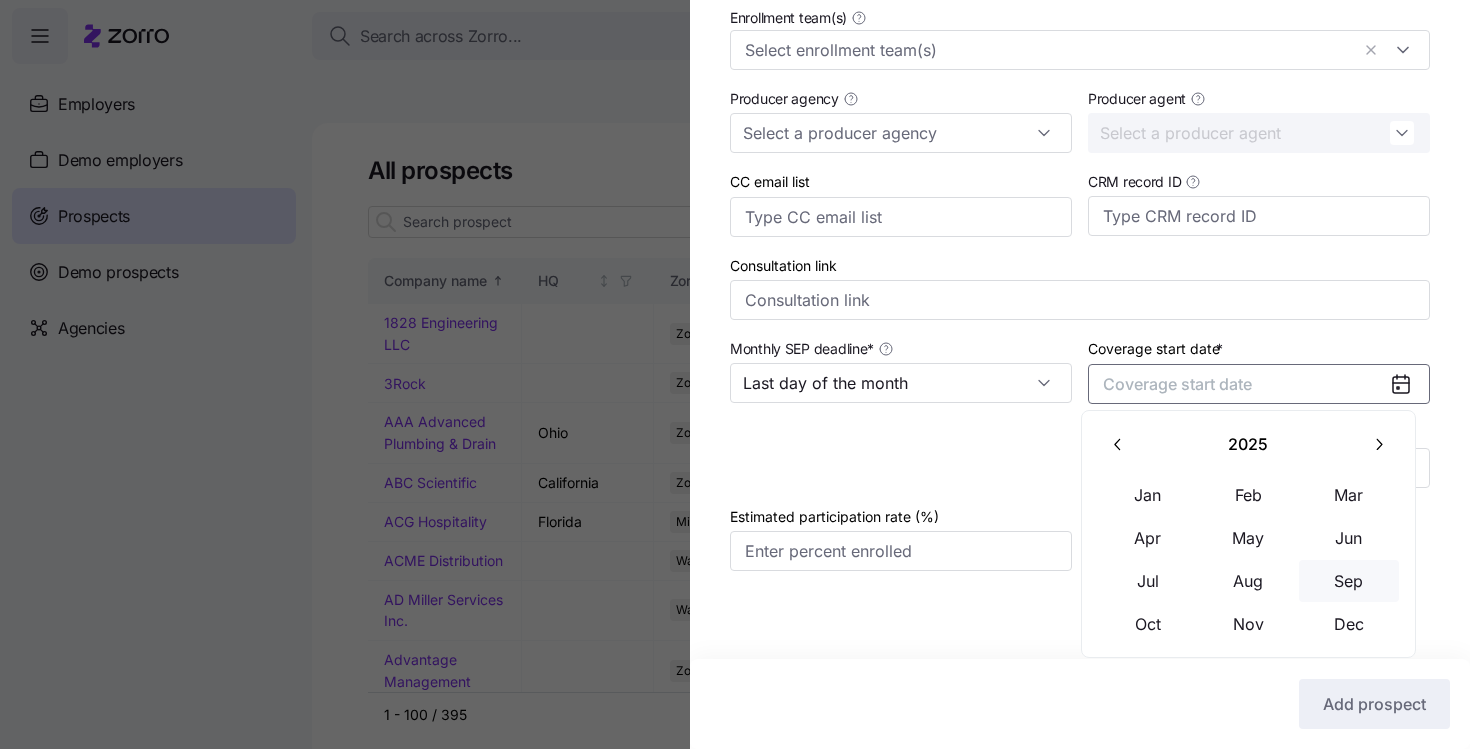 click on "Sep" at bounding box center (1349, 581) 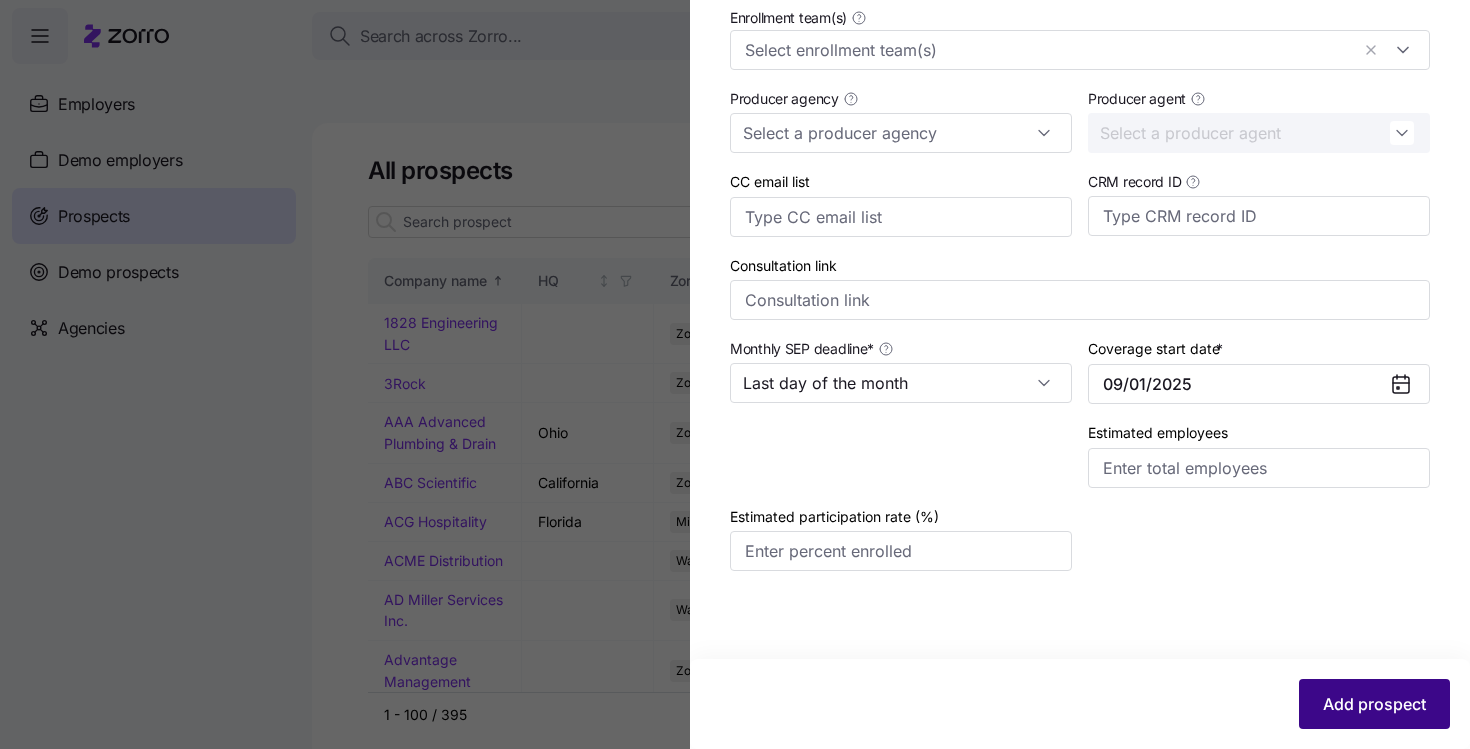 click on "Add prospect" at bounding box center [1374, 704] 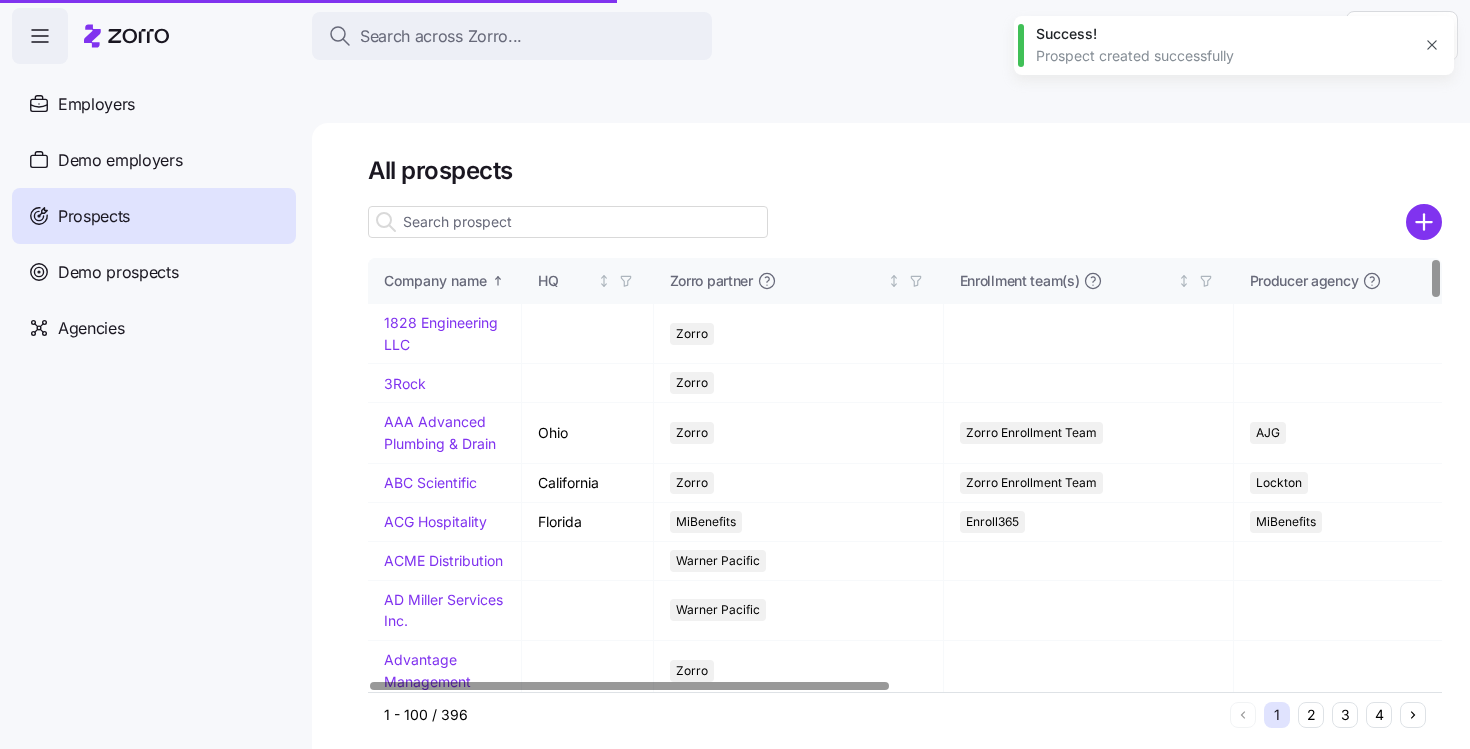 click on "3" at bounding box center (1345, 715) 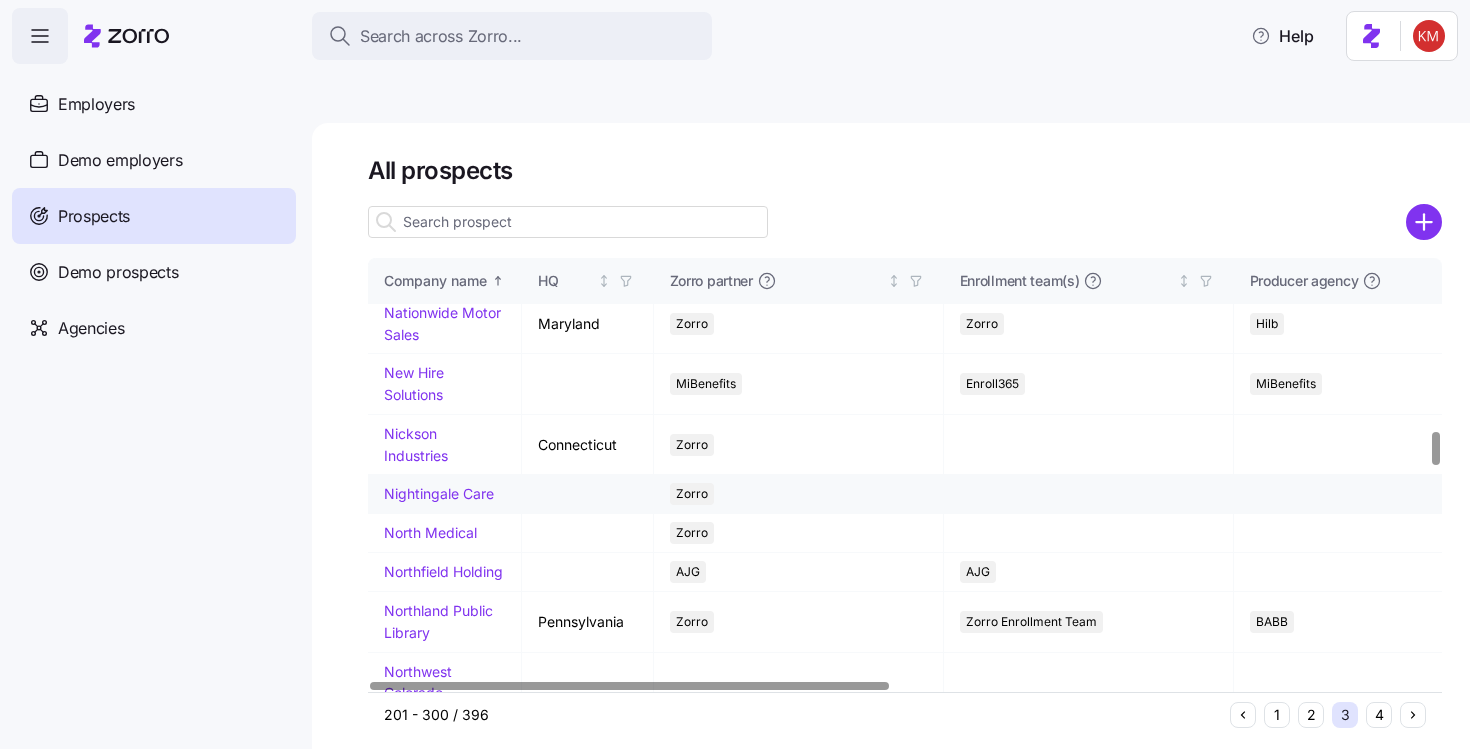 scroll, scrollTop: 2258, scrollLeft: 0, axis: vertical 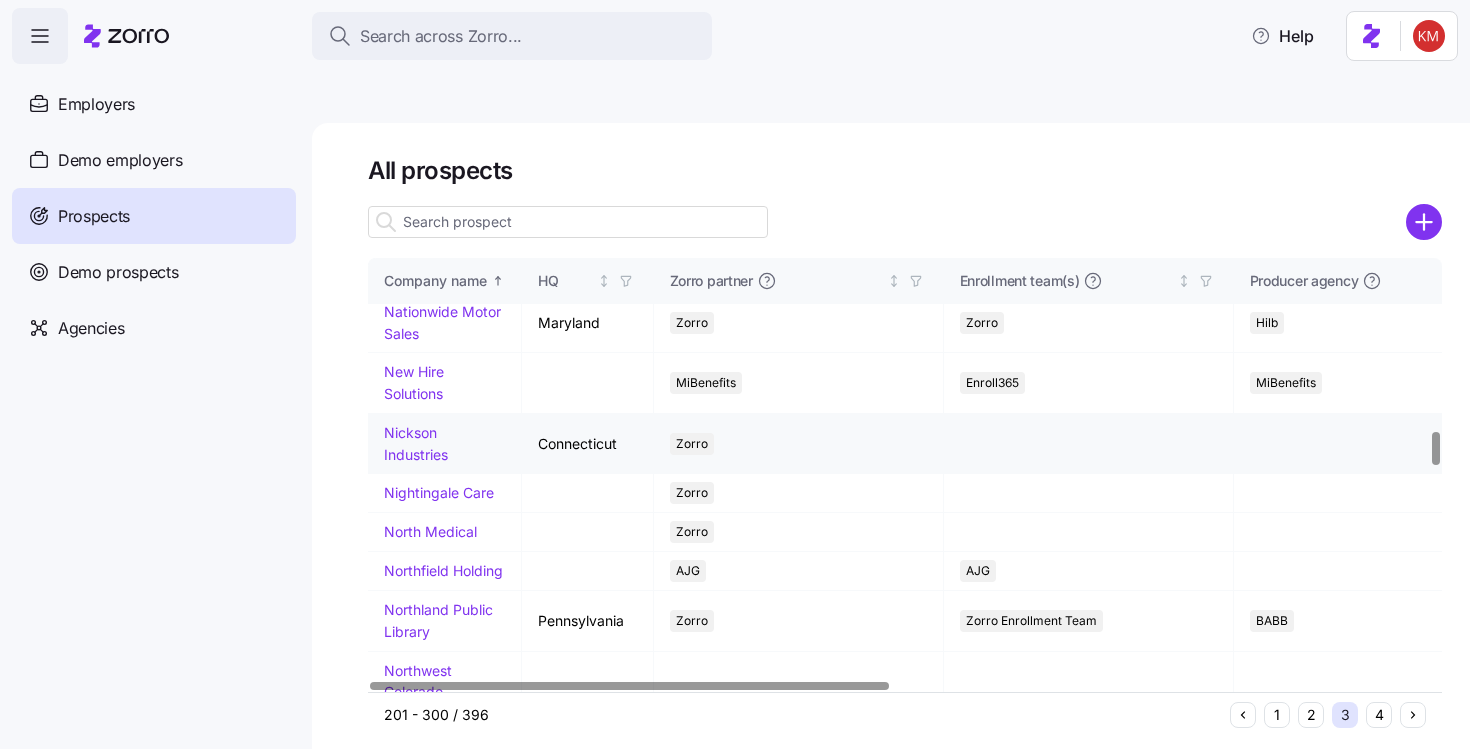 click on "Nickson Industries" at bounding box center (445, 444) 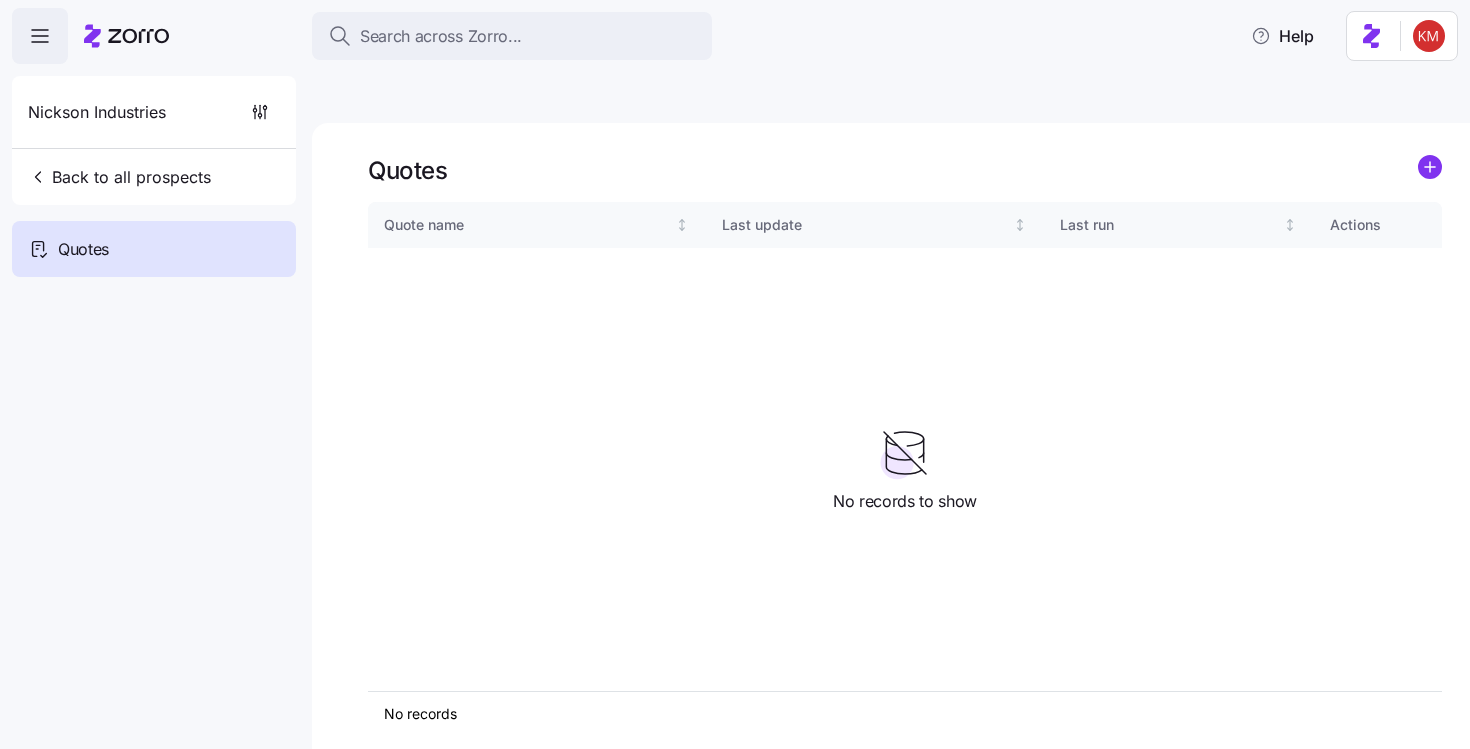 click 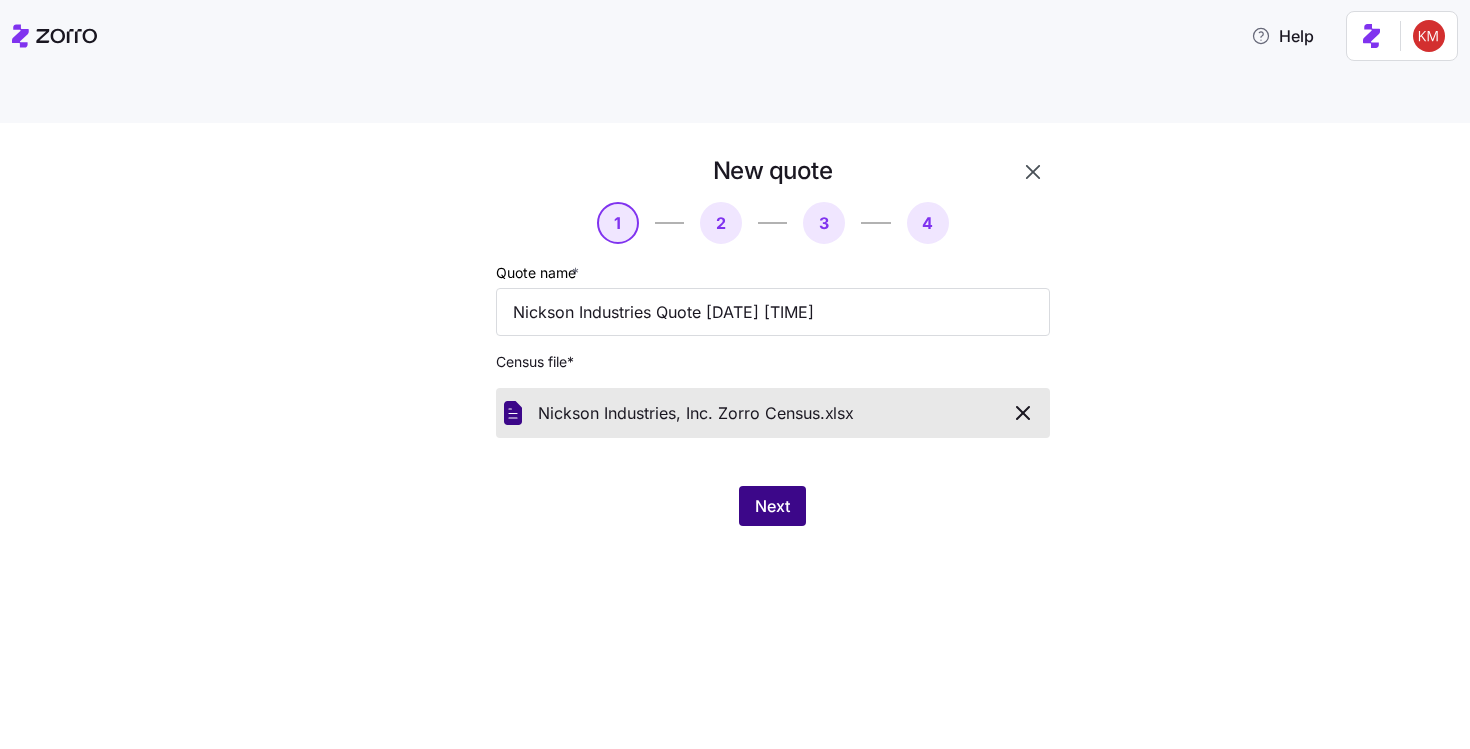 click on "Next" at bounding box center (772, 506) 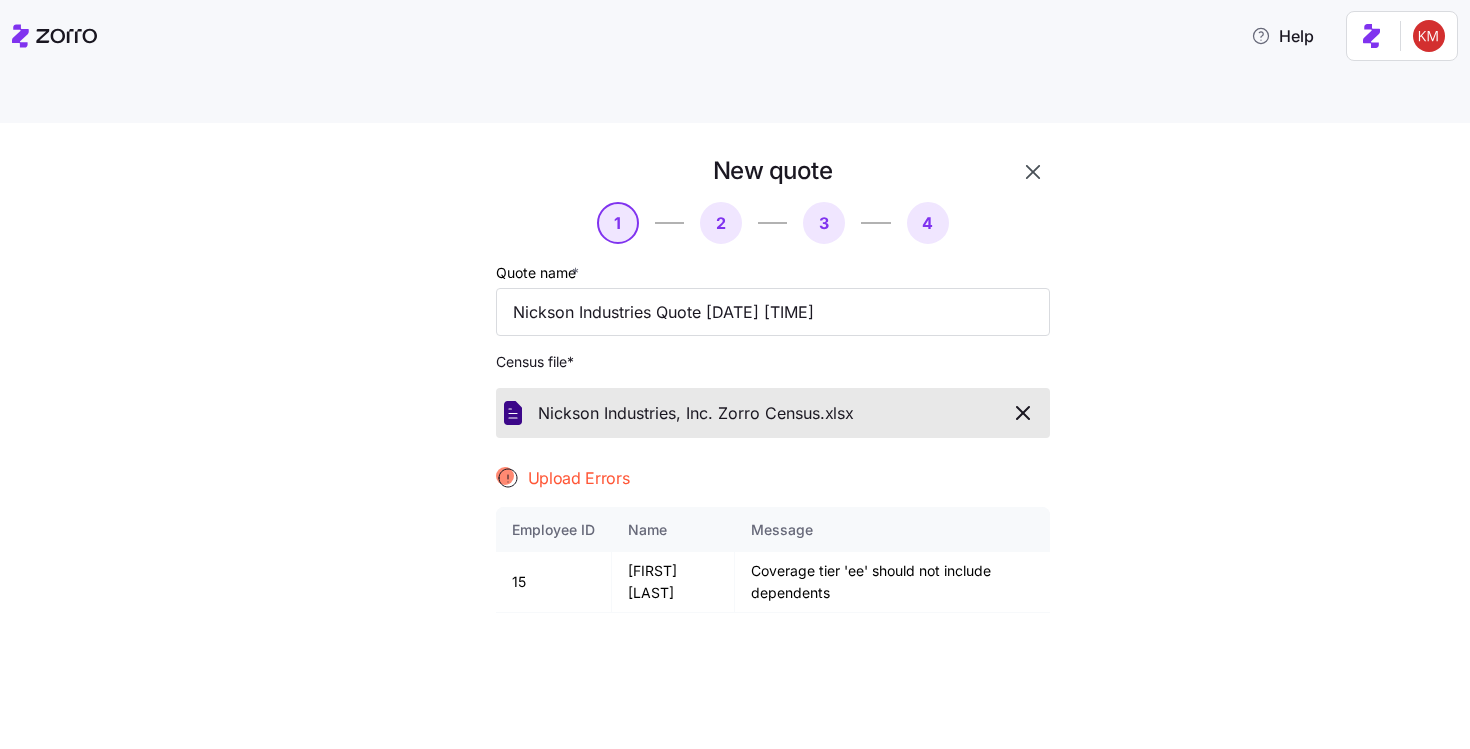 click 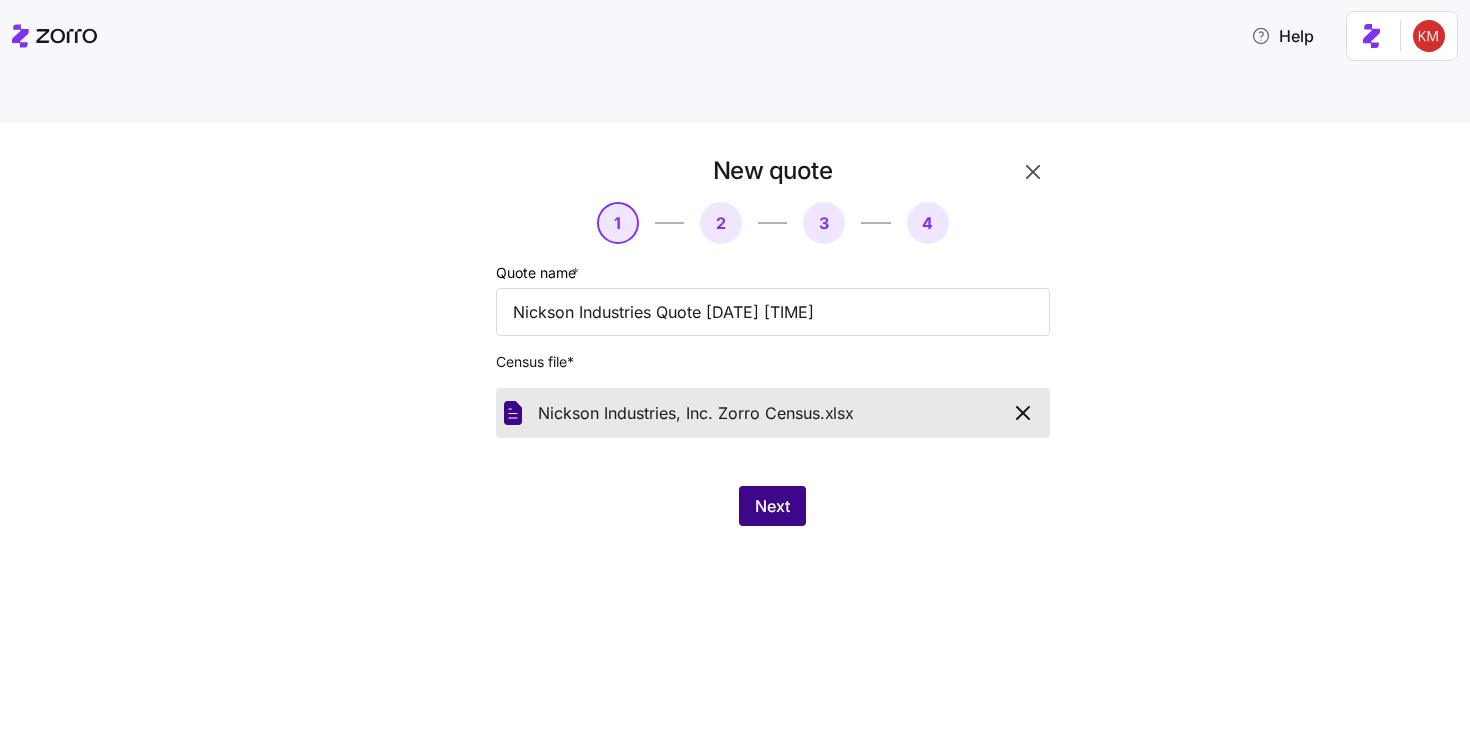 click on "Next" at bounding box center [772, 506] 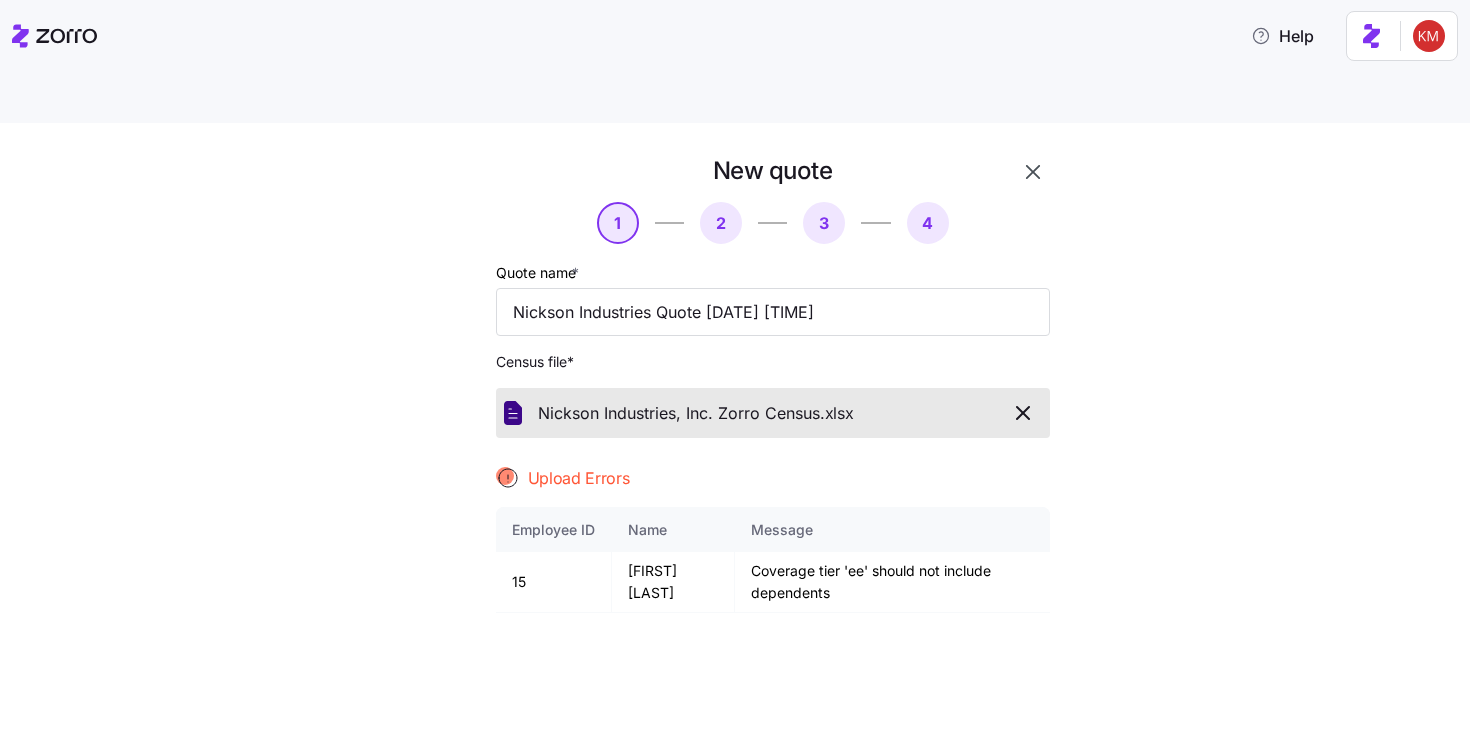 click 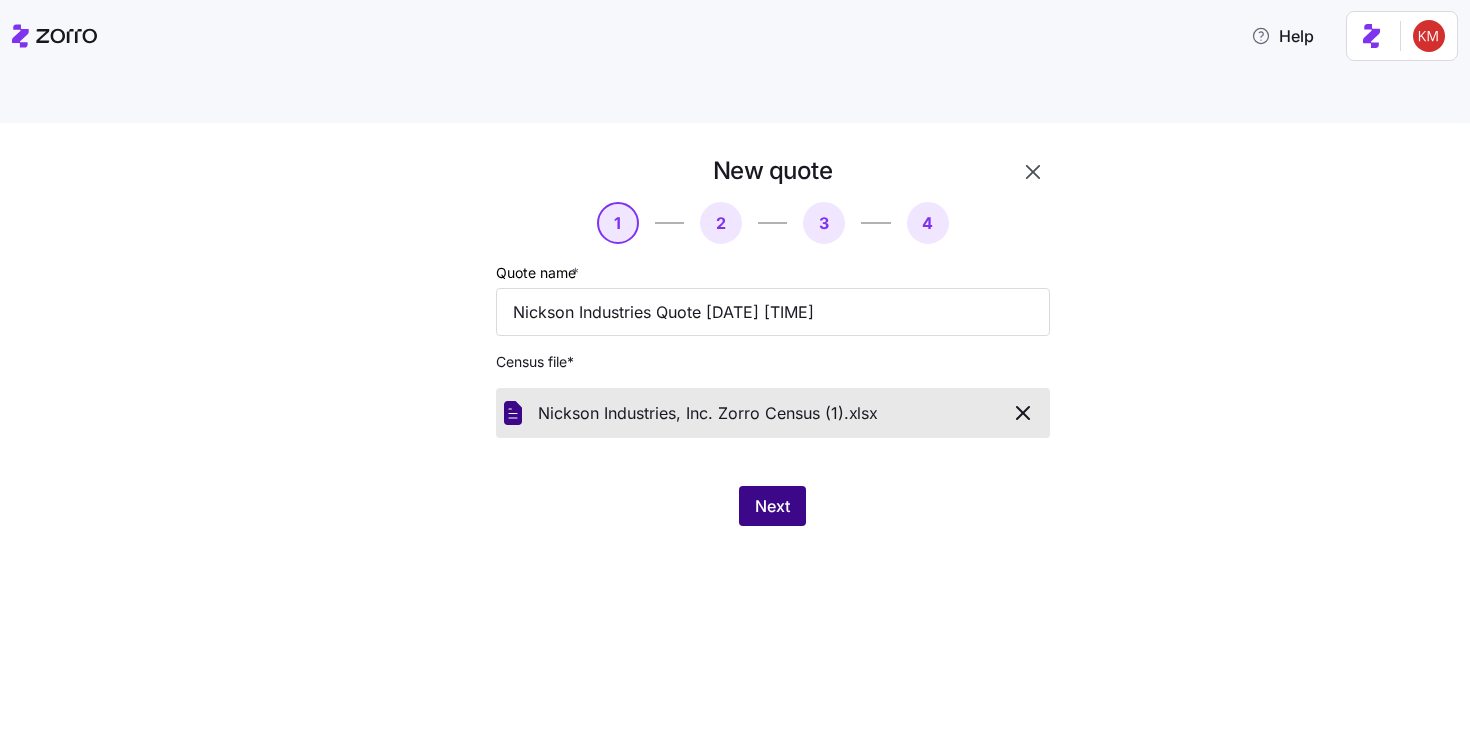 click on "Next" at bounding box center [772, 506] 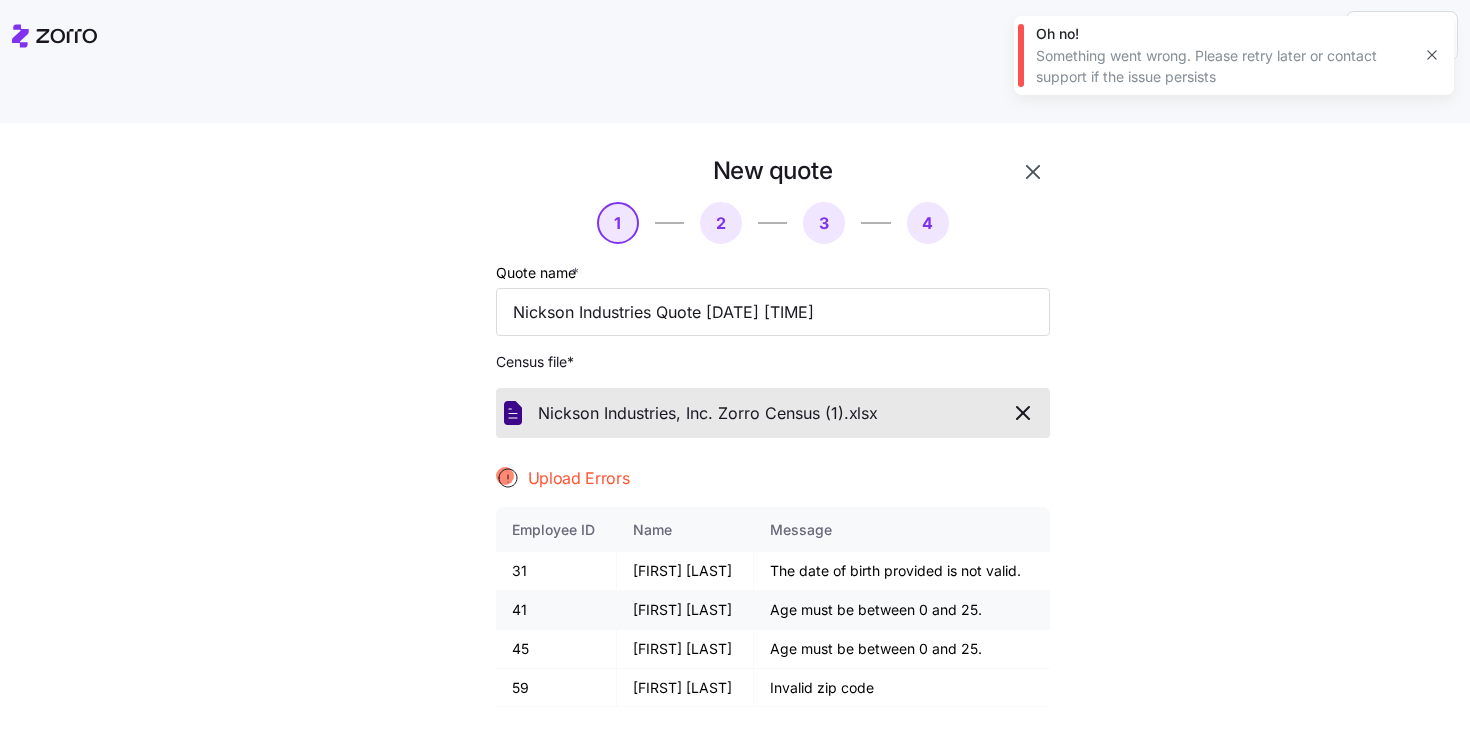 click on "Age must be between 0 and 25." at bounding box center (901, 610) 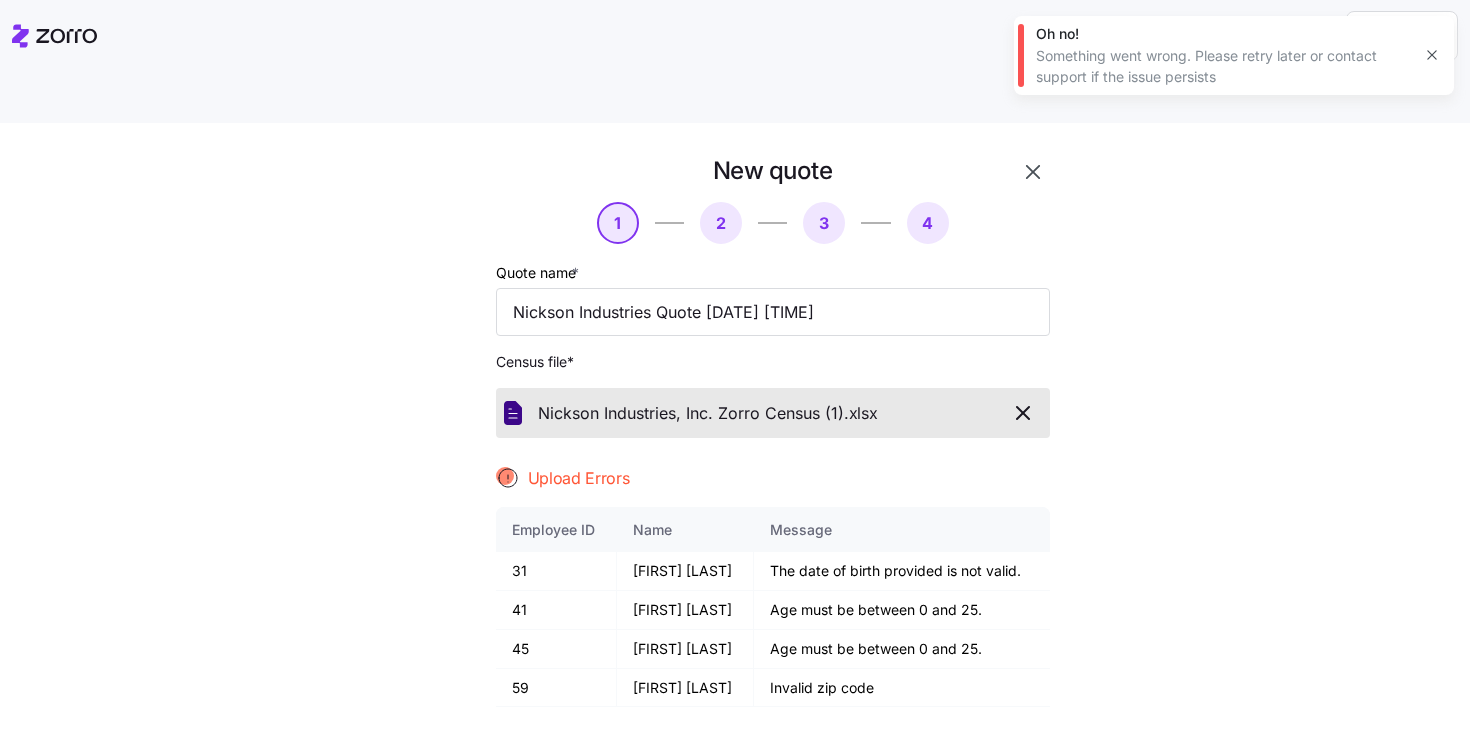 click at bounding box center (1023, 413) 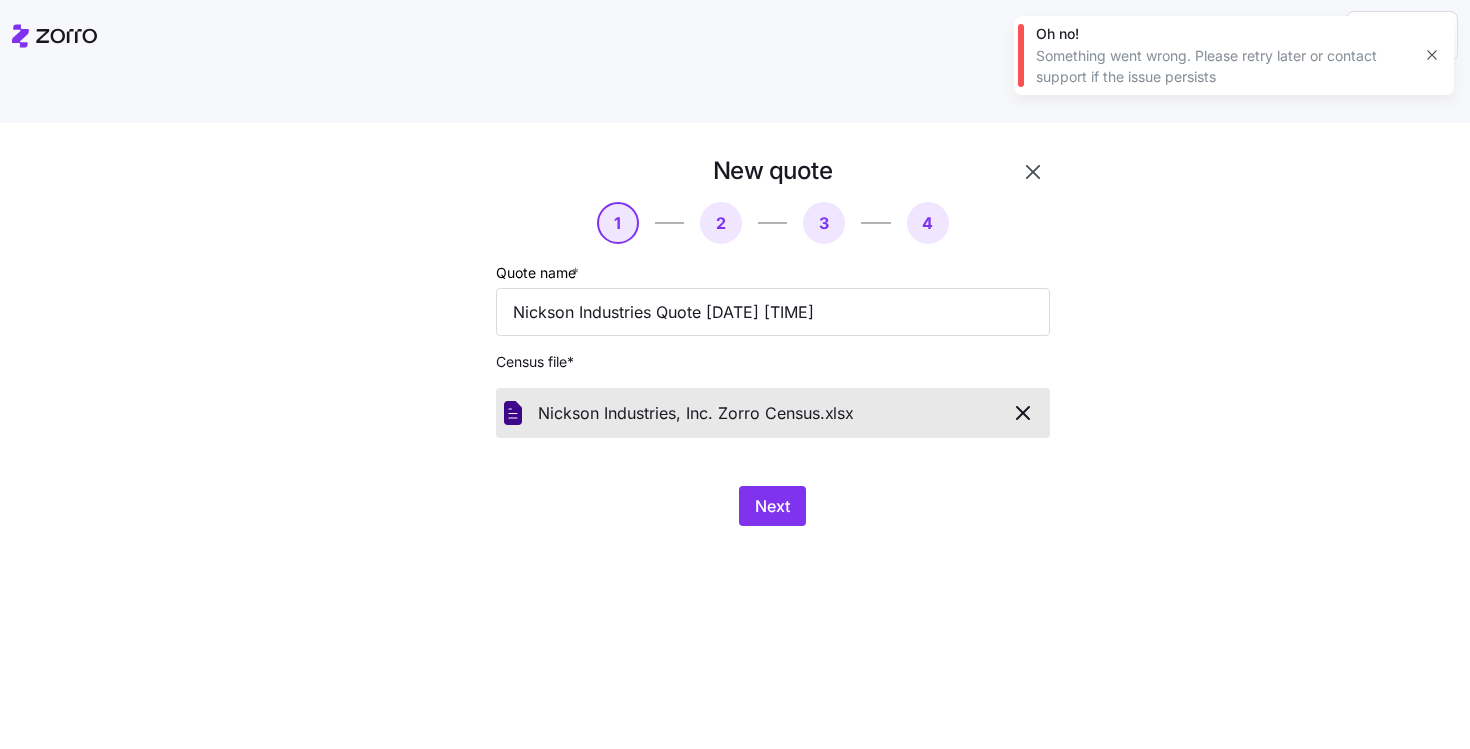 click on "New quote 1 2 3 4 Quote name  * Nickson Industries Quote 07/13/2025 11:36 PM Census file * Nickson Industries, Inc. Zorro Census. xlsx Next" at bounding box center [735, 459] 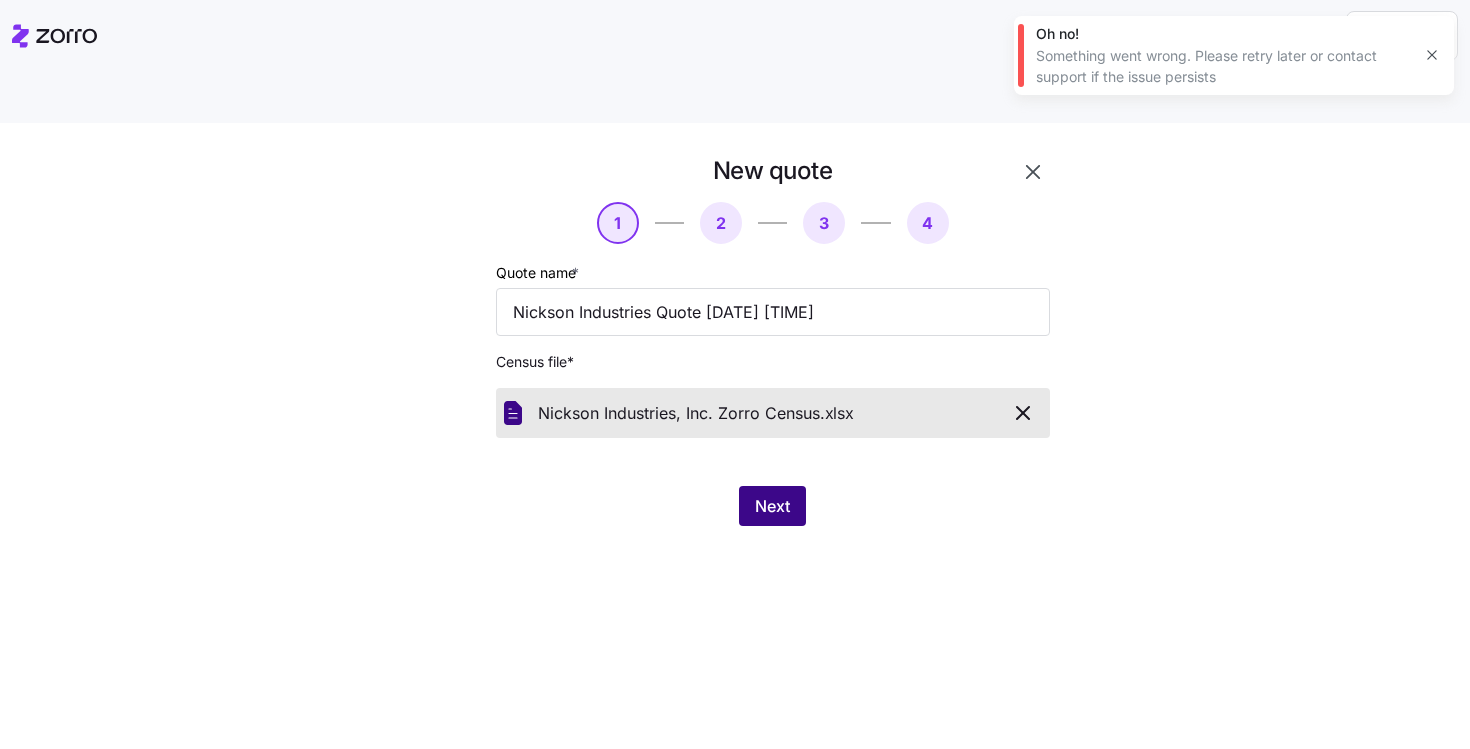 click on "Next" at bounding box center [772, 506] 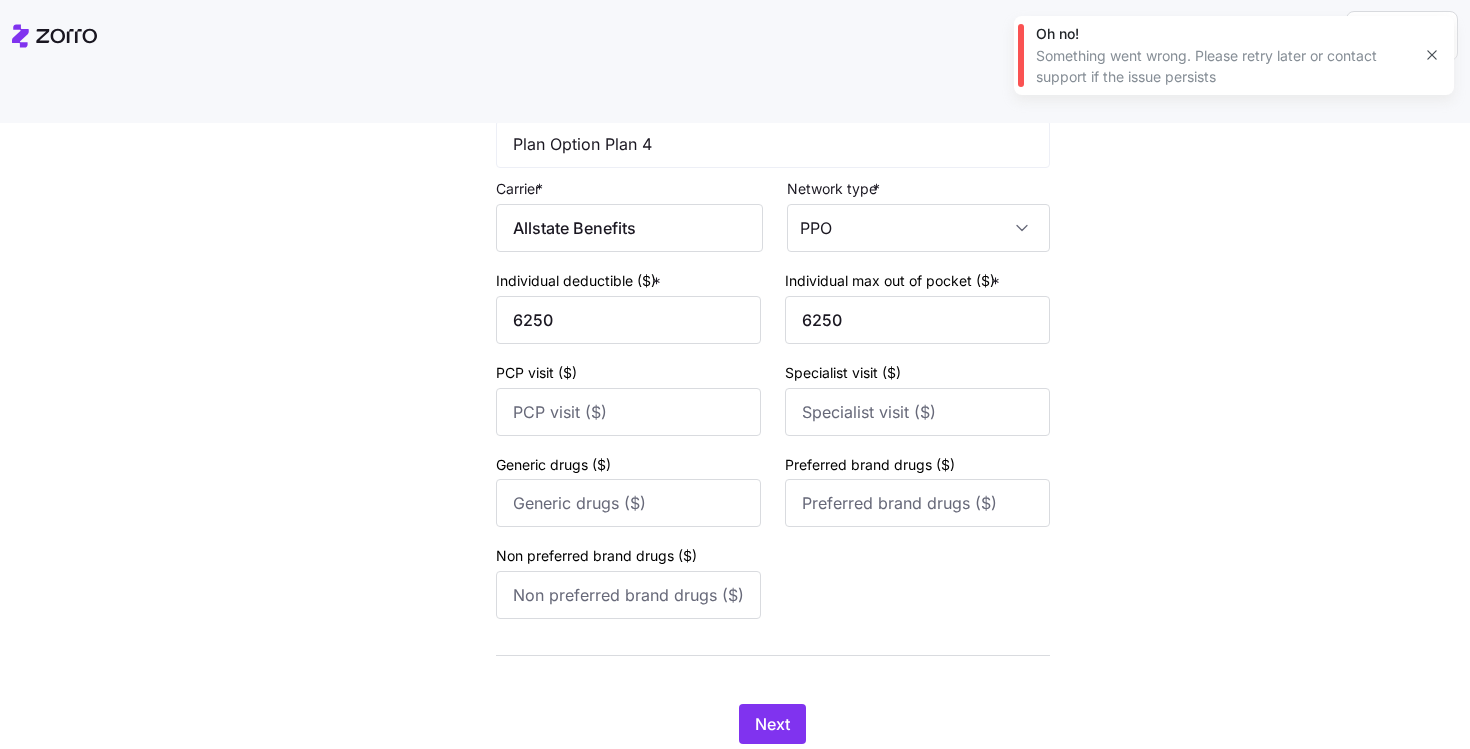 scroll, scrollTop: 231, scrollLeft: 0, axis: vertical 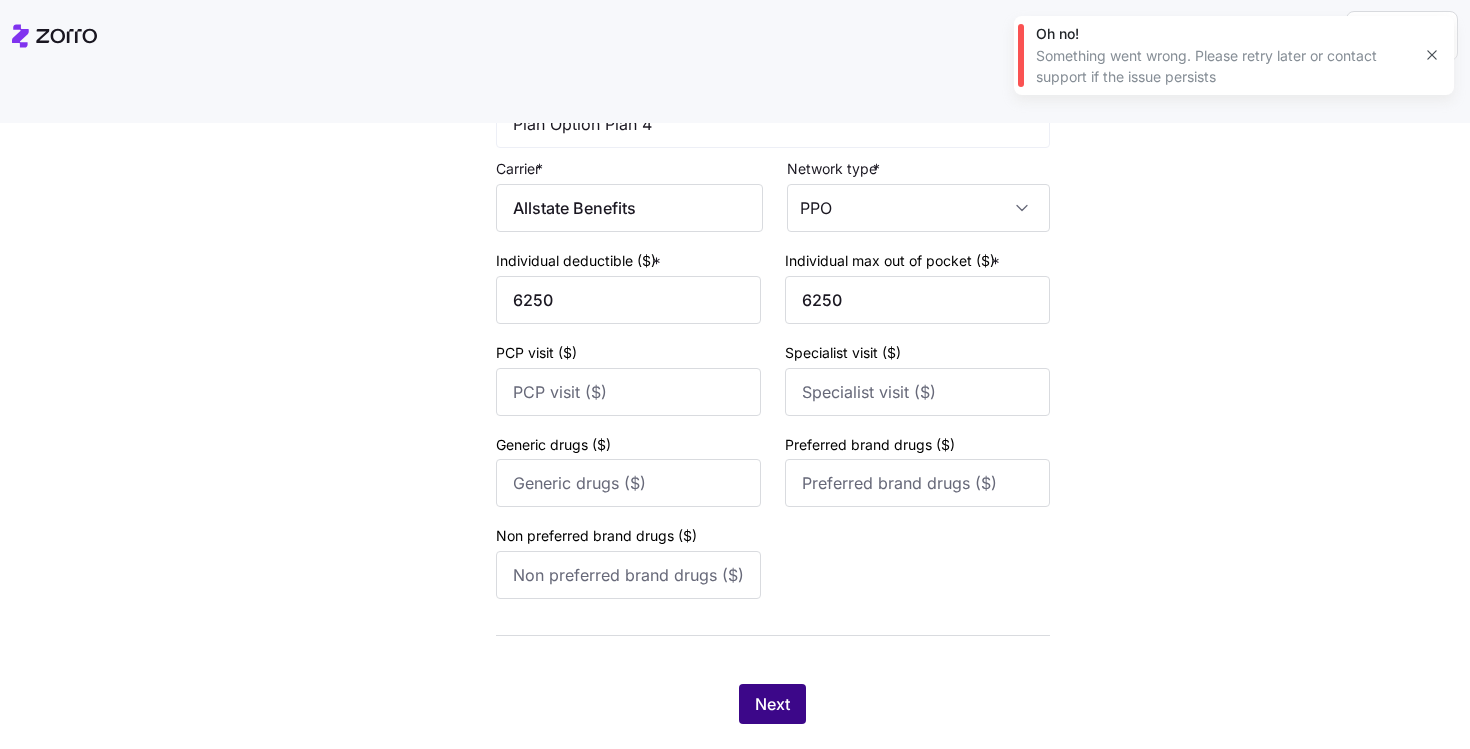 click on "Next" at bounding box center (772, 704) 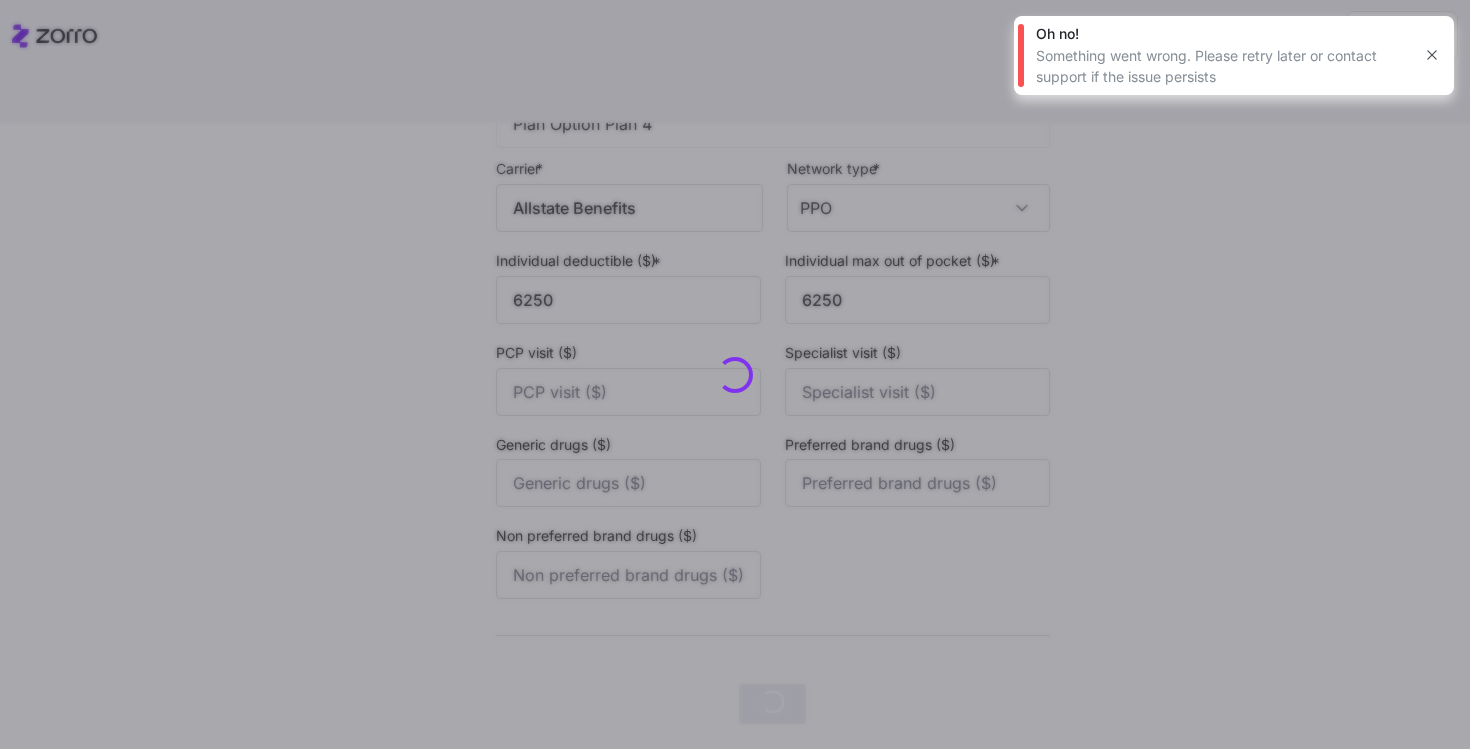 scroll, scrollTop: 0, scrollLeft: 0, axis: both 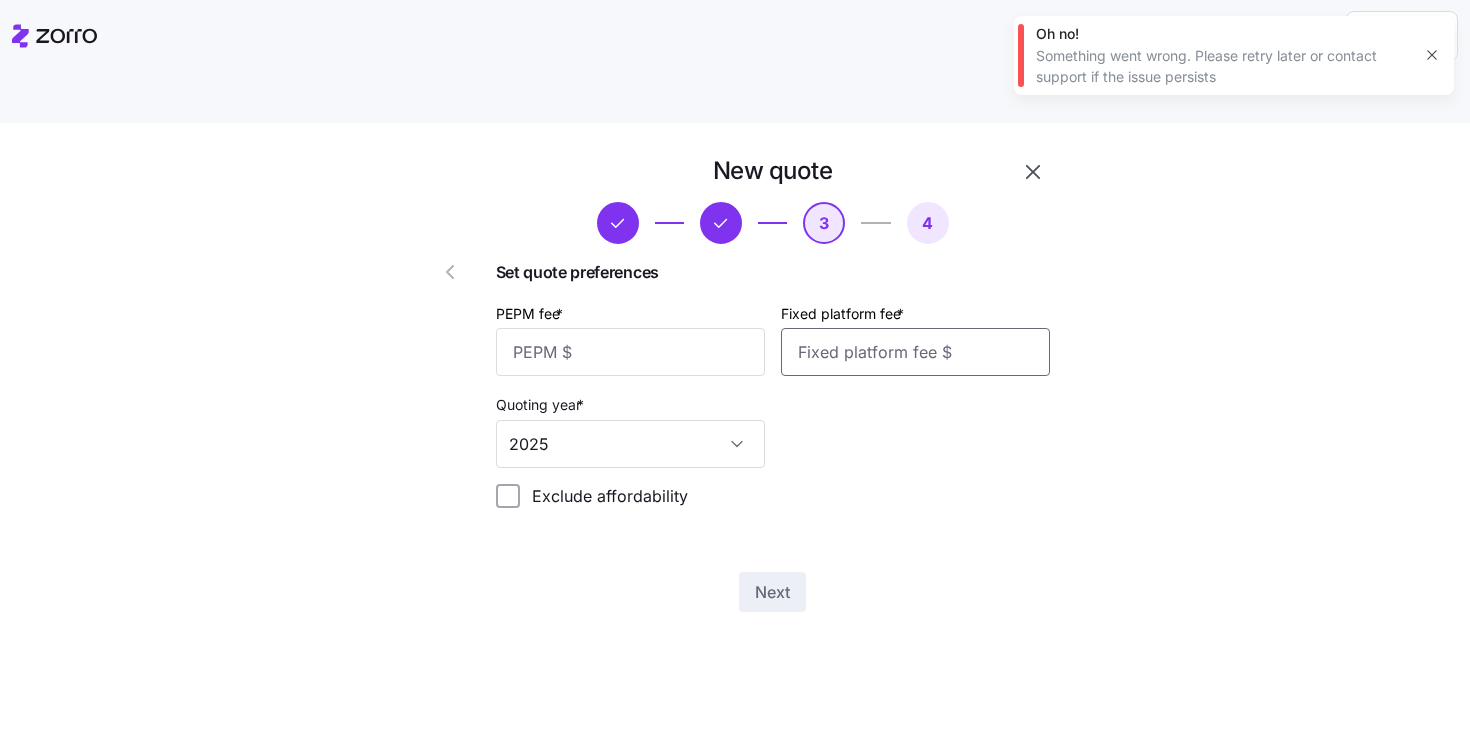 click on "Fixed platform fee  *" at bounding box center (915, 352) 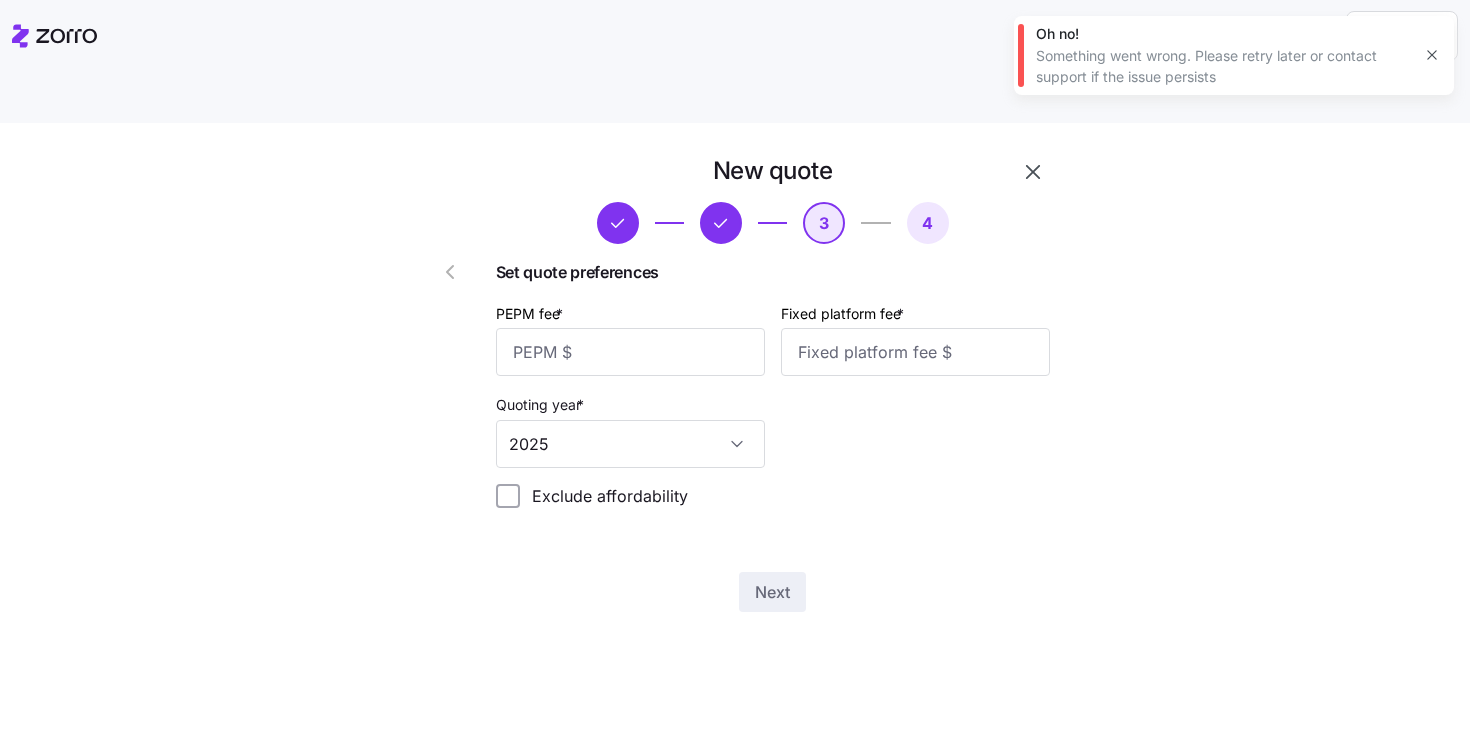 drag, startPoint x: 870, startPoint y: 357, endPoint x: 863, endPoint y: 334, distance: 24.04163 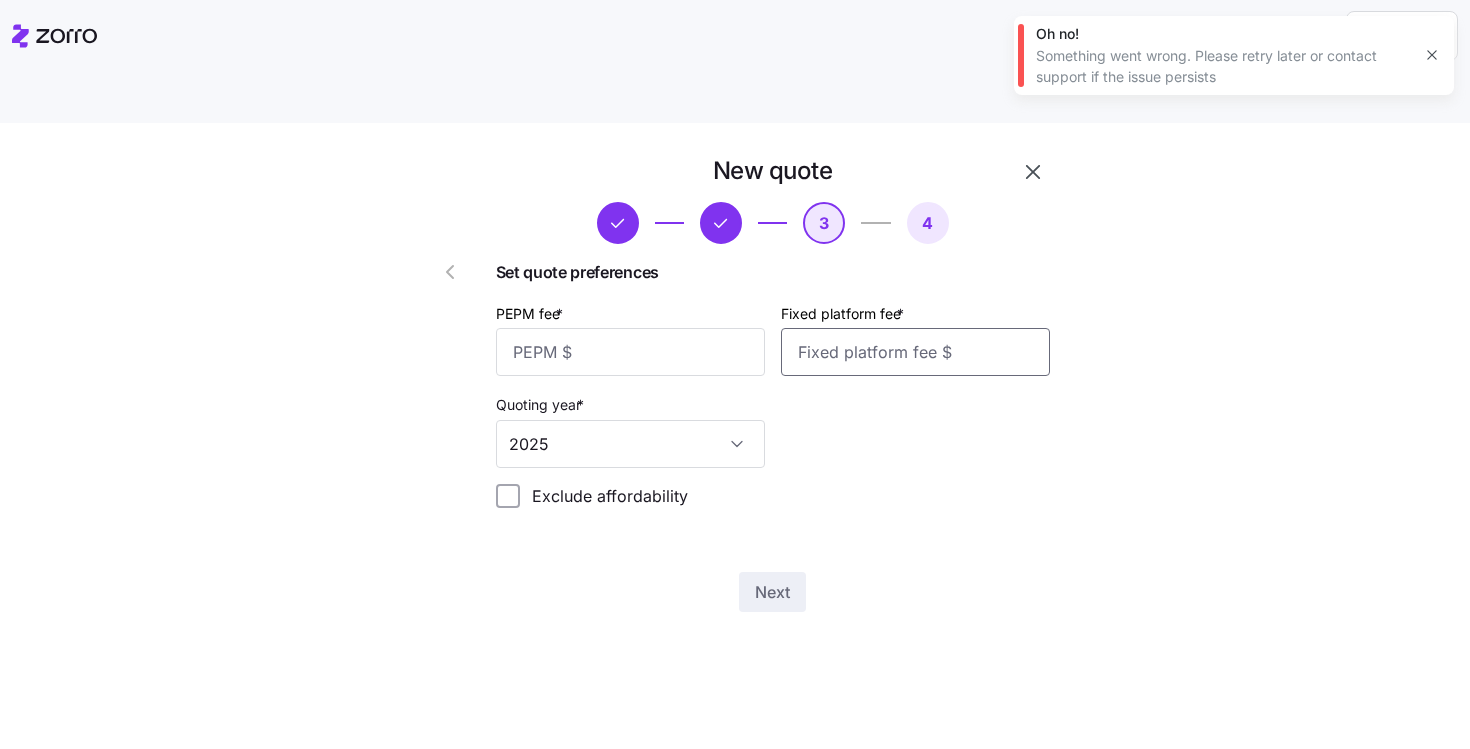 click on "Fixed platform fee  *" at bounding box center (915, 352) 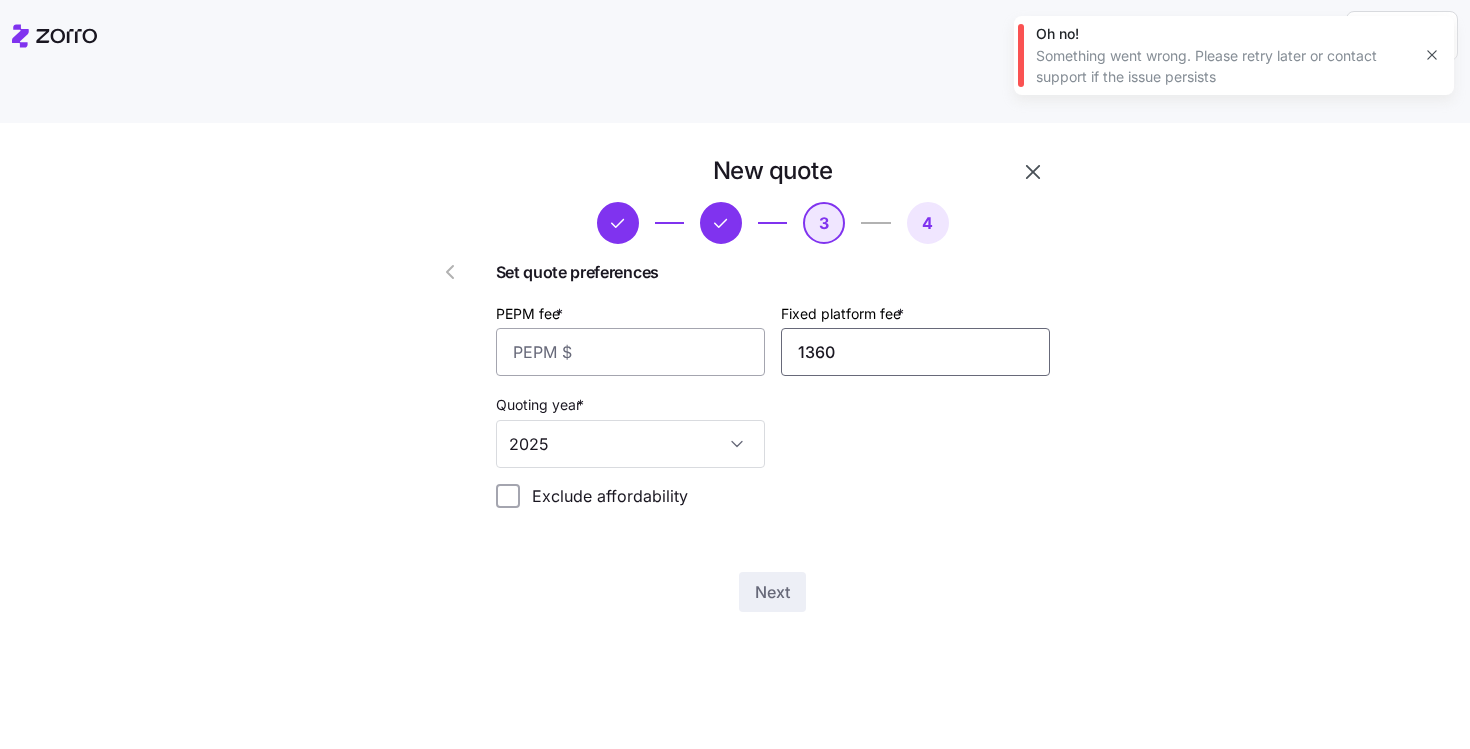 type on "1360" 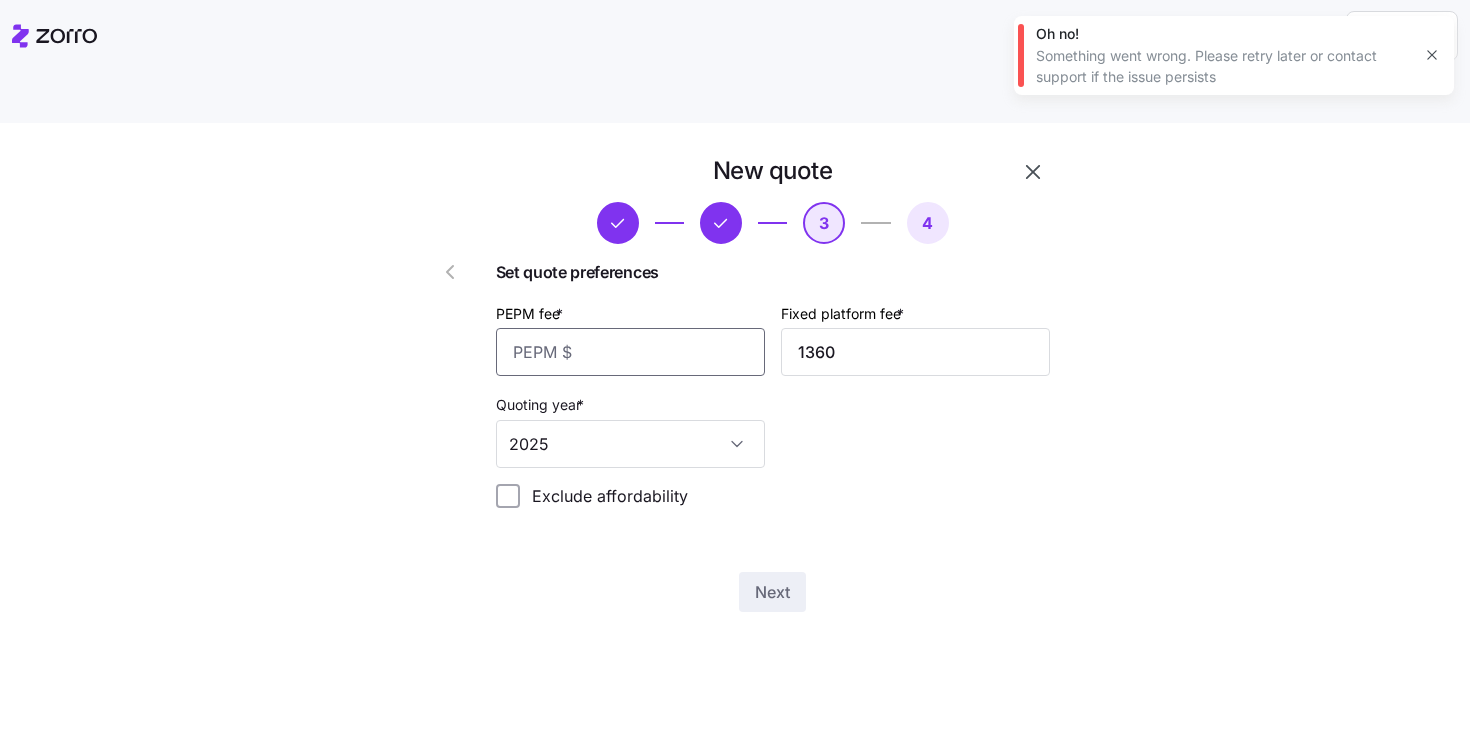 click on "PEPM fee  *" at bounding box center [630, 352] 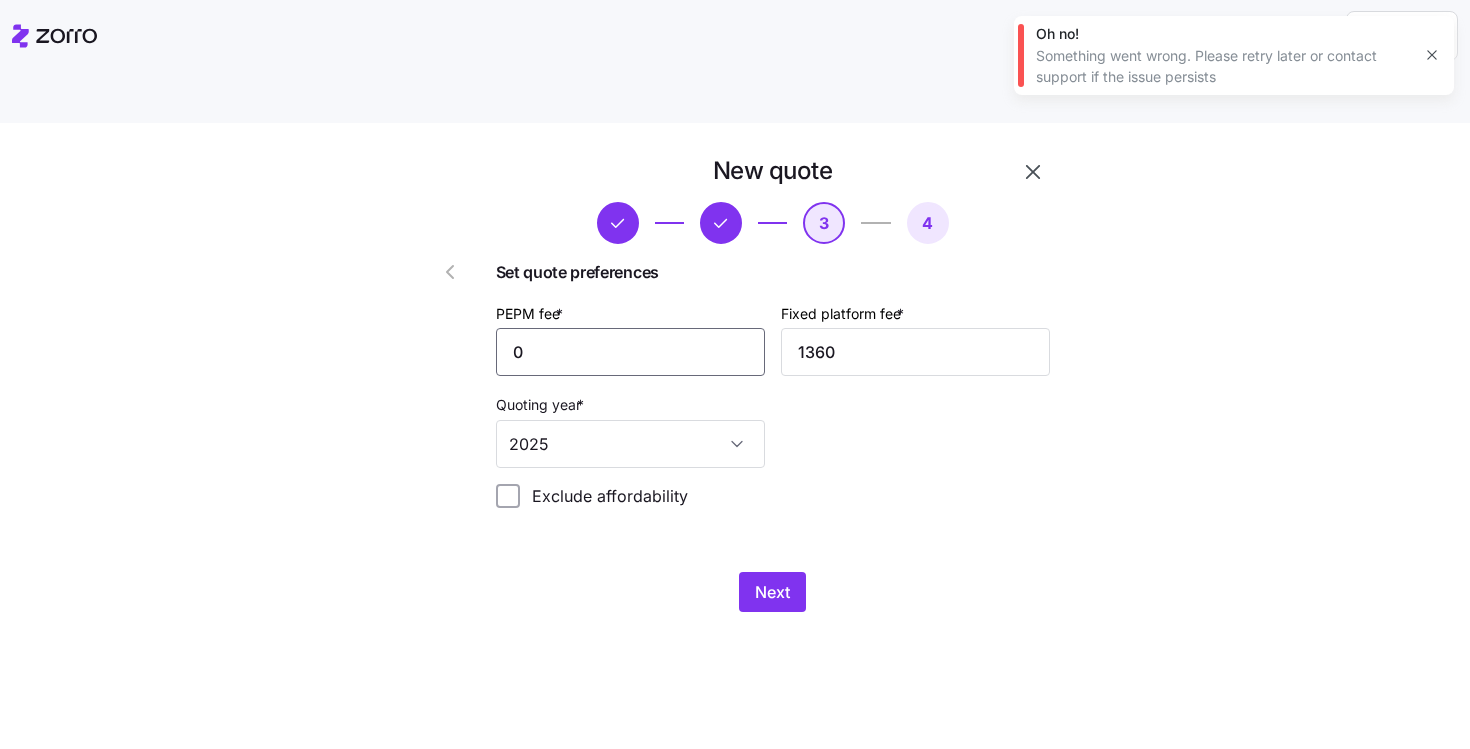 type on "0" 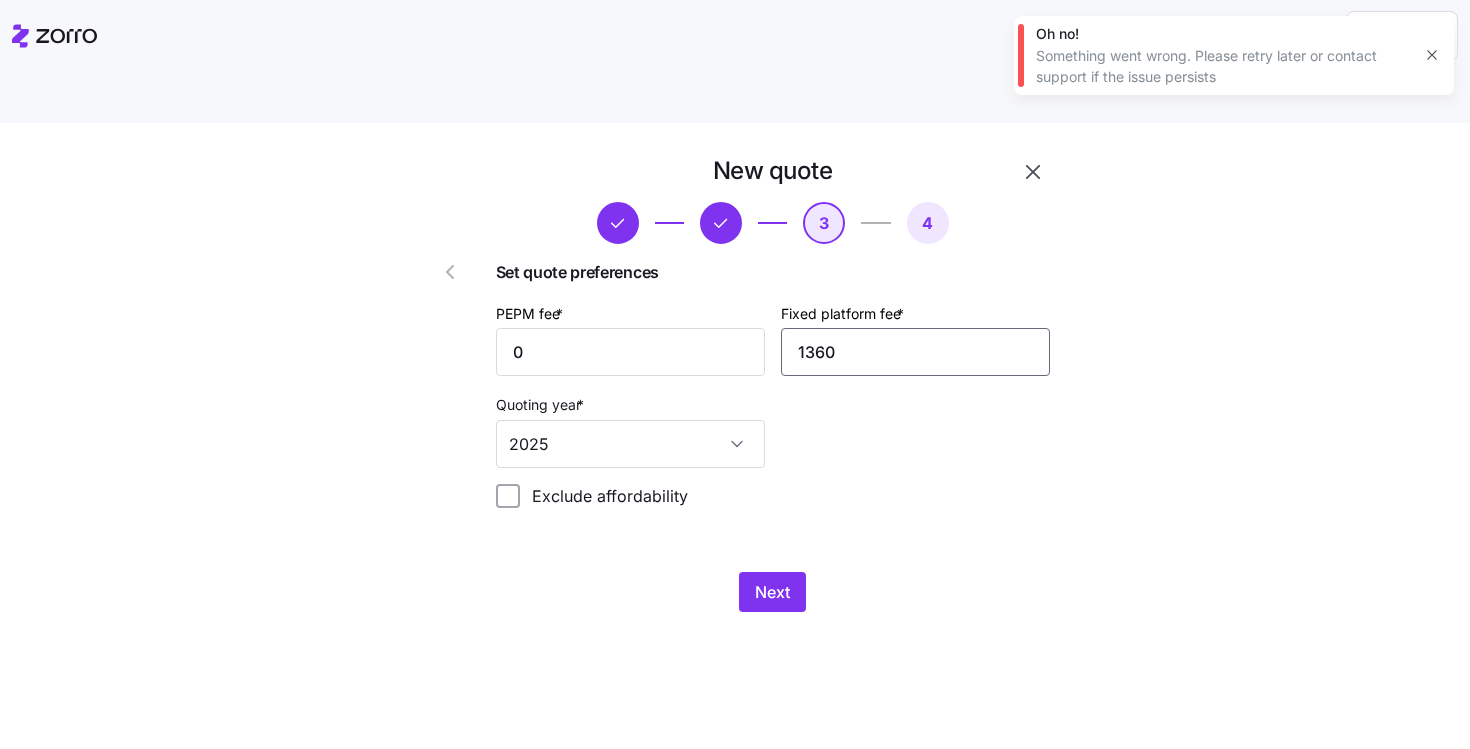 click on "1360" at bounding box center (915, 352) 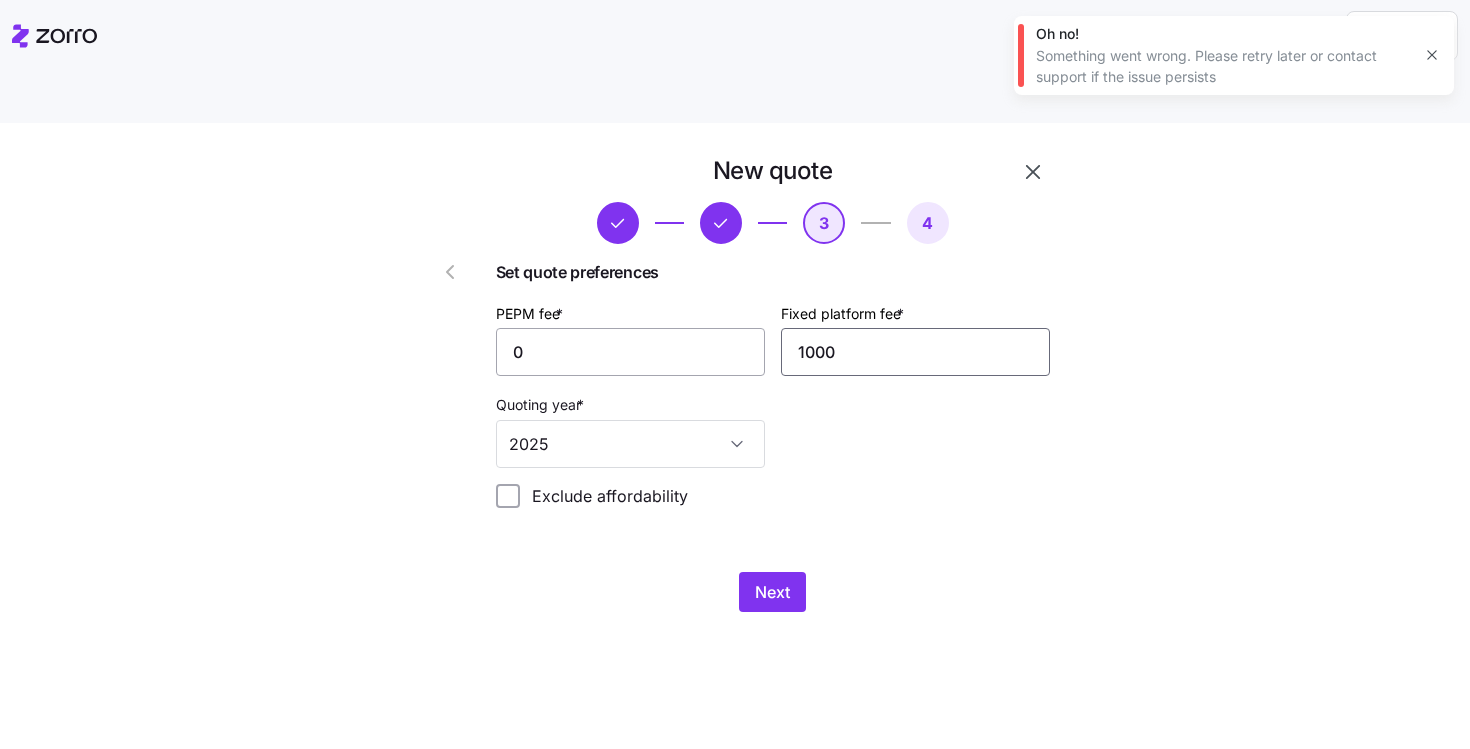 type on "1000" 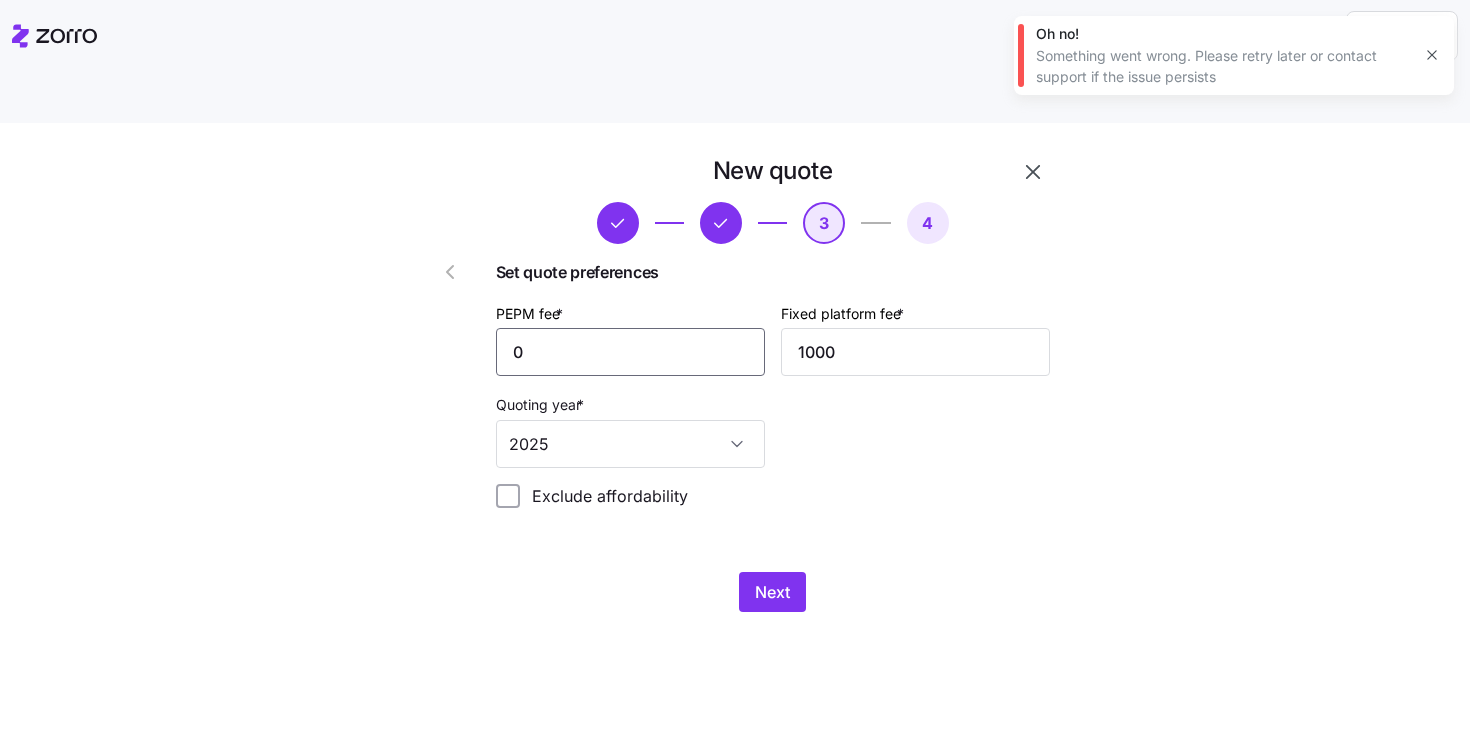 click on "0" at bounding box center (630, 352) 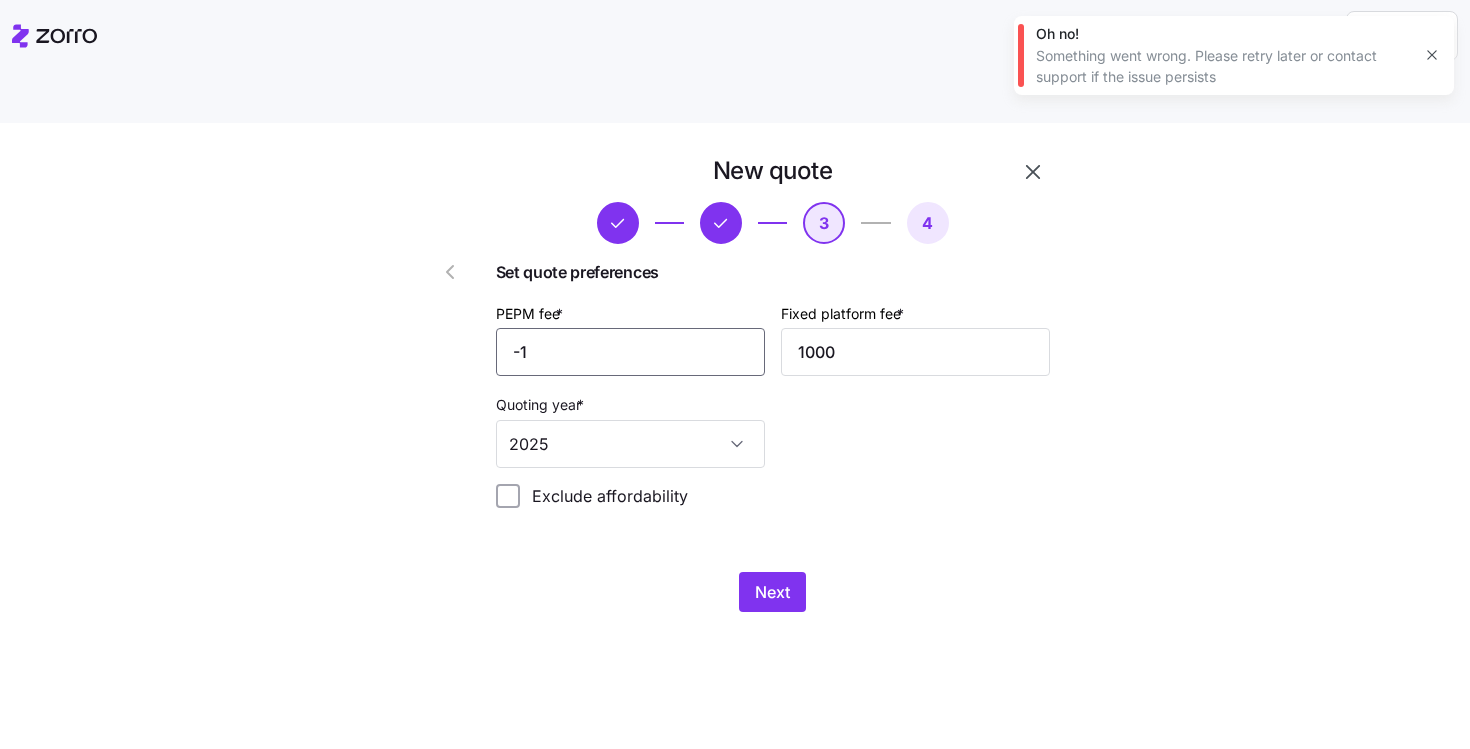 type on "-" 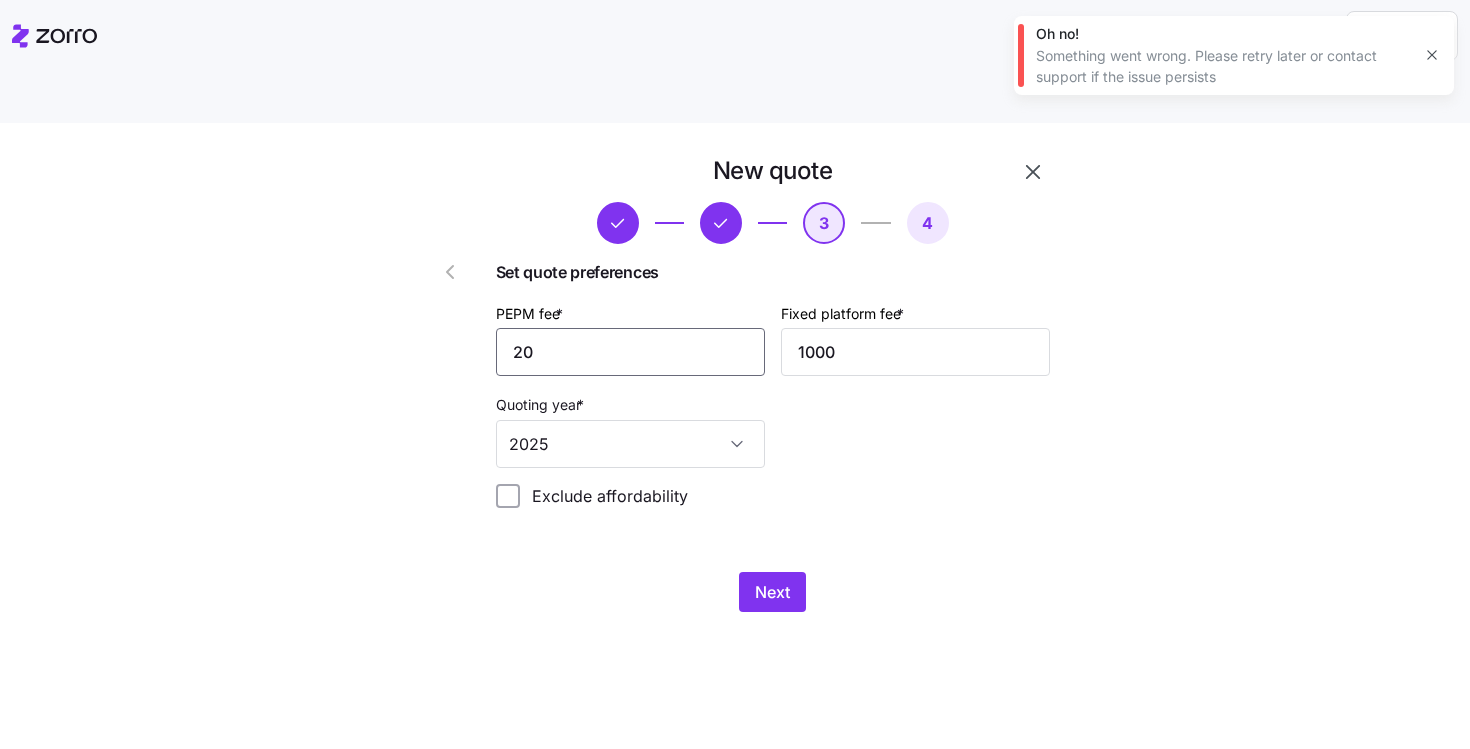 type on "20" 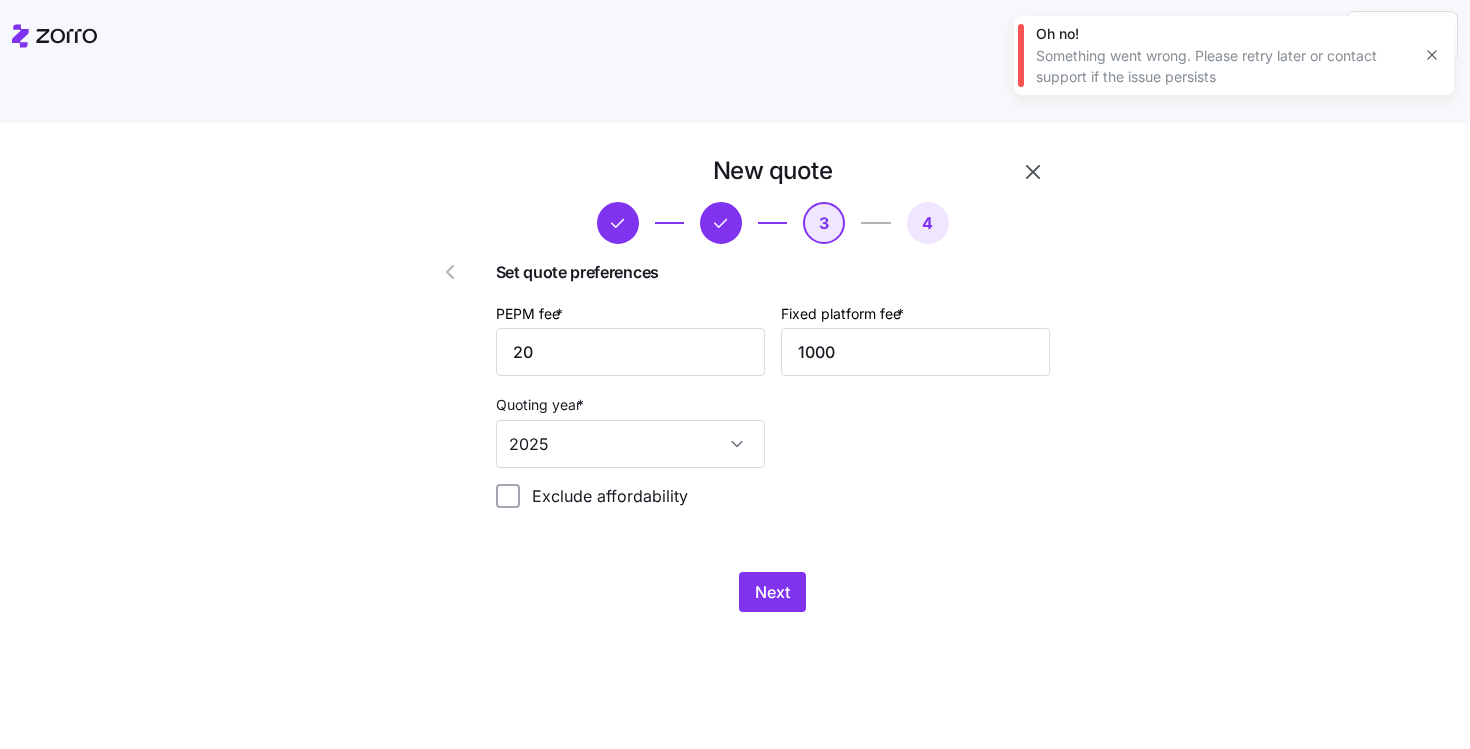 drag, startPoint x: 1012, startPoint y: 453, endPoint x: 1001, endPoint y: 456, distance: 11.401754 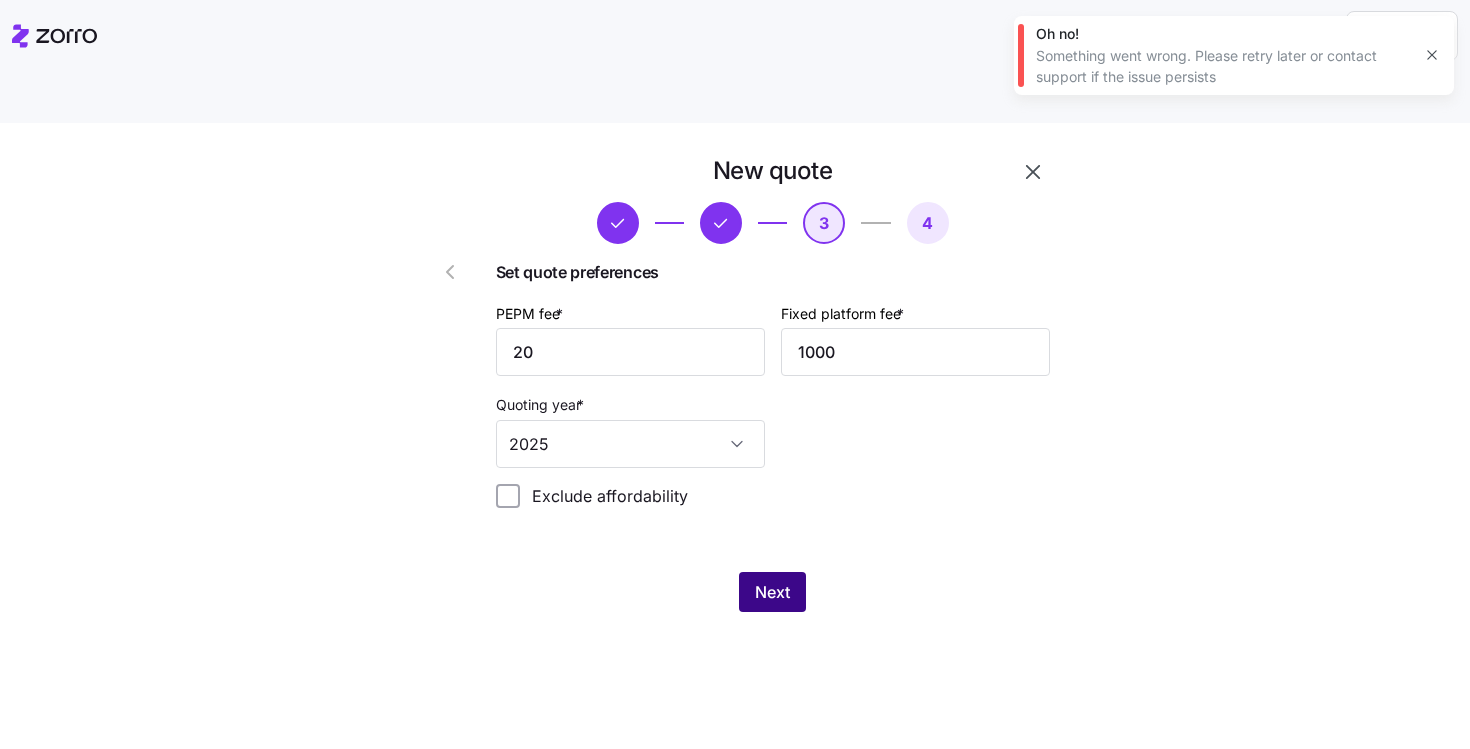 click on "Next" at bounding box center [772, 592] 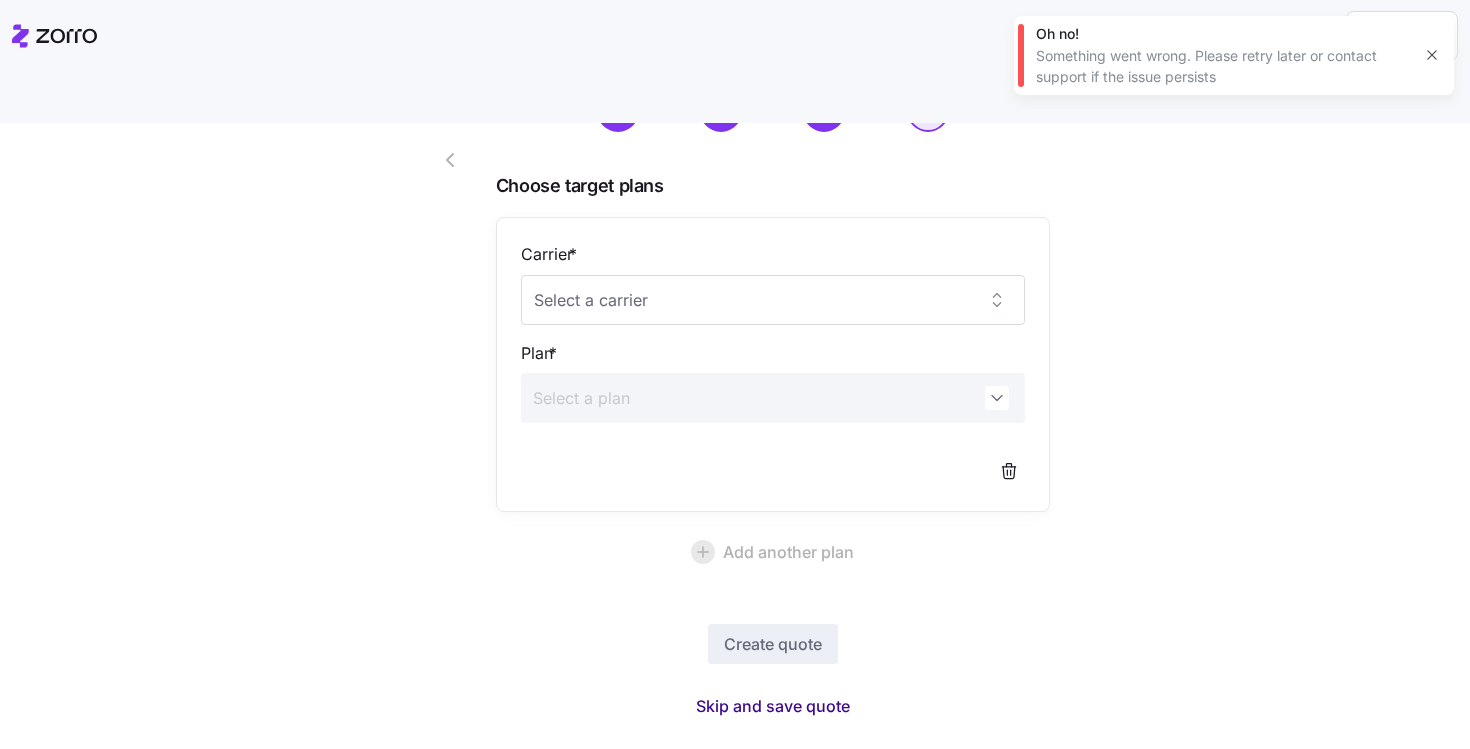 click on "Skip and save quote" at bounding box center (773, 706) 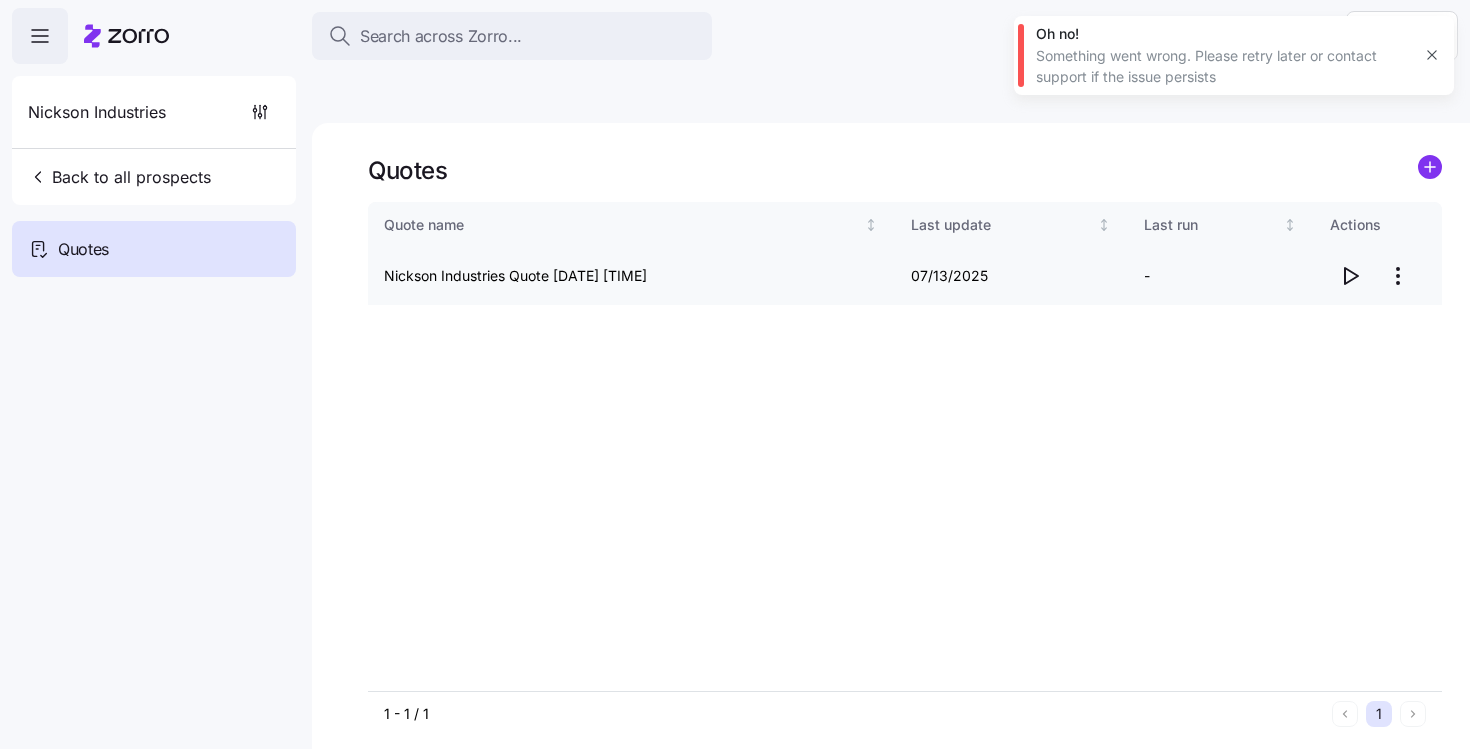 click at bounding box center (1378, 276) 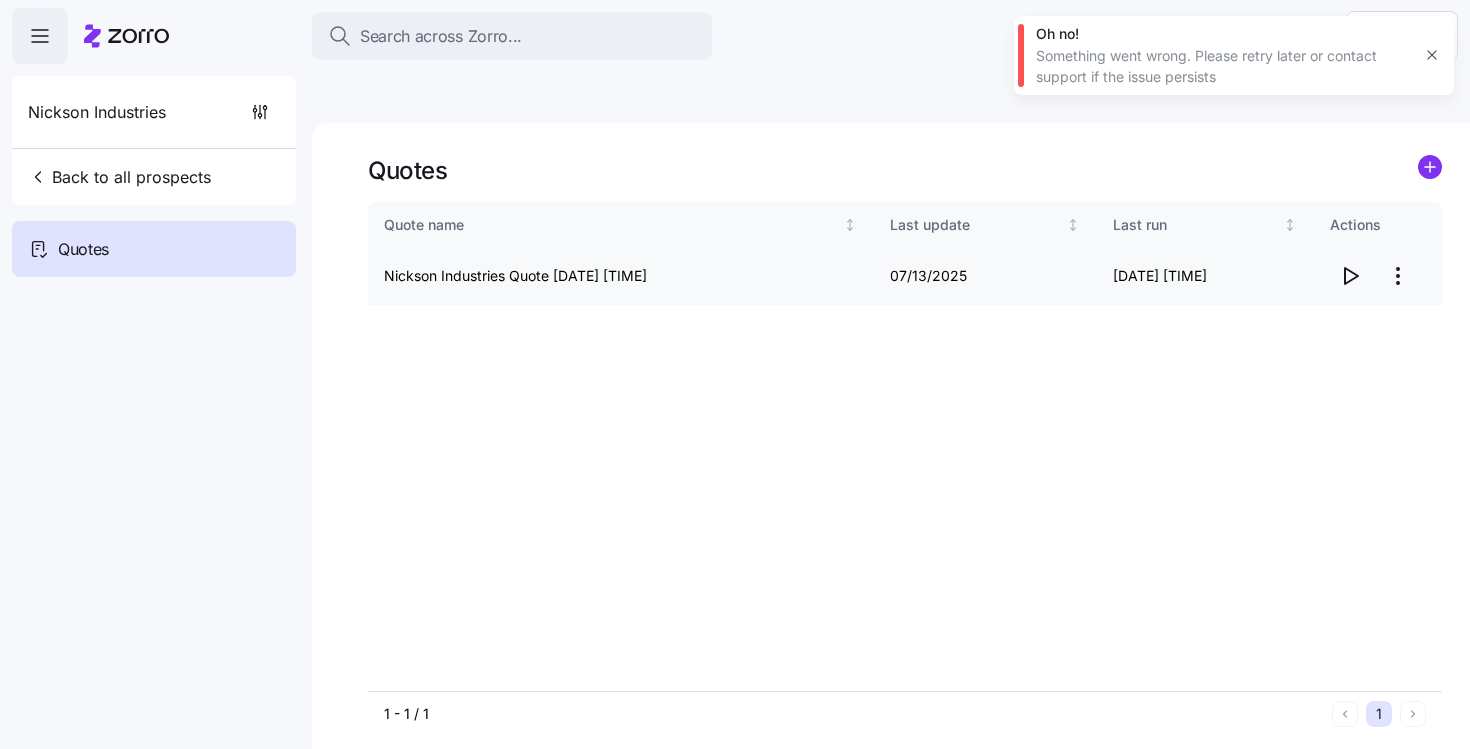 click on "Search across Zorro... Help Nickson Industries Back to all prospects Quotes Quotes Quote name Last update Last run Actions Nickson Industries Quote 07/13/2025 11:36 PM 07/13/2025 07/13/2025 7:46 PM 1 - 1 / 1 1 Quotes Oh no! Something went wrong. Please retry later or contact support if the issue persists" at bounding box center (735, 469) 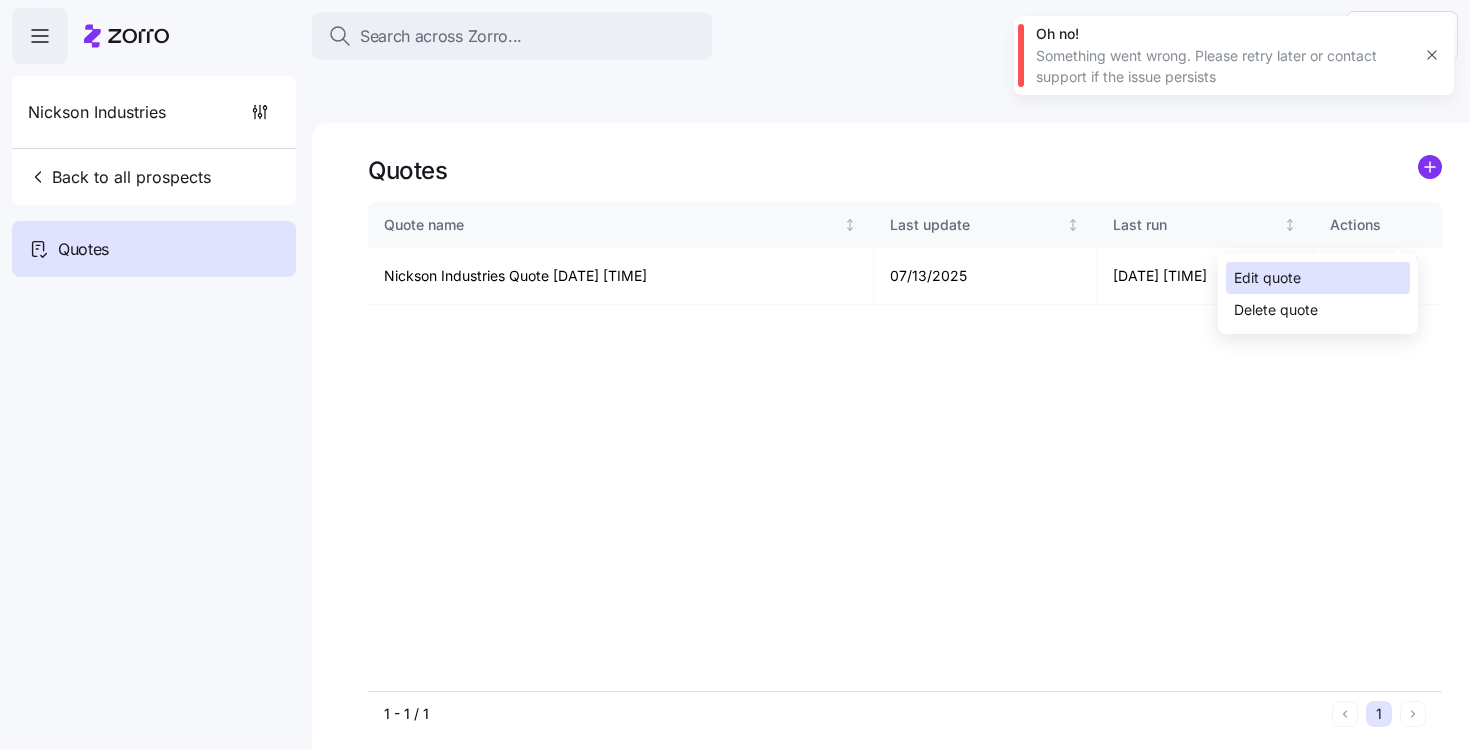 click on "Edit quote" at bounding box center (1318, 278) 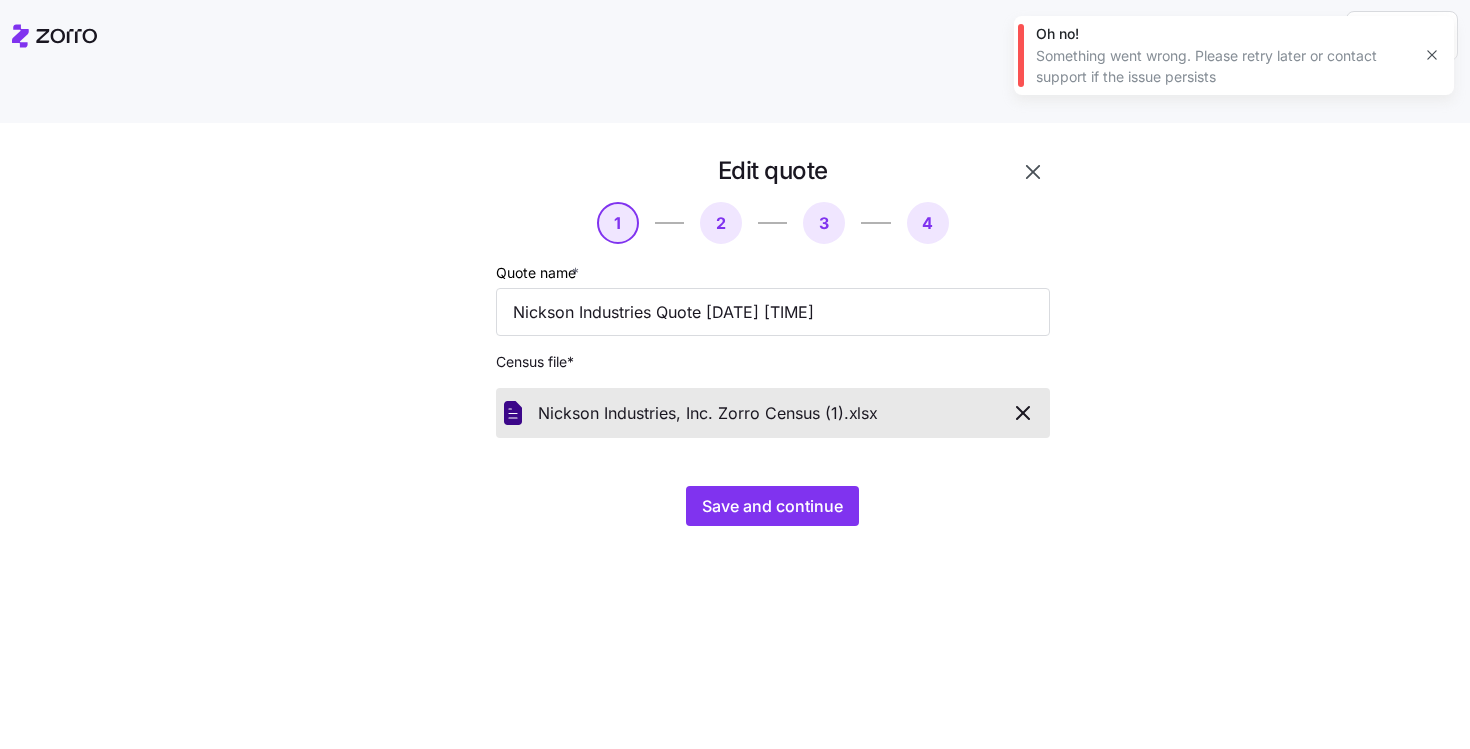 drag, startPoint x: 934, startPoint y: 561, endPoint x: 925, endPoint y: 555, distance: 10.816654 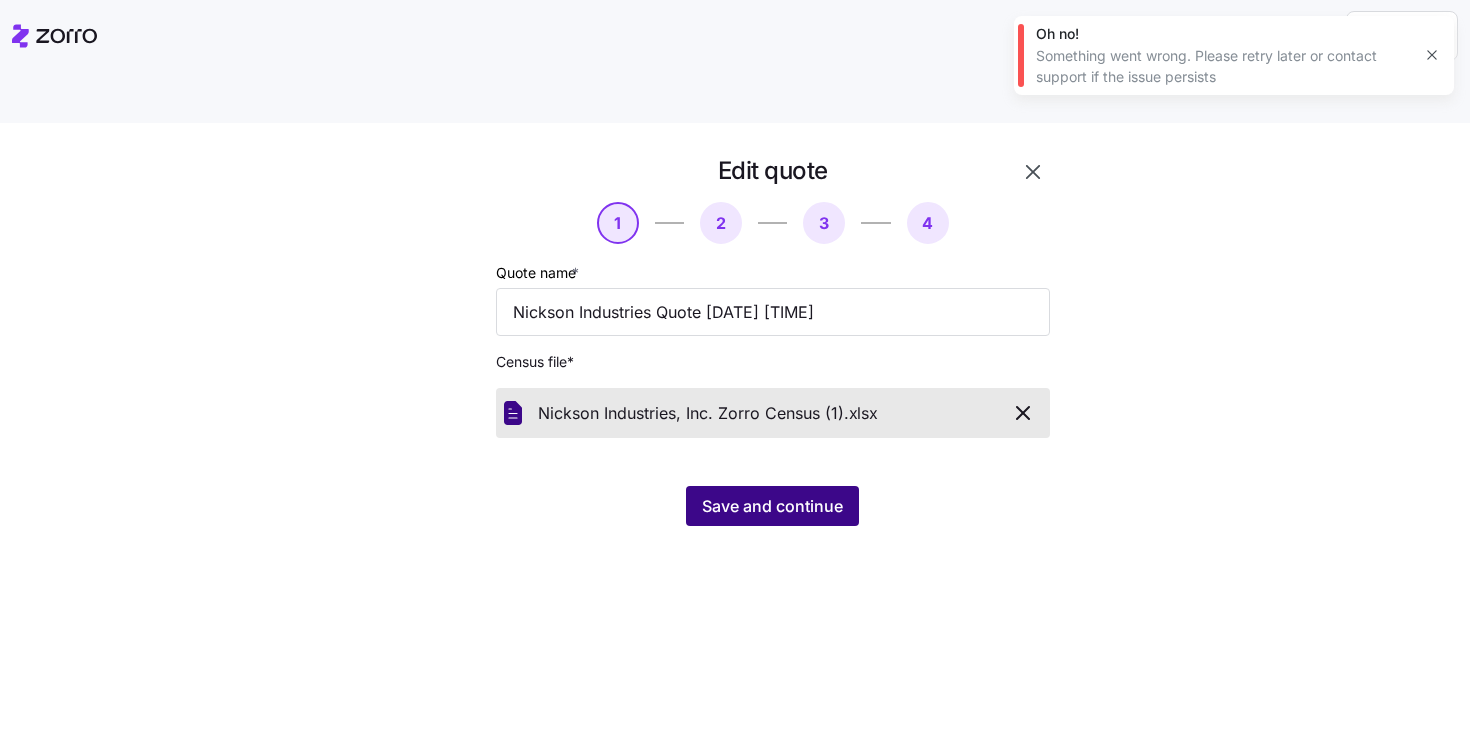 click on "Save and continue" at bounding box center [772, 506] 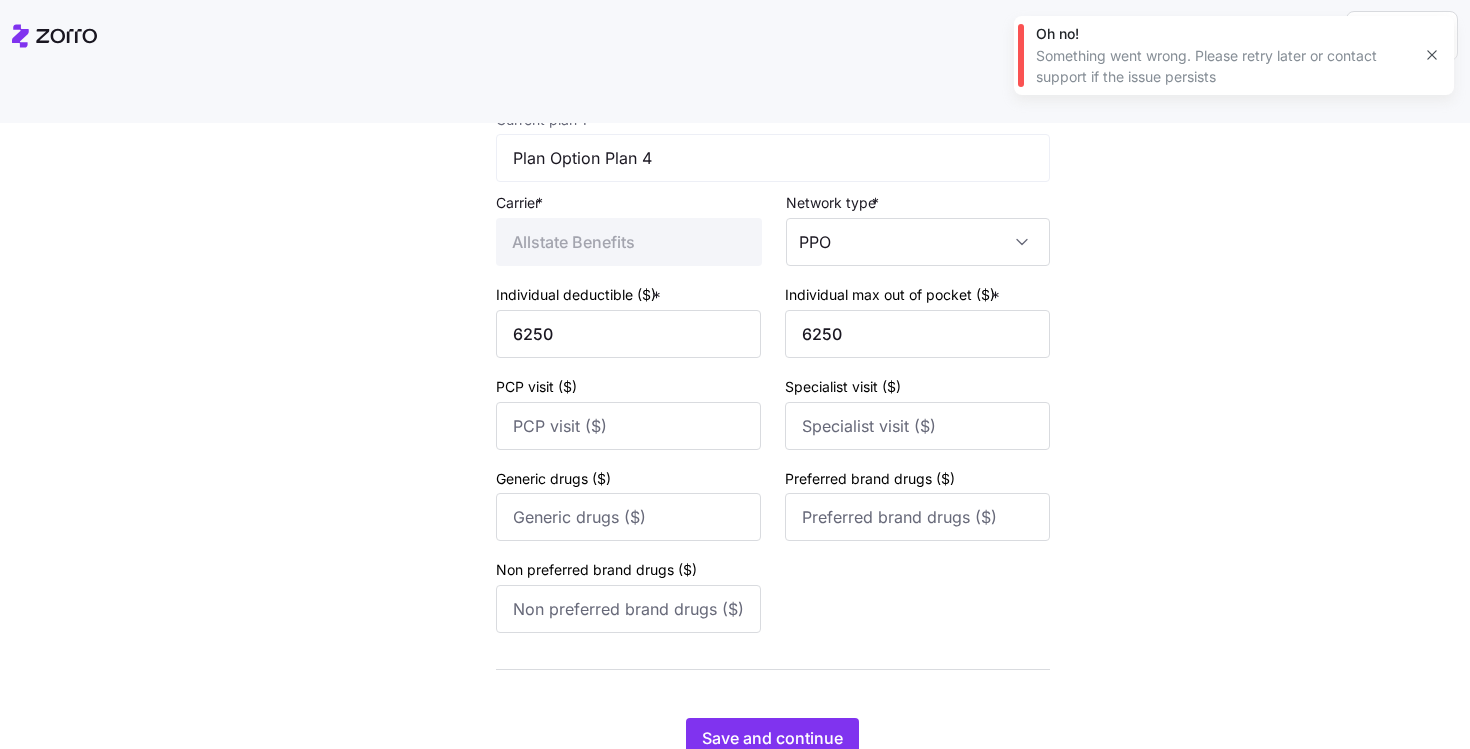 scroll, scrollTop: 231, scrollLeft: 0, axis: vertical 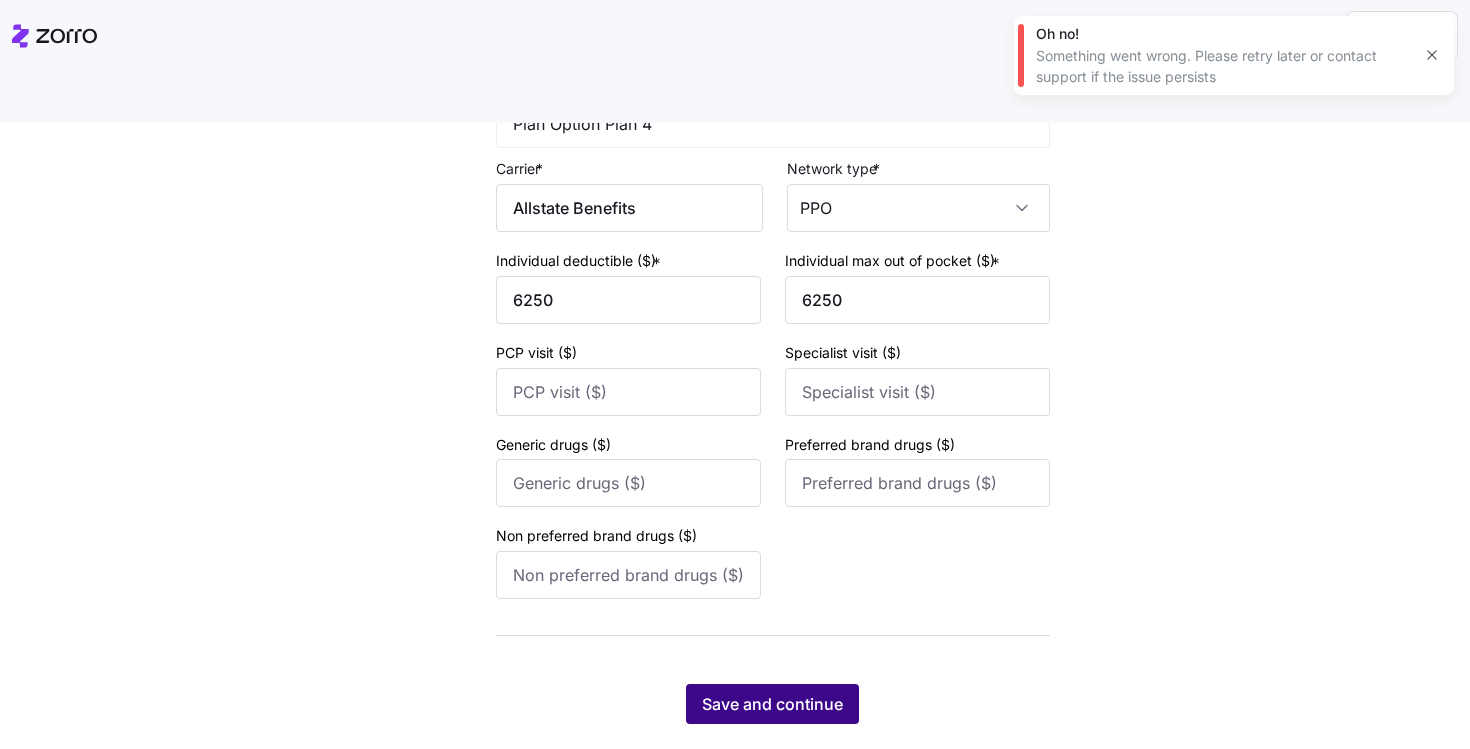 click on "Save and continue" at bounding box center (772, 704) 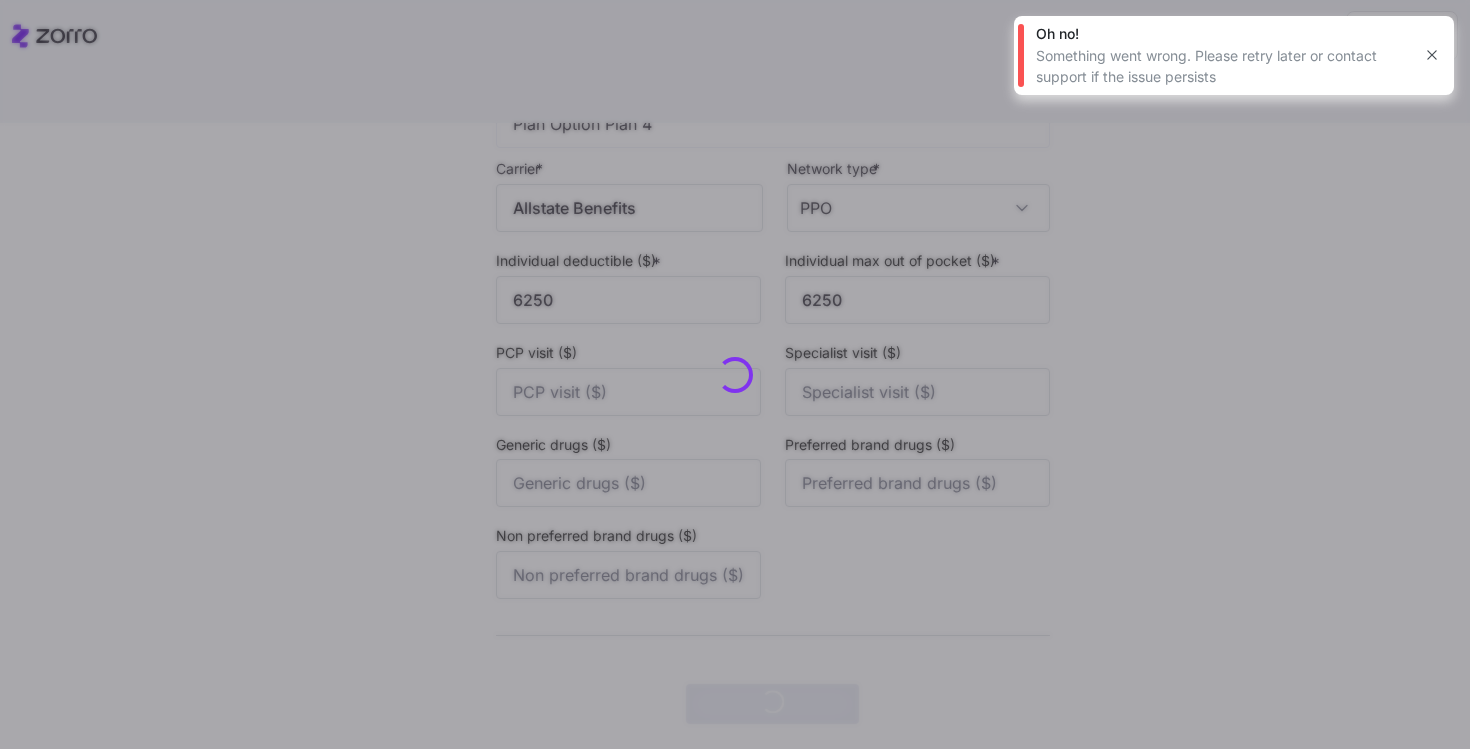 scroll, scrollTop: 0, scrollLeft: 0, axis: both 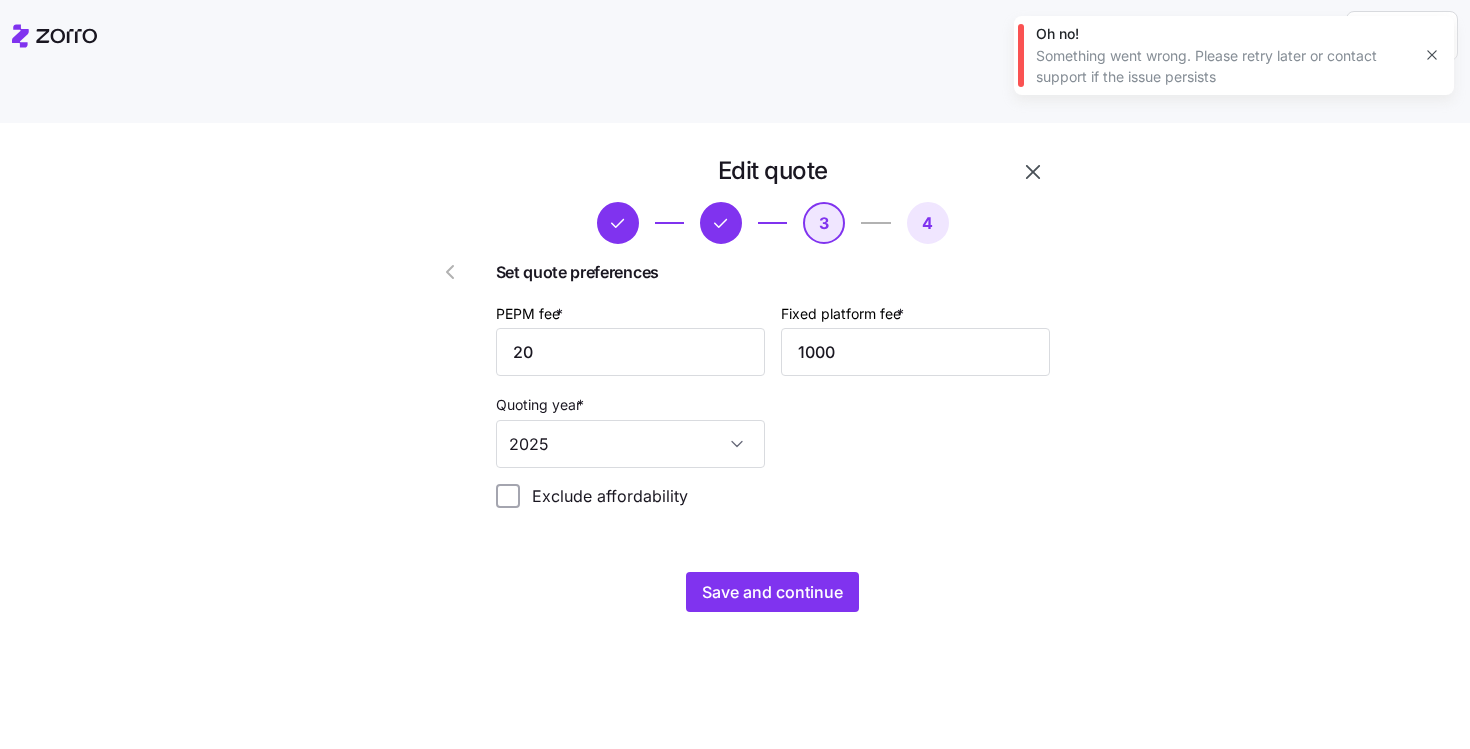 click on "Edit quote 3 4 Set quote preferences PEPM fee  * 20 Fixed platform fee  * 1000 Quoting year  * 2025 Exclude affordability Save and continue" at bounding box center [749, 395] 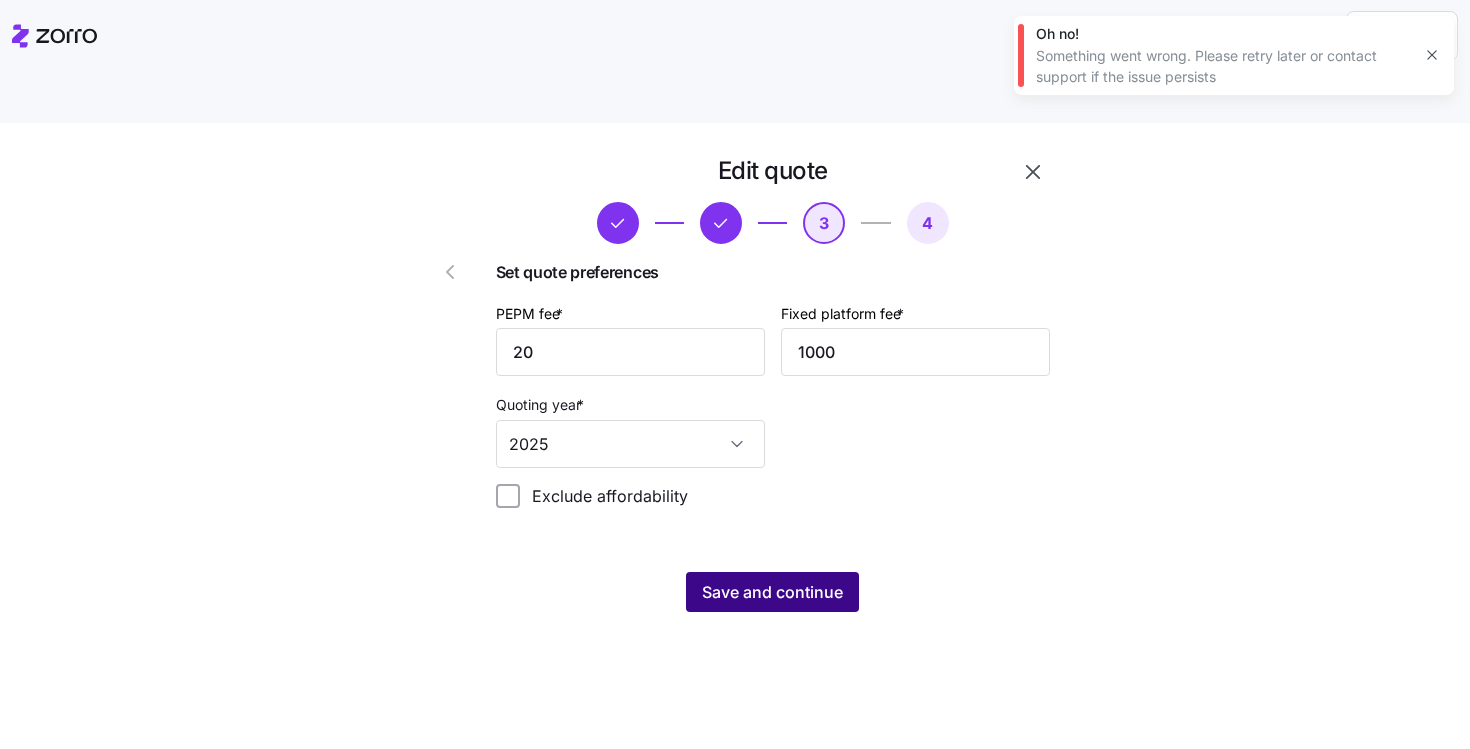 click on "Save and continue" at bounding box center [772, 592] 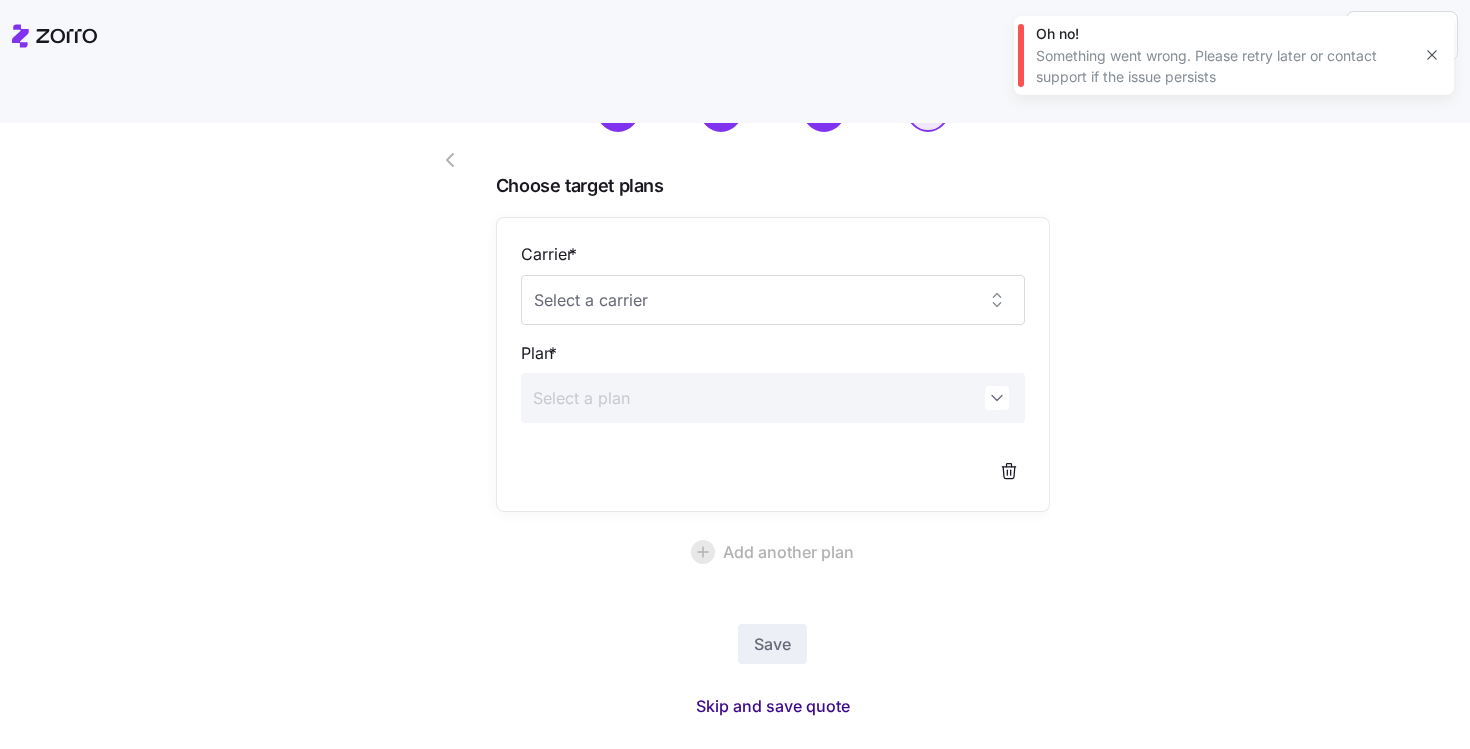 click on "Skip and save quote" at bounding box center (773, 706) 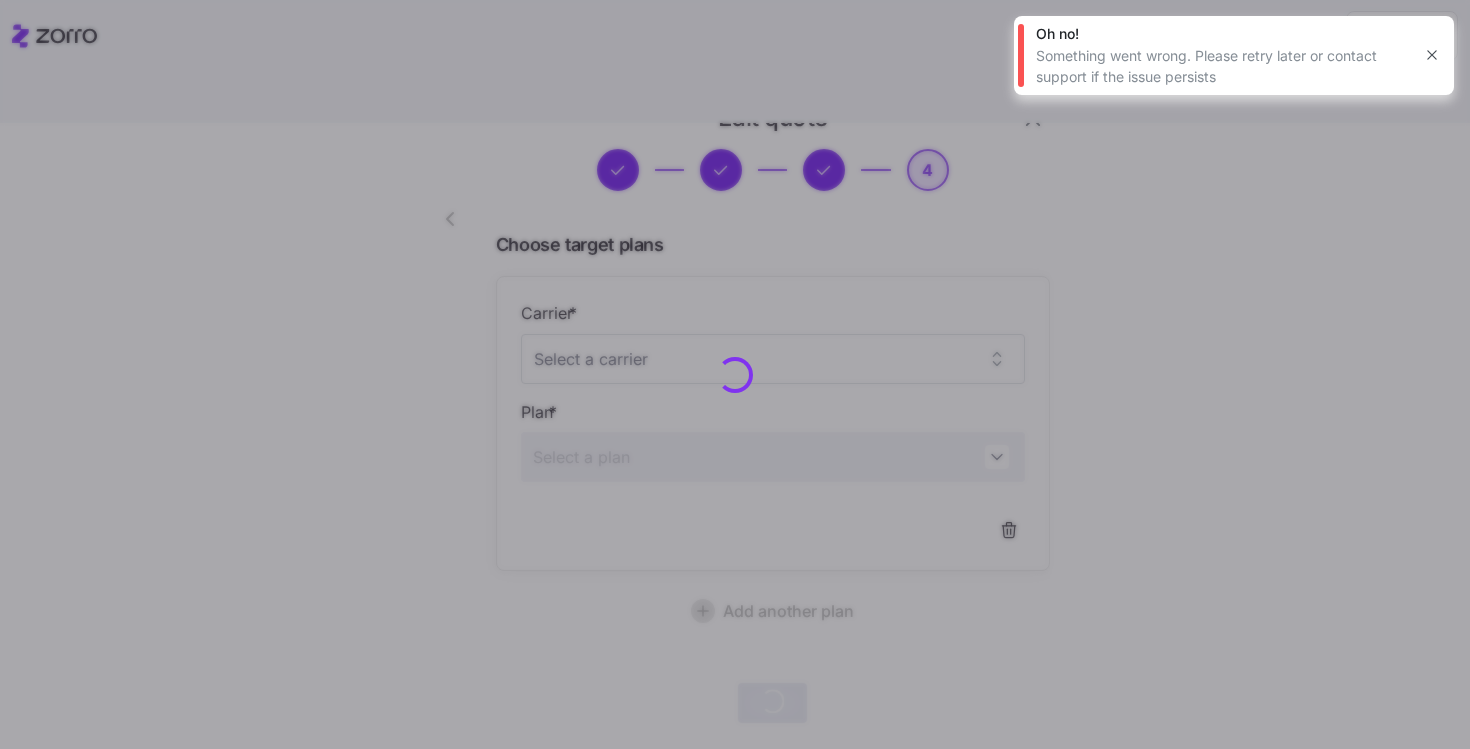 scroll, scrollTop: 52, scrollLeft: 0, axis: vertical 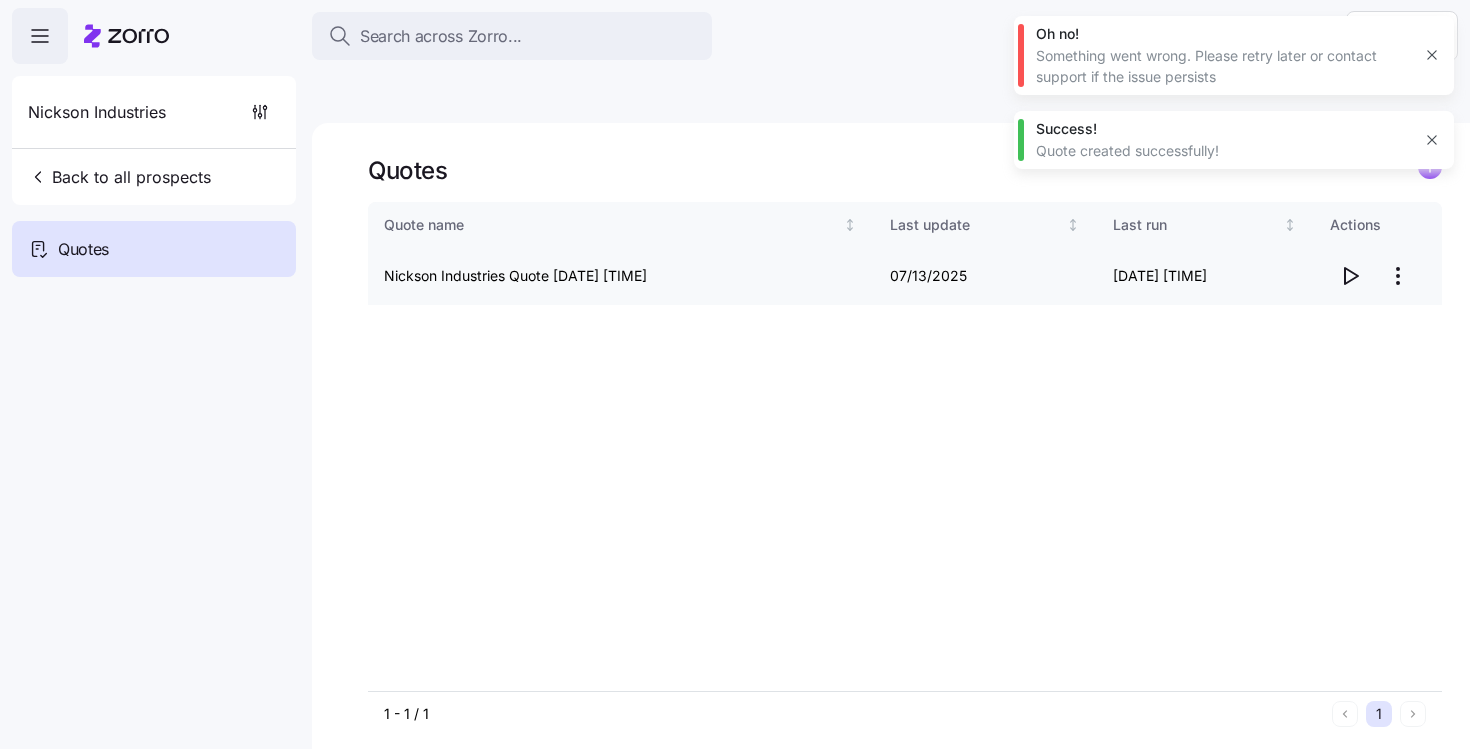 click at bounding box center (1350, 276) 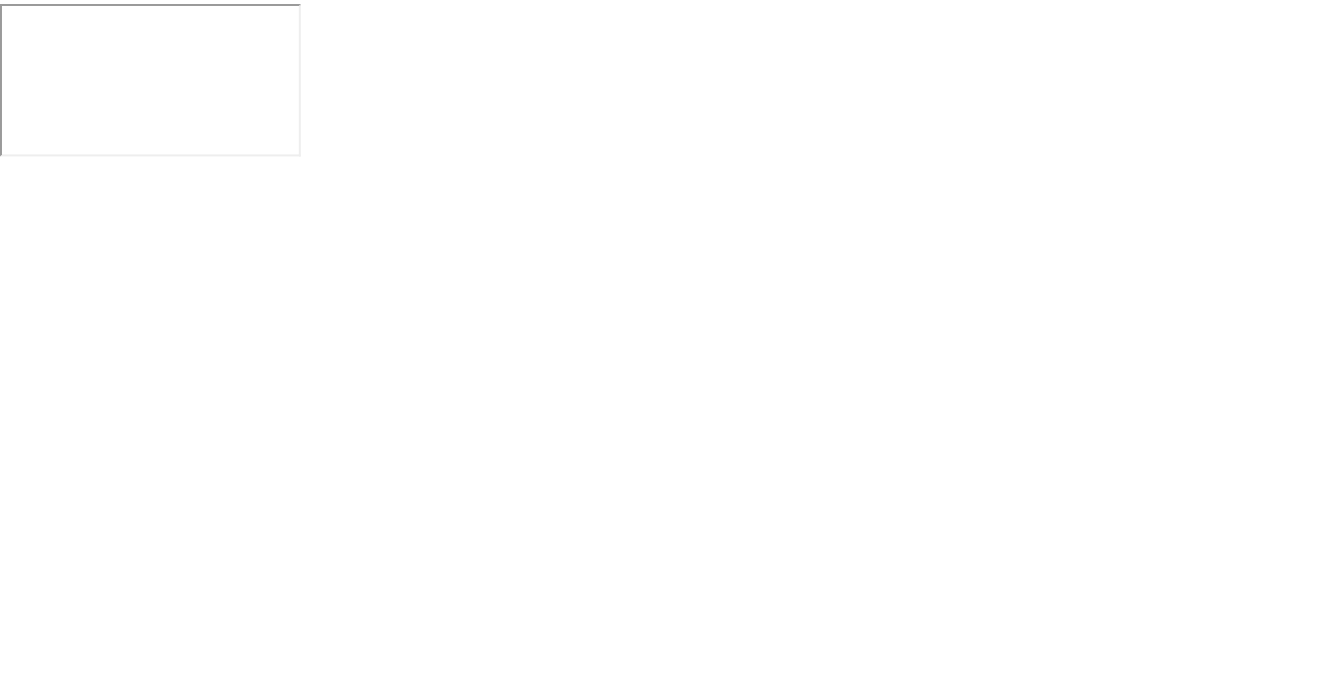 scroll, scrollTop: 0, scrollLeft: 0, axis: both 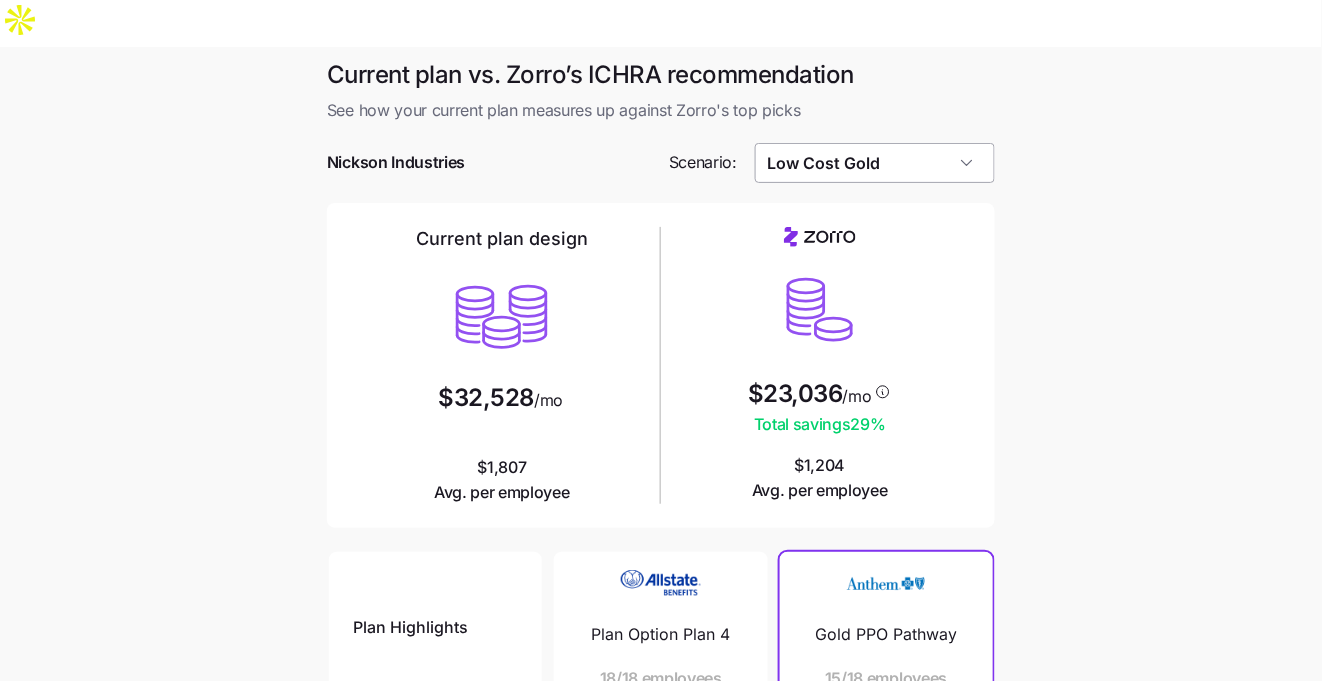 click on "Low Cost Gold" at bounding box center [875, 163] 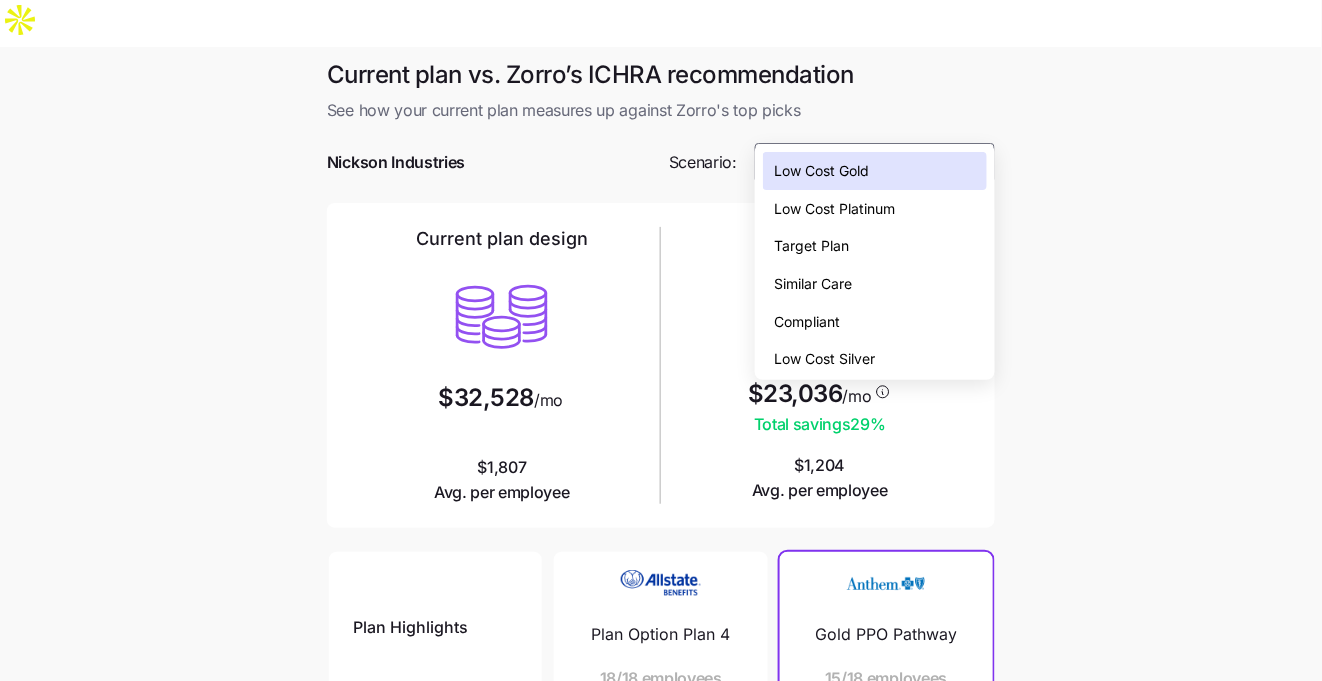 click on "Low Cost Platinum" at bounding box center [835, 209] 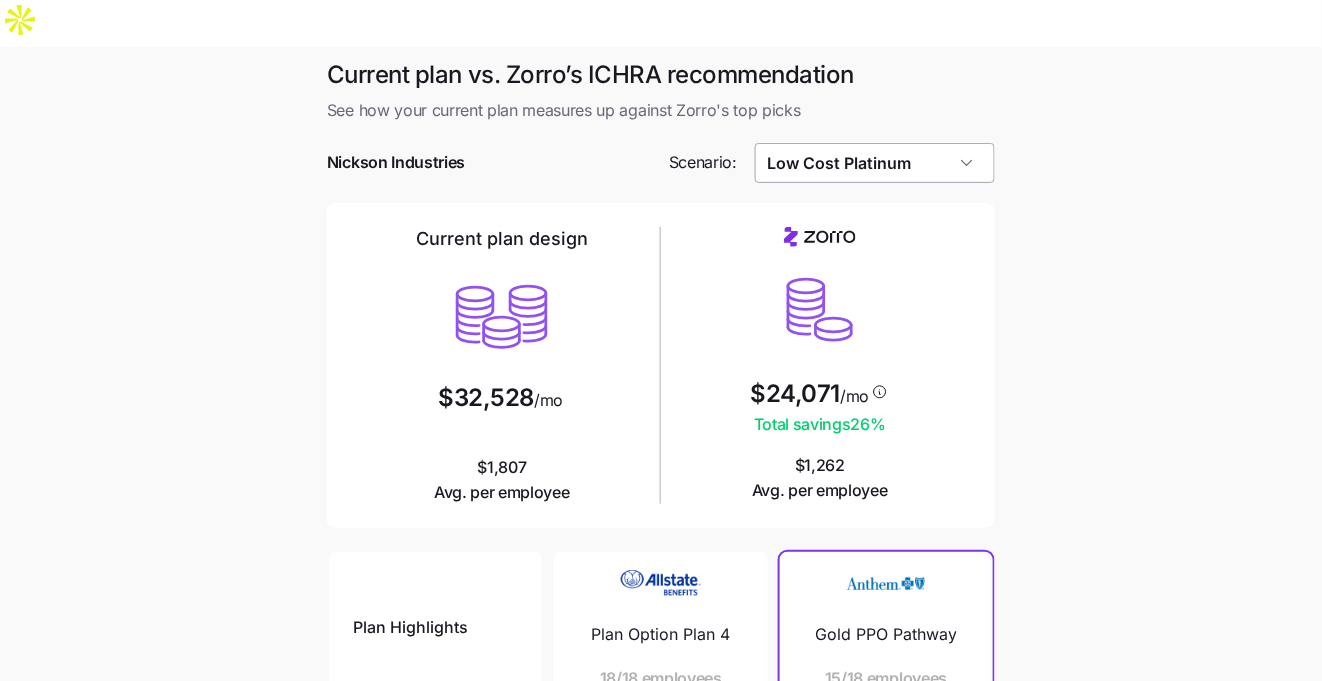 click on "Low Cost Platinum" at bounding box center (875, 163) 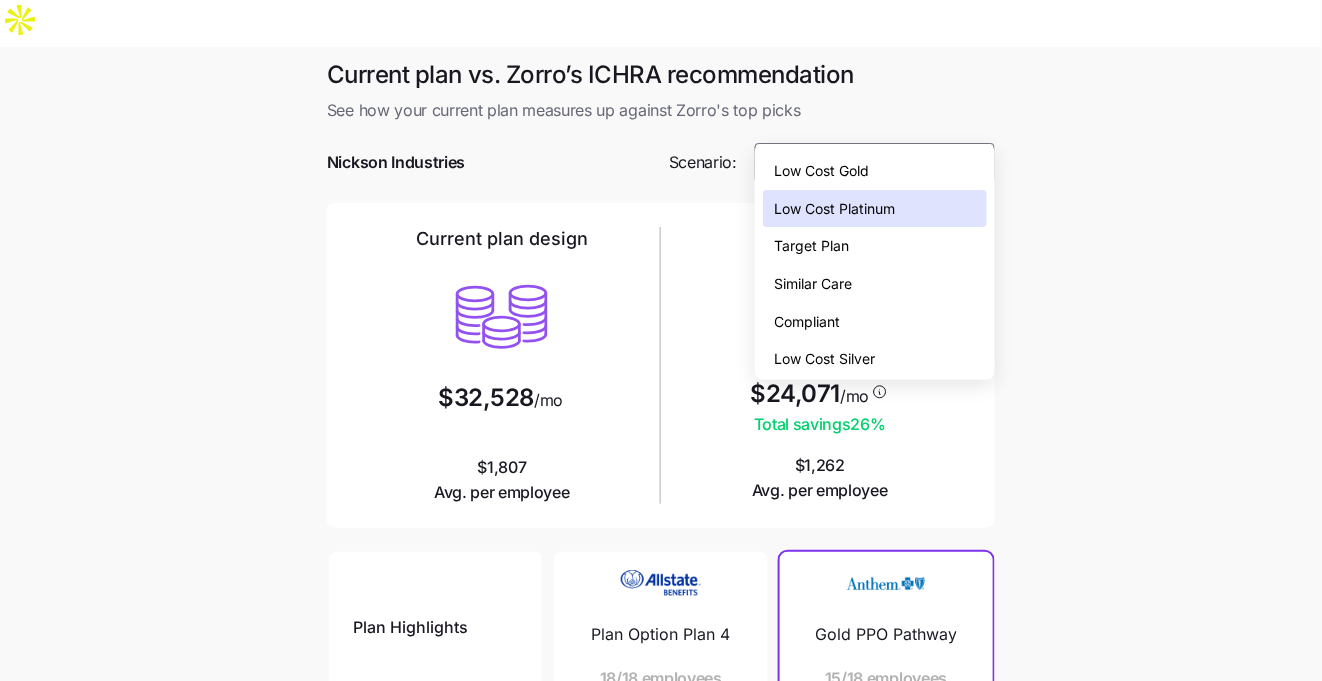 click on "Low Cost Gold" at bounding box center (875, 171) 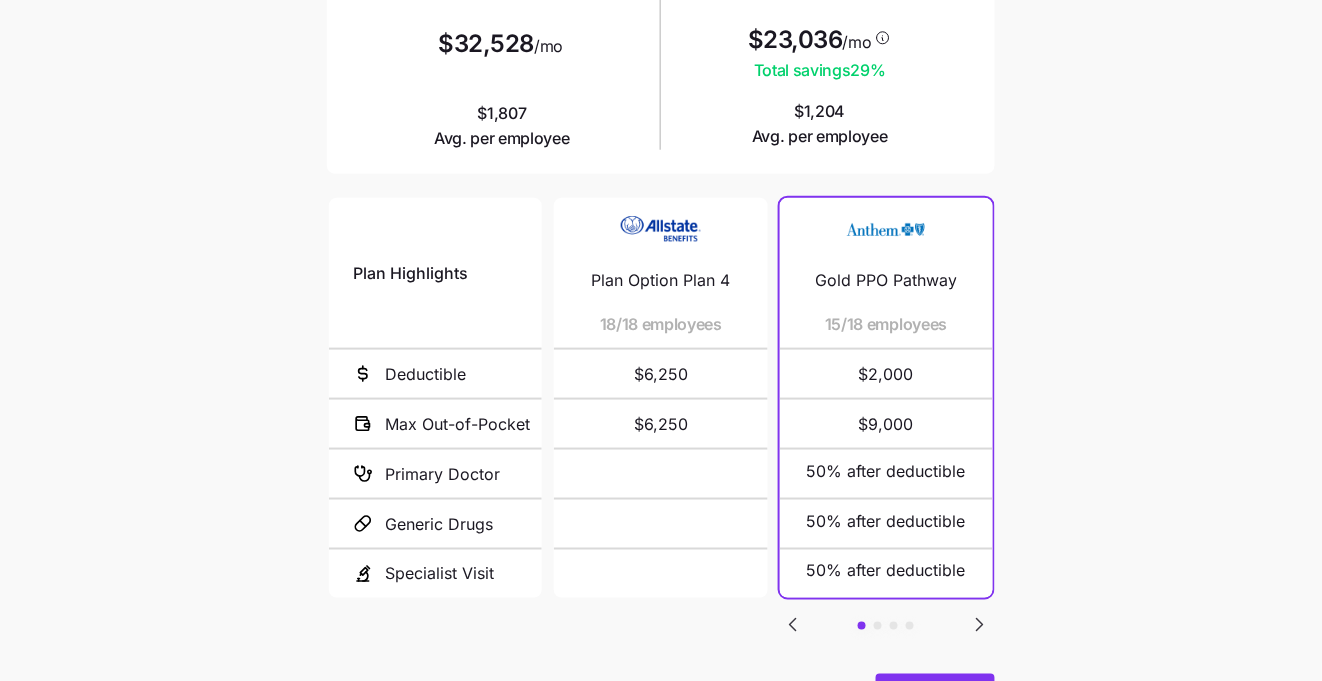 scroll, scrollTop: 410, scrollLeft: 0, axis: vertical 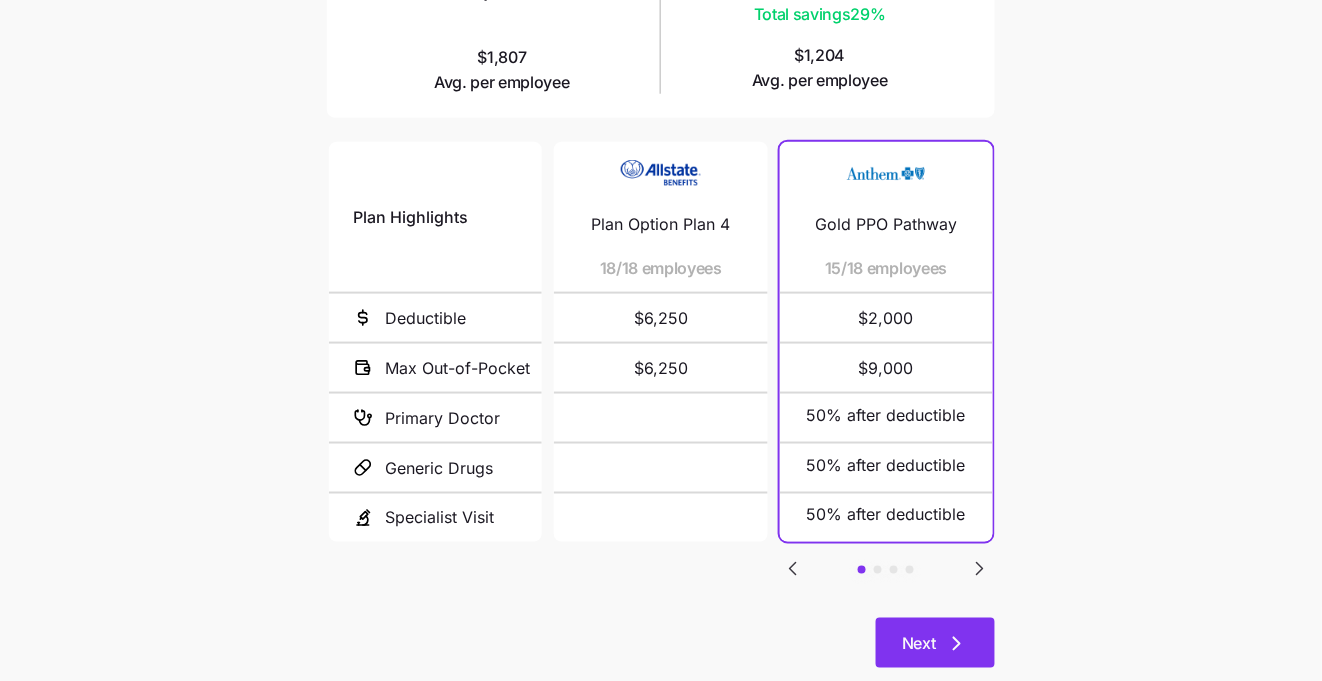 click 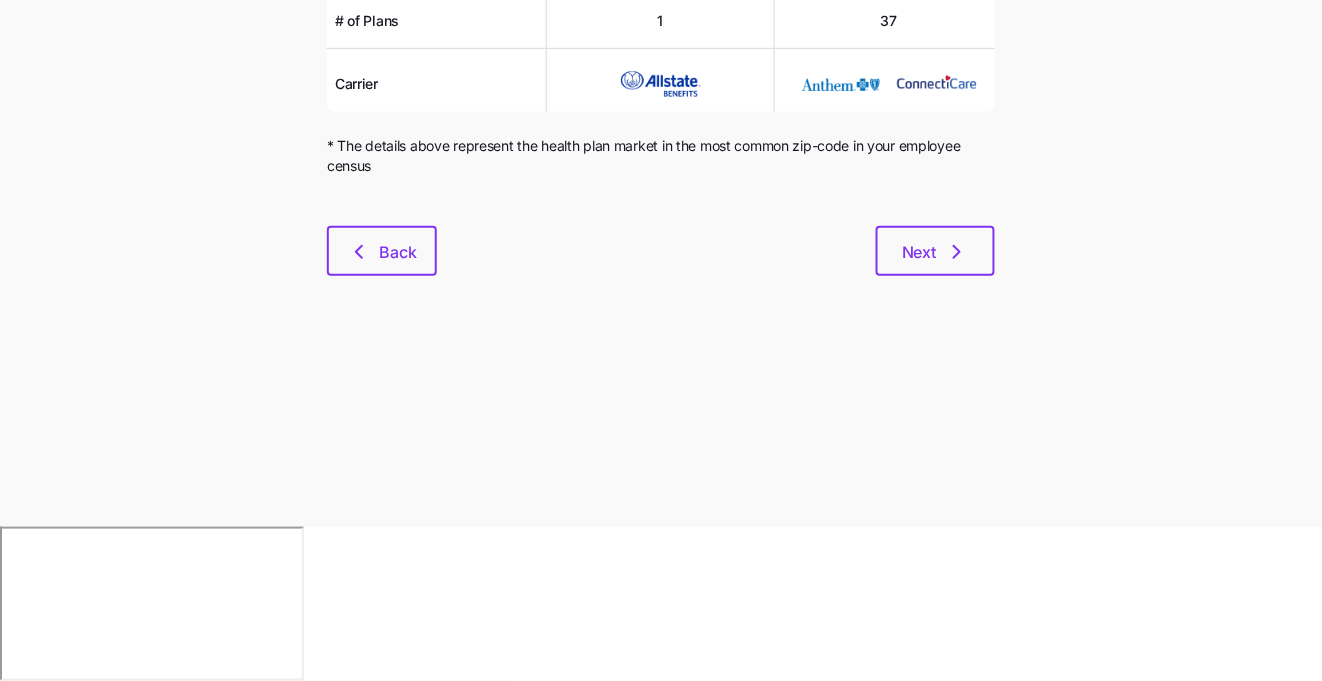 scroll, scrollTop: 0, scrollLeft: 0, axis: both 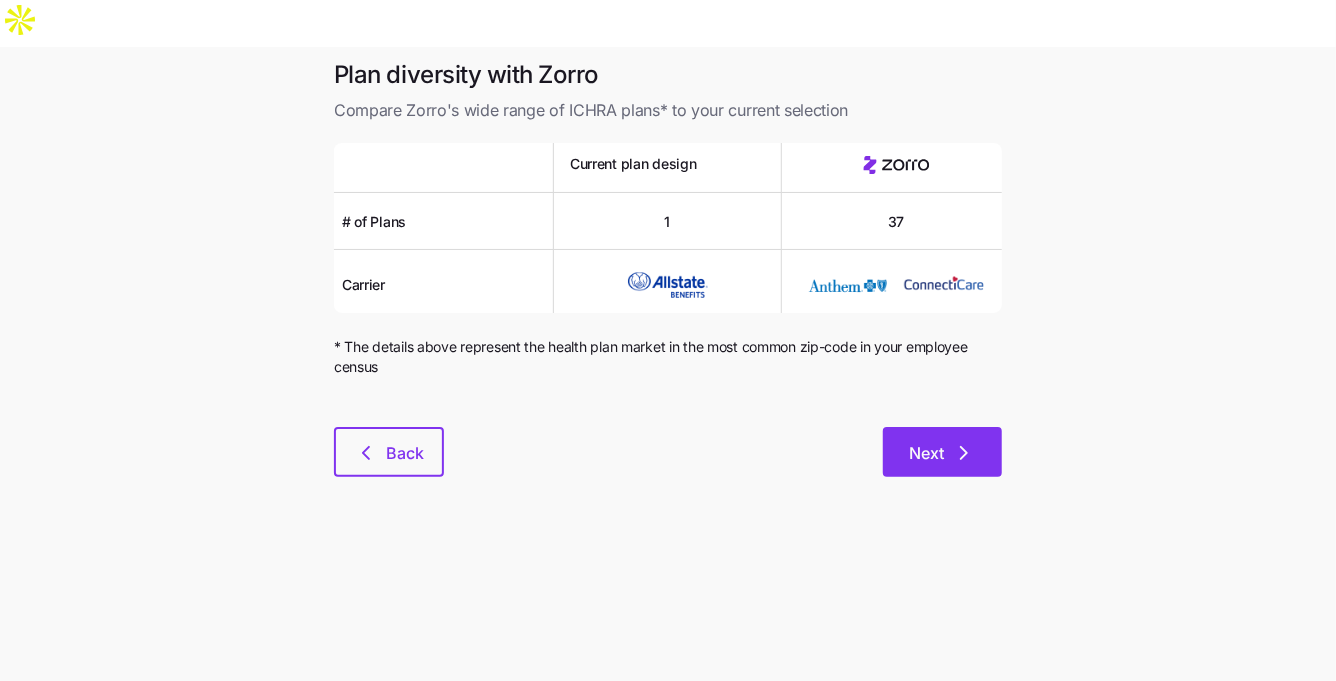 click on "Next" at bounding box center [942, 452] 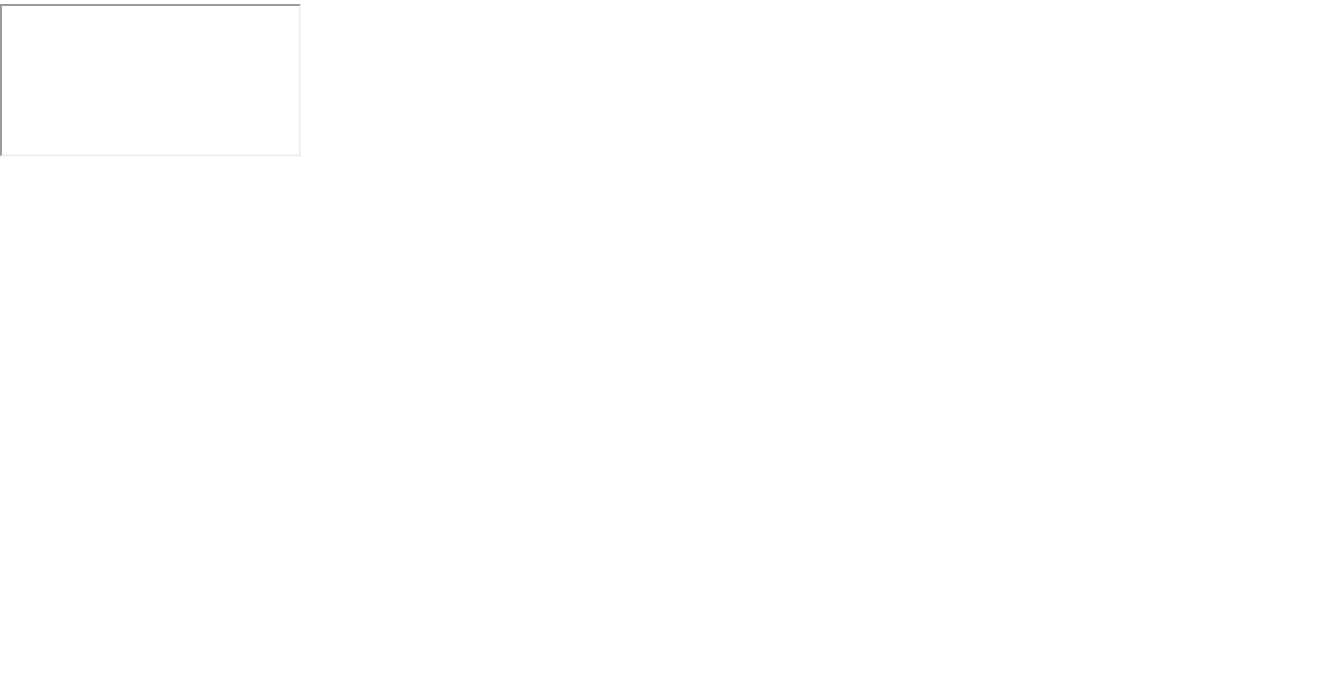 scroll, scrollTop: 0, scrollLeft: 0, axis: both 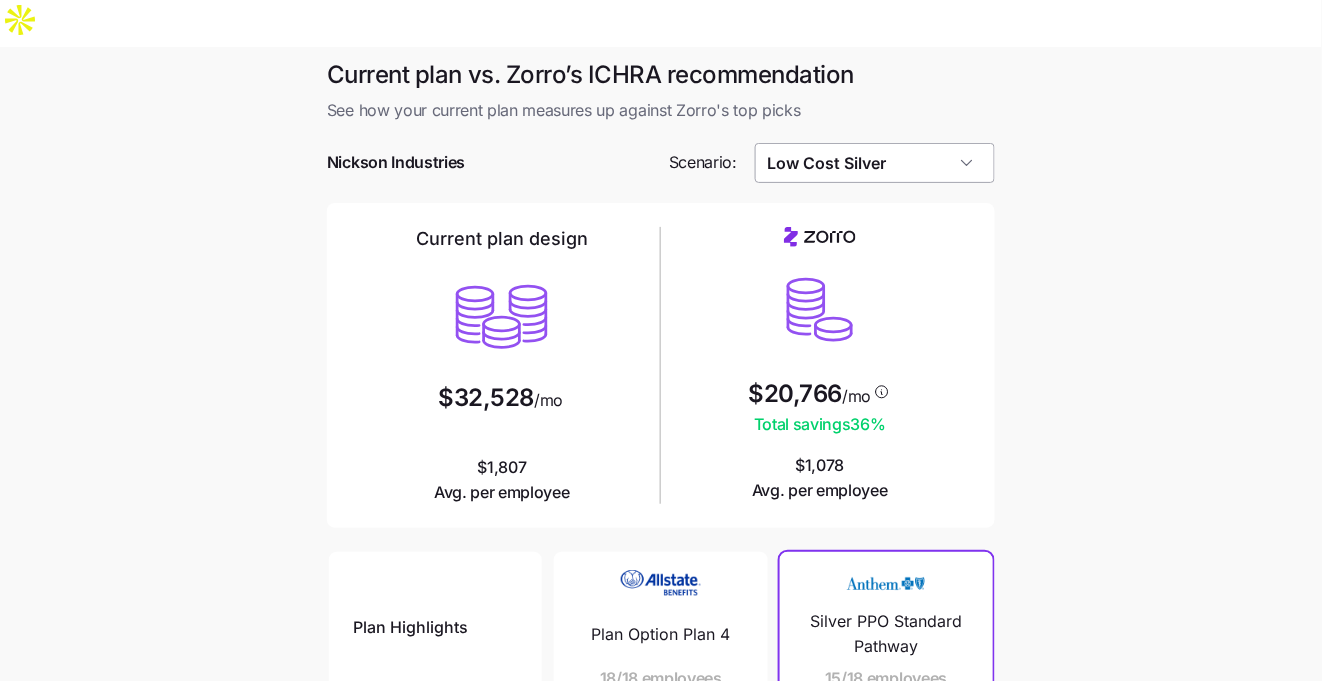 click on "Low Cost Silver" at bounding box center (875, 163) 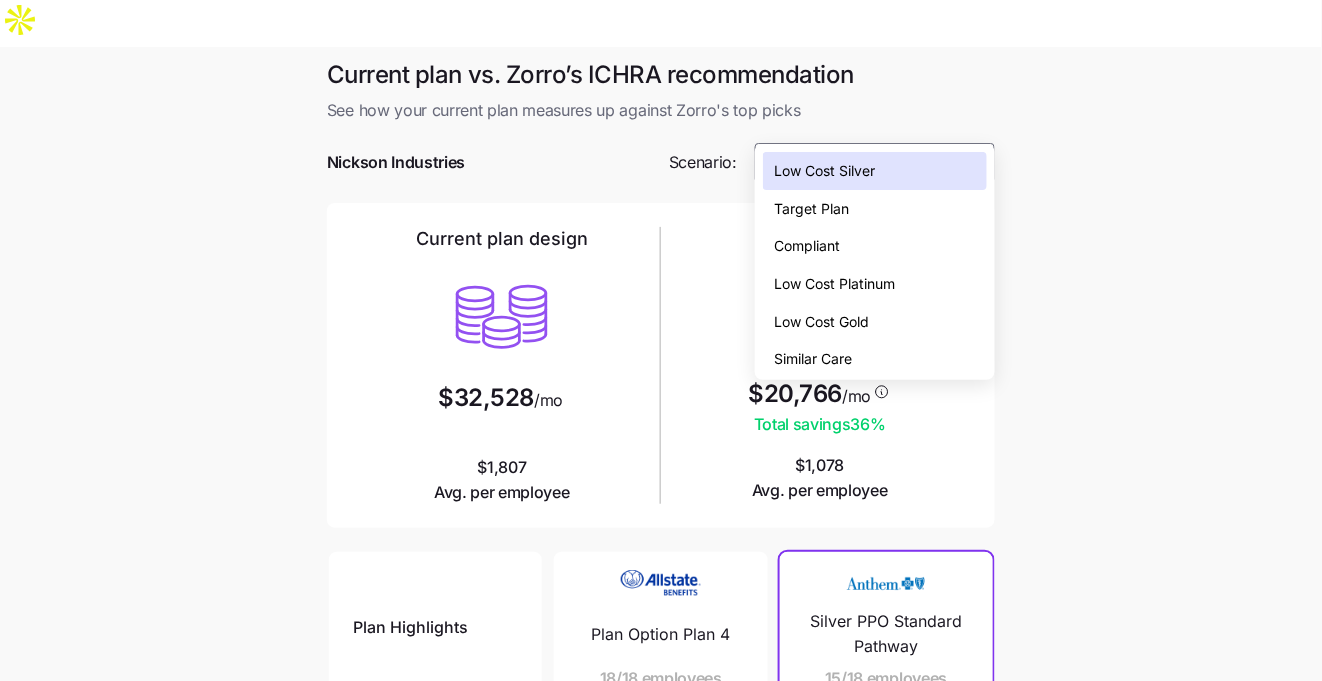 click on "Low Cost Gold" at bounding box center (875, 322) 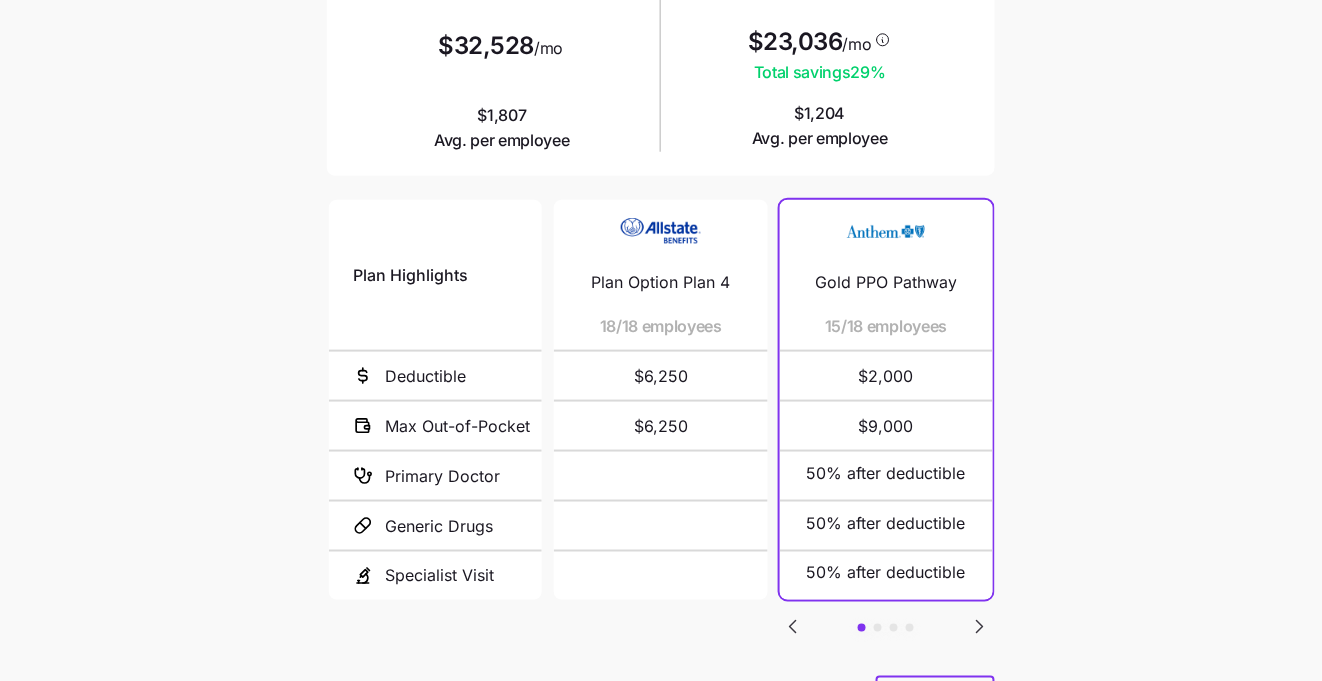 scroll, scrollTop: 49, scrollLeft: 0, axis: vertical 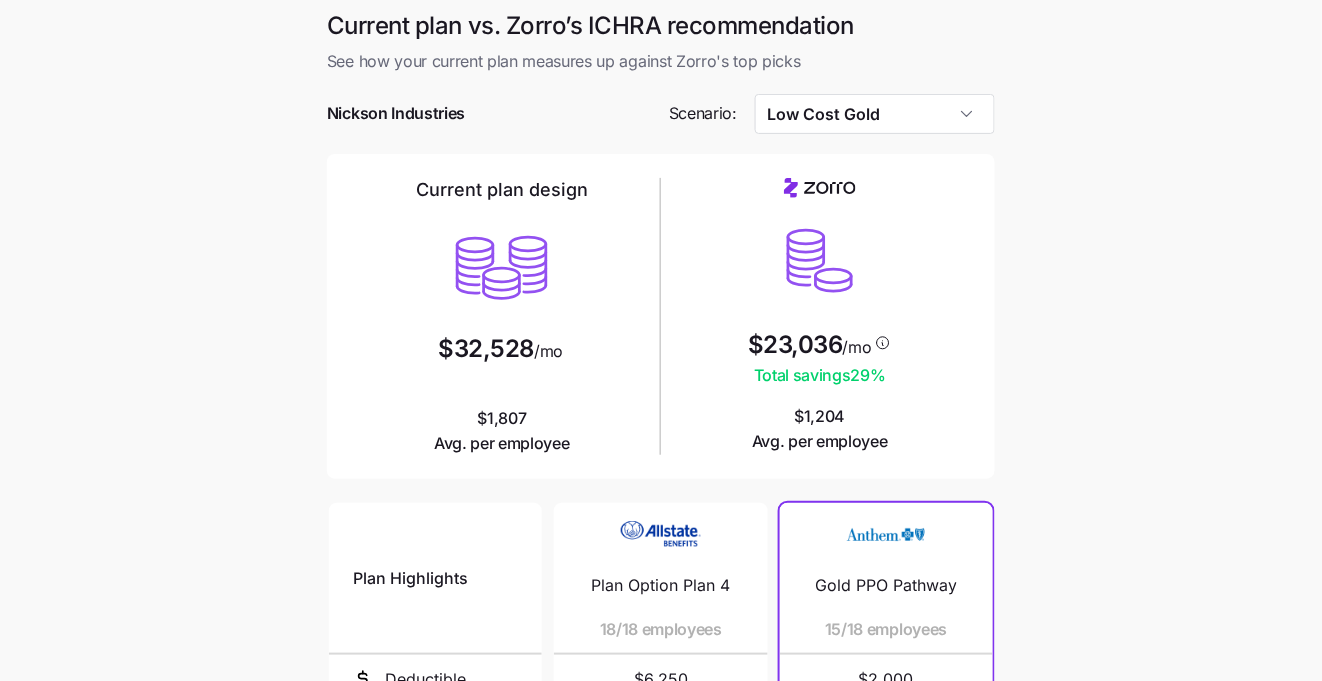 click at bounding box center [661, 84] 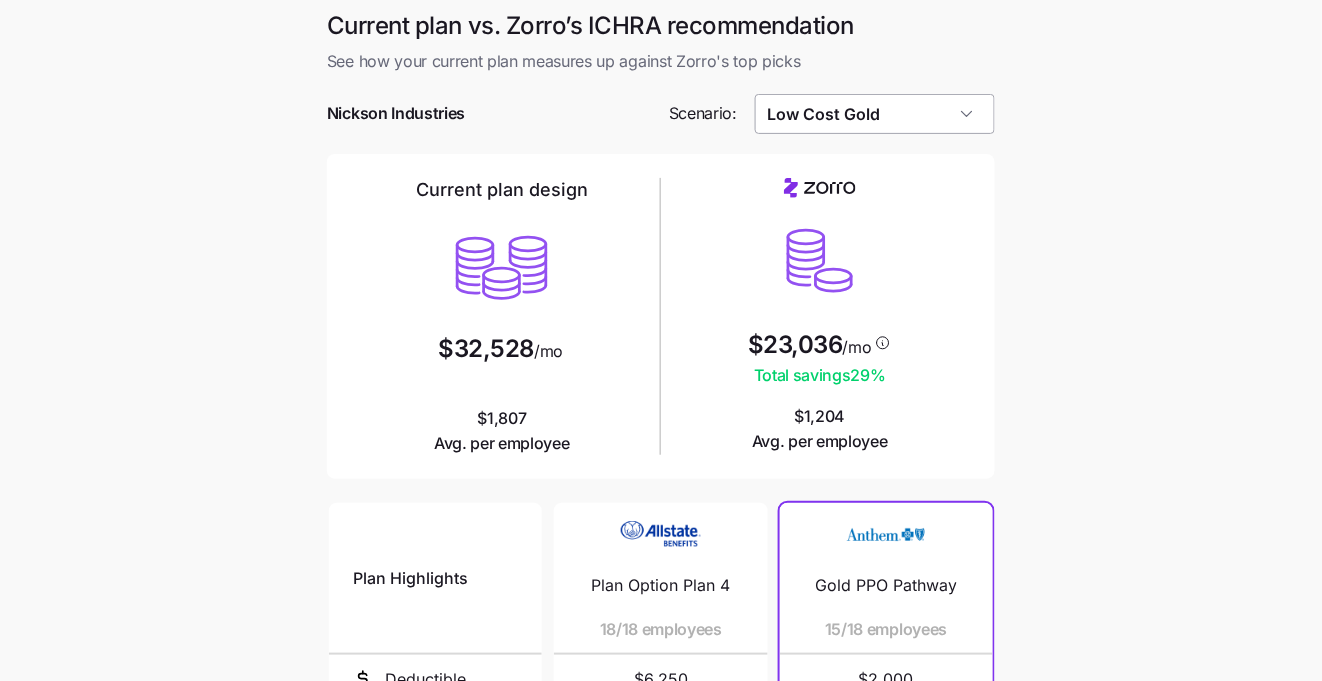 drag, startPoint x: 899, startPoint y: 62, endPoint x: 900, endPoint y: 72, distance: 10.049875 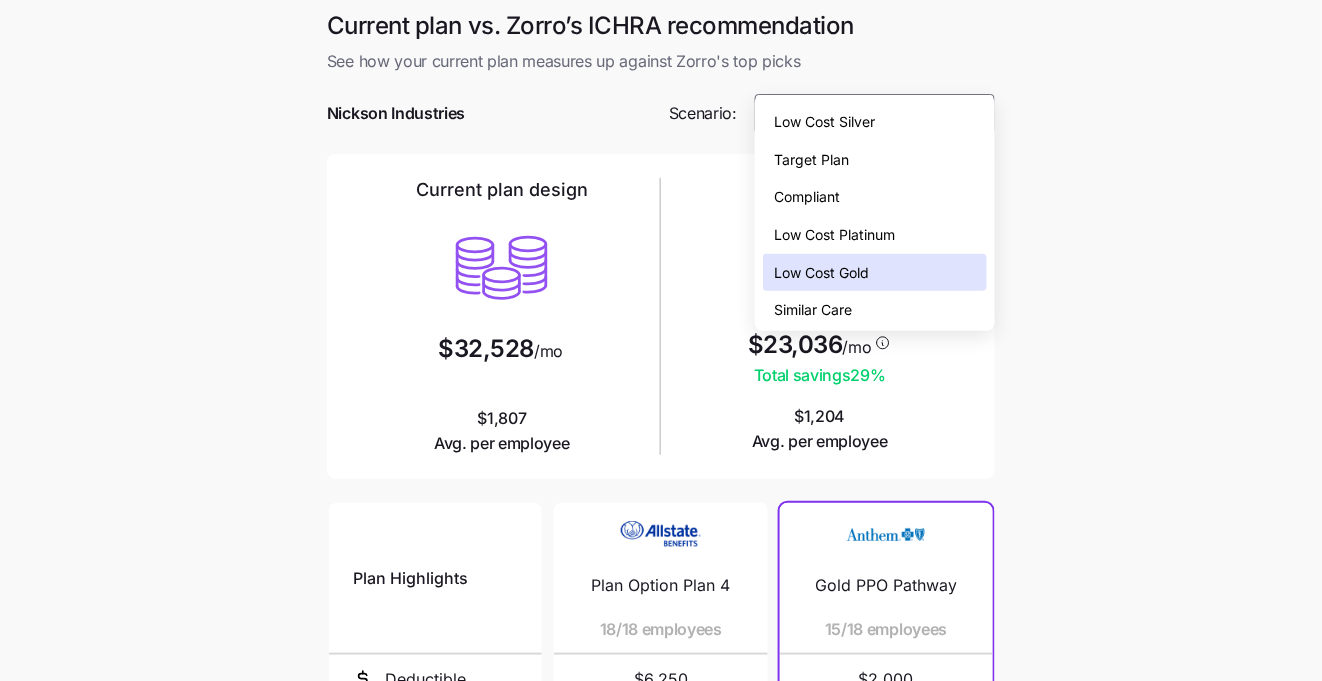 click on "Low Cost Silver" at bounding box center (875, 122) 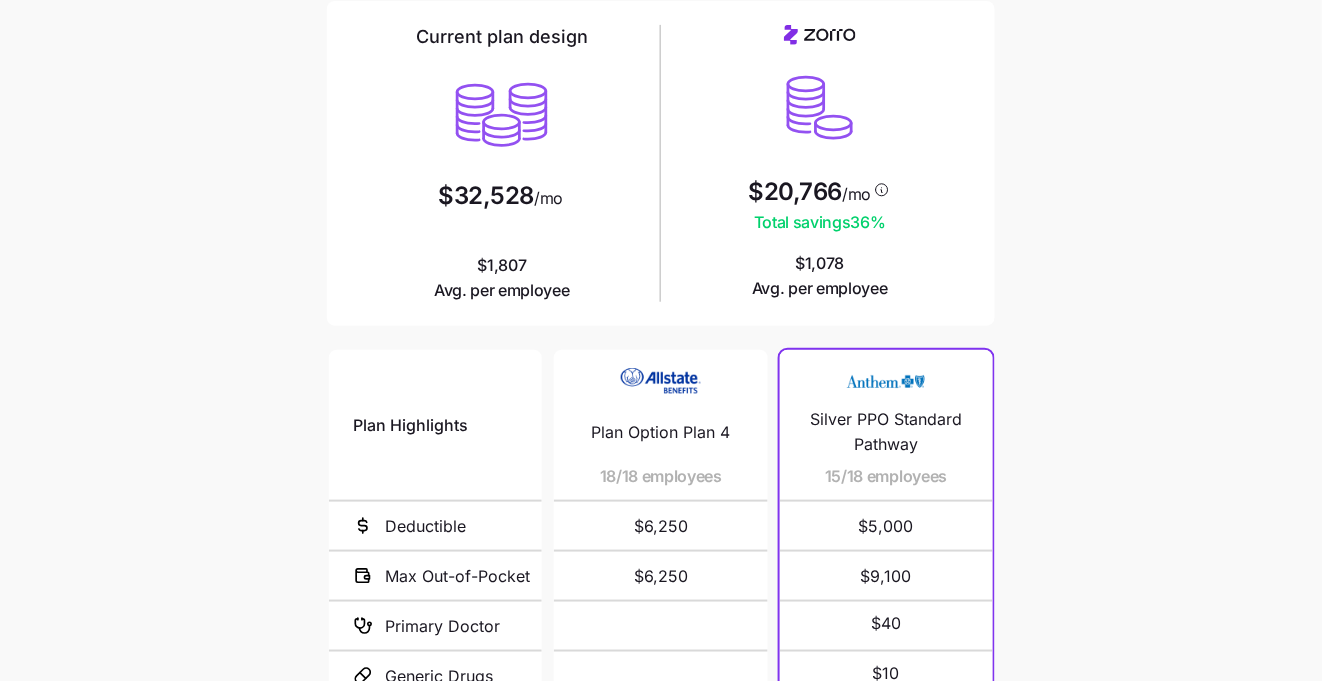 scroll, scrollTop: 410, scrollLeft: 0, axis: vertical 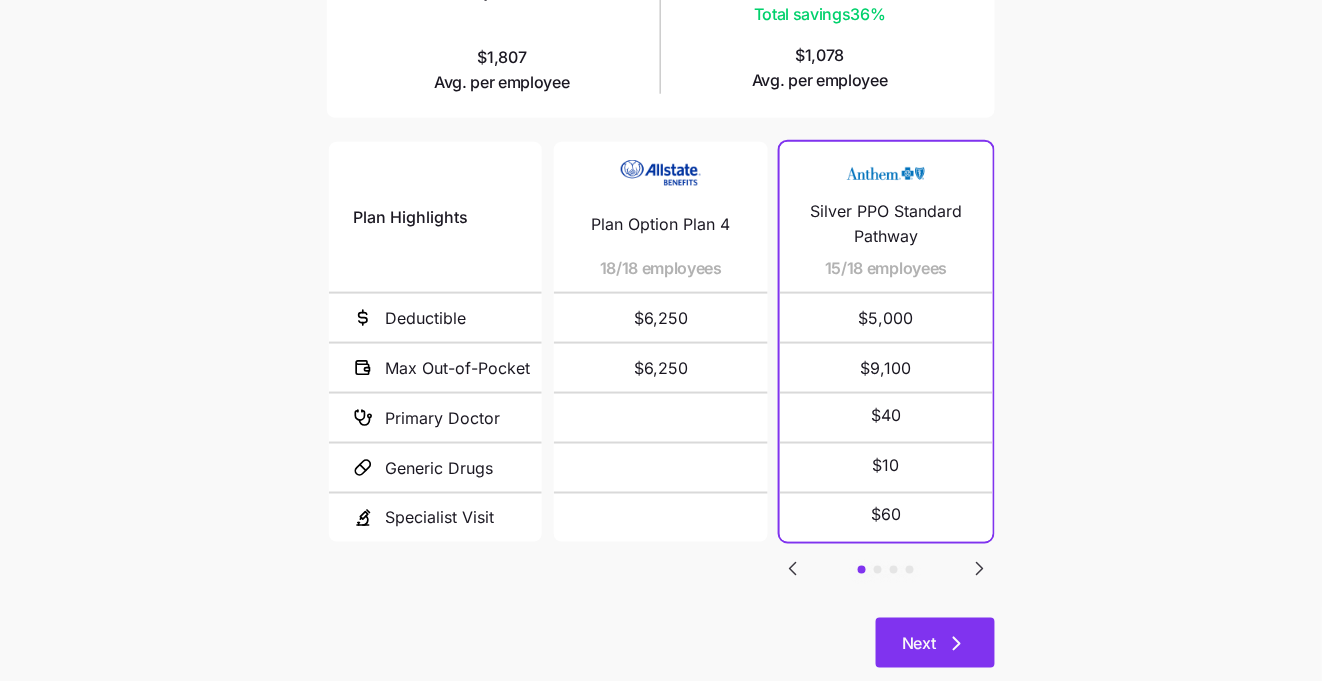 click 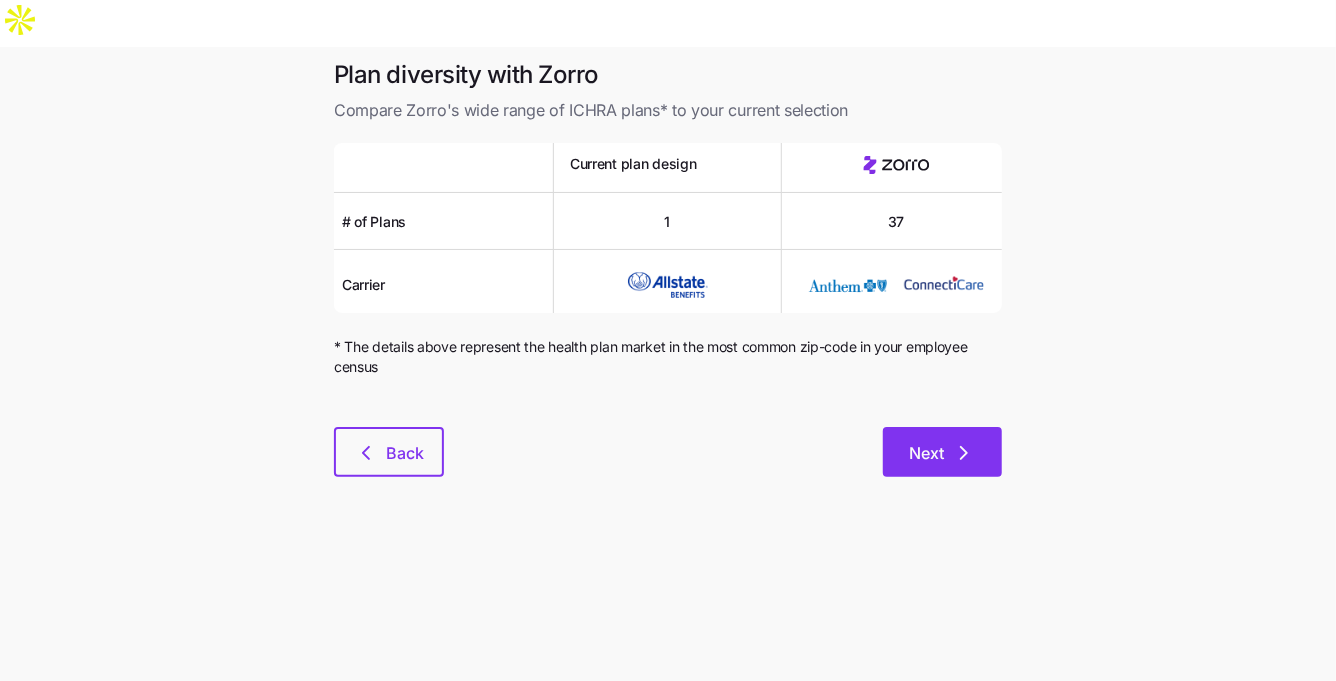 click on "Next" at bounding box center (942, 452) 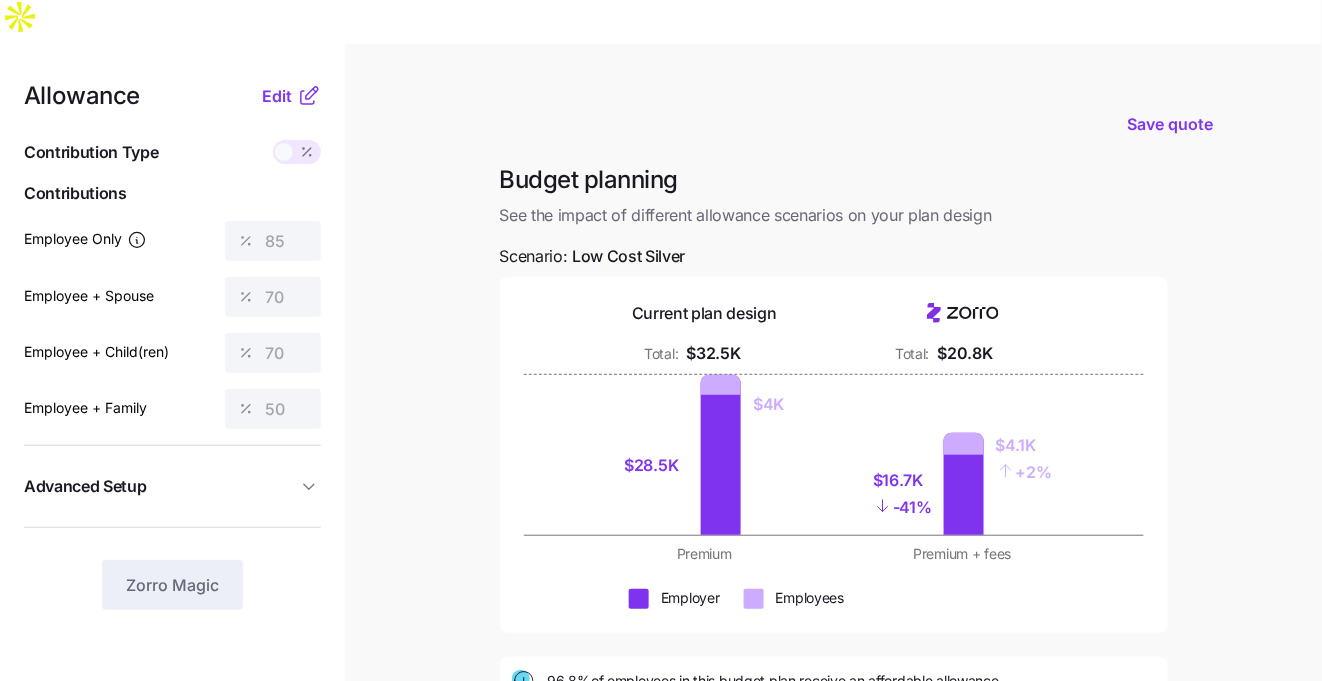 scroll, scrollTop: 3, scrollLeft: 0, axis: vertical 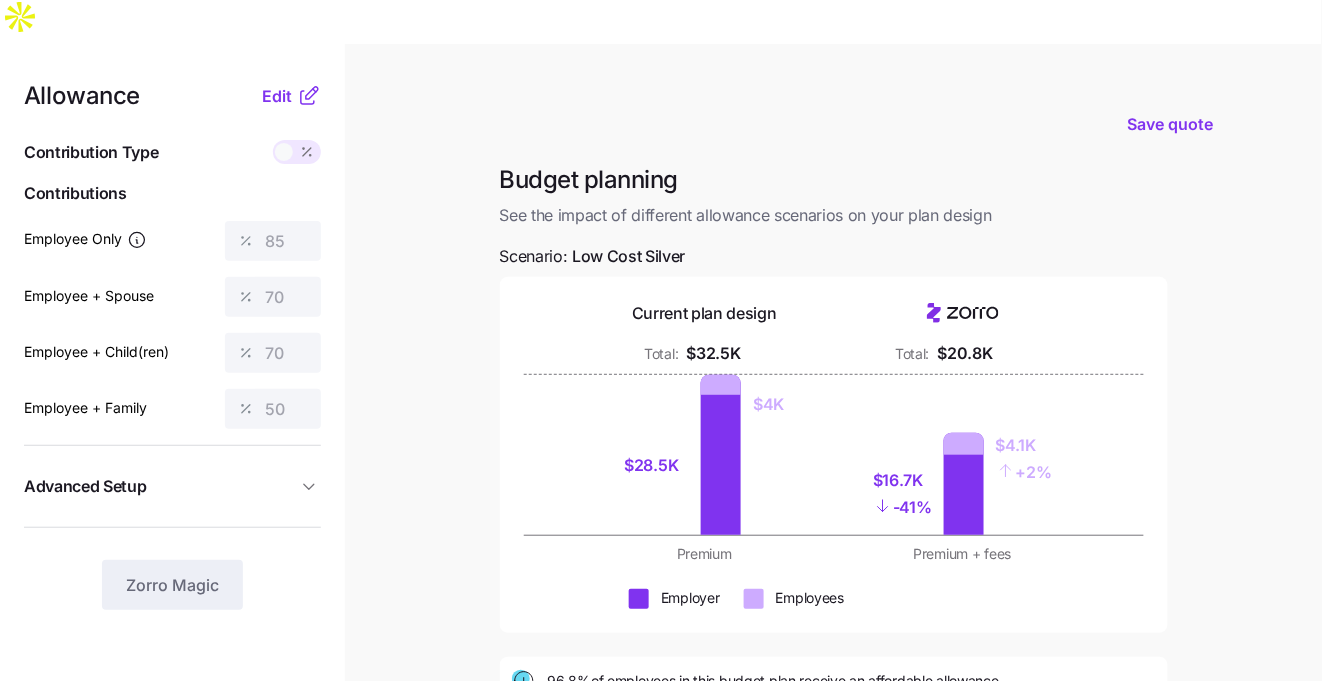 click on "Allowance Edit Contribution Type Use classes Contributions Employee Only 85 Employee + Spouse 70 Employee + Child(ren) 70 Employee + Family 50 Advanced Setup Geo distribution off Family Units 8 units Zorro Magic" at bounding box center [172, 535] 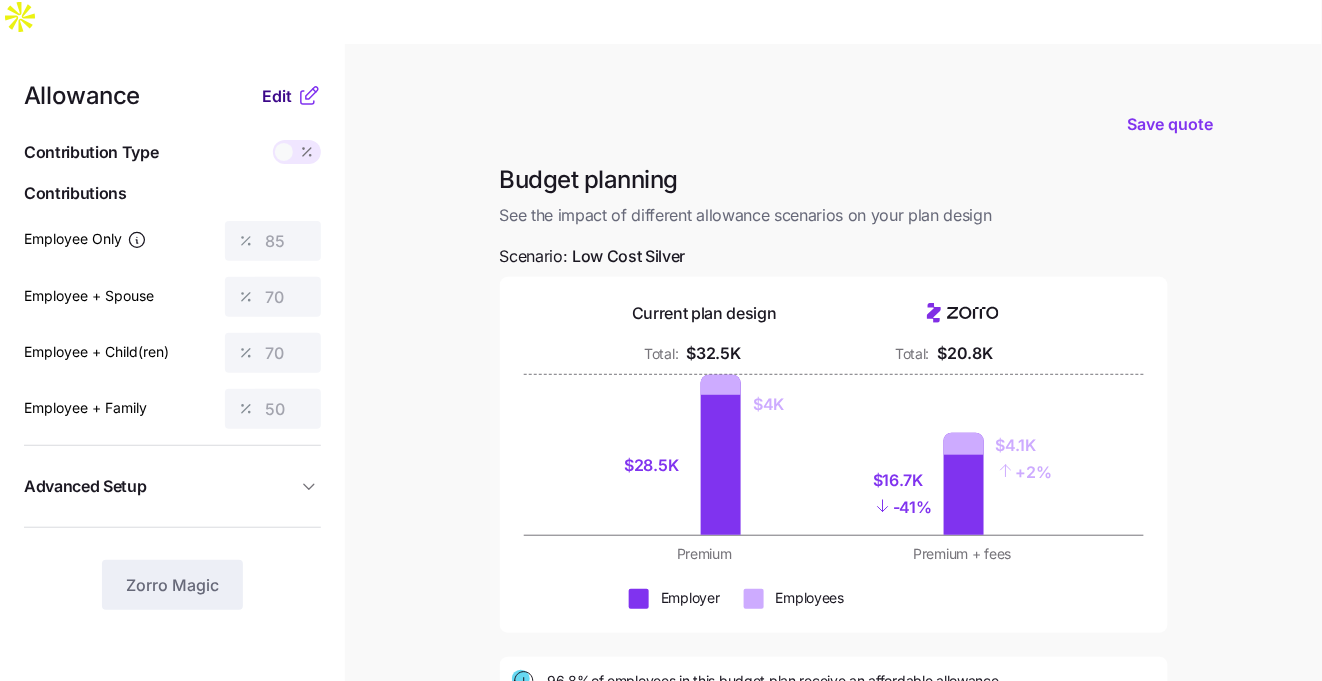 click on "Edit" at bounding box center [277, 96] 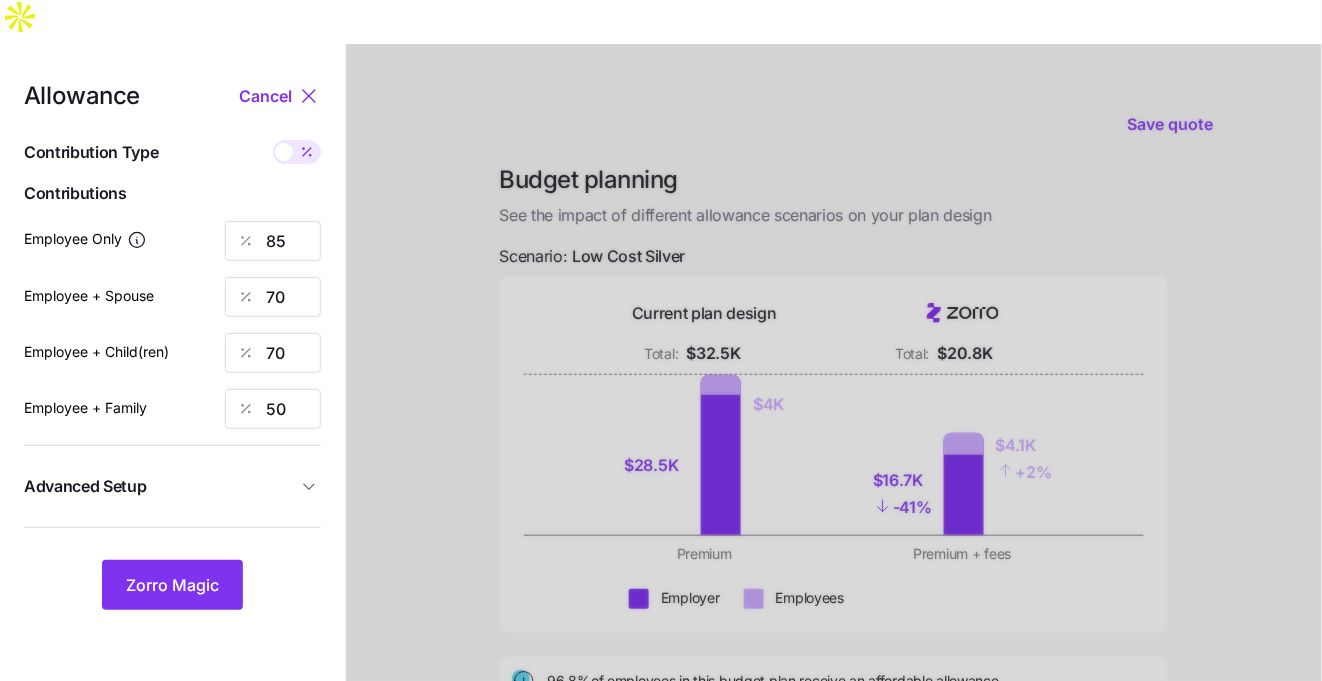 click on "Allowance Cancel Contribution Type Use classes Contributions Employee Only 85 Employee + Spouse 70 Employee + Child(ren) 70 Employee + Family 50 Advanced Setup Geo distribution off Family Units 8 units Zorro Magic" at bounding box center [172, 535] 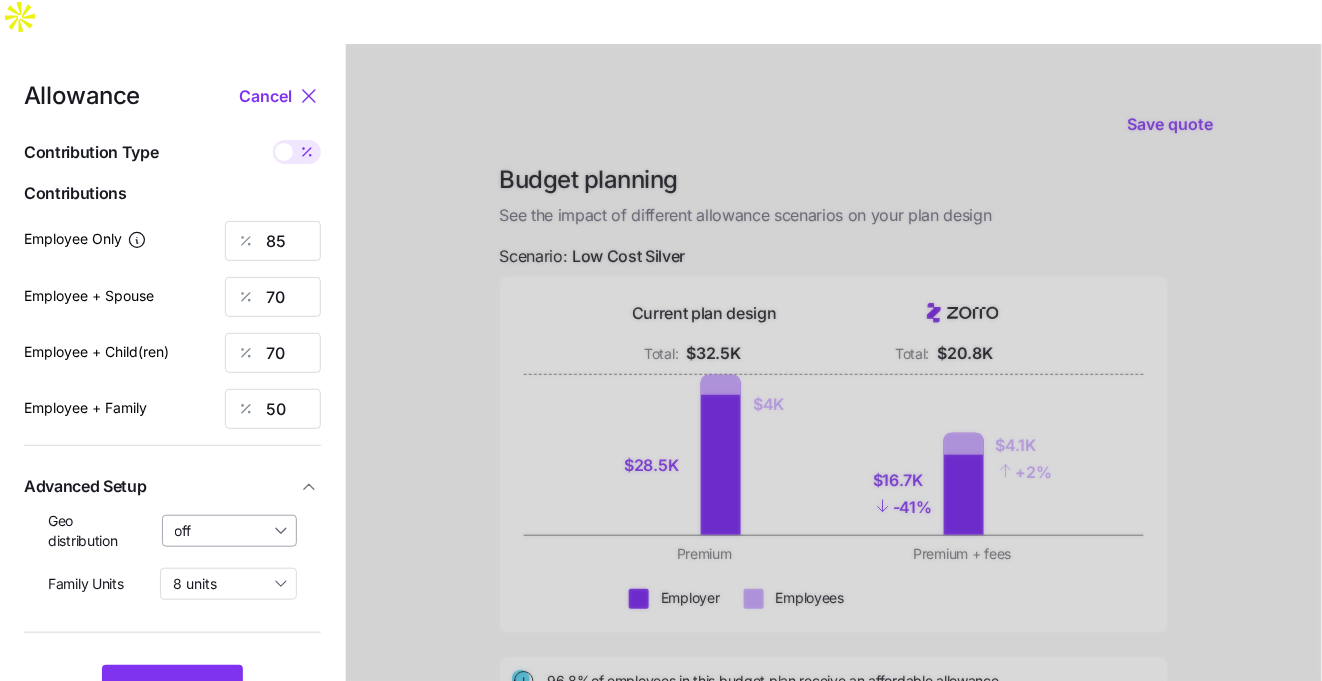 click on "off" at bounding box center (230, 531) 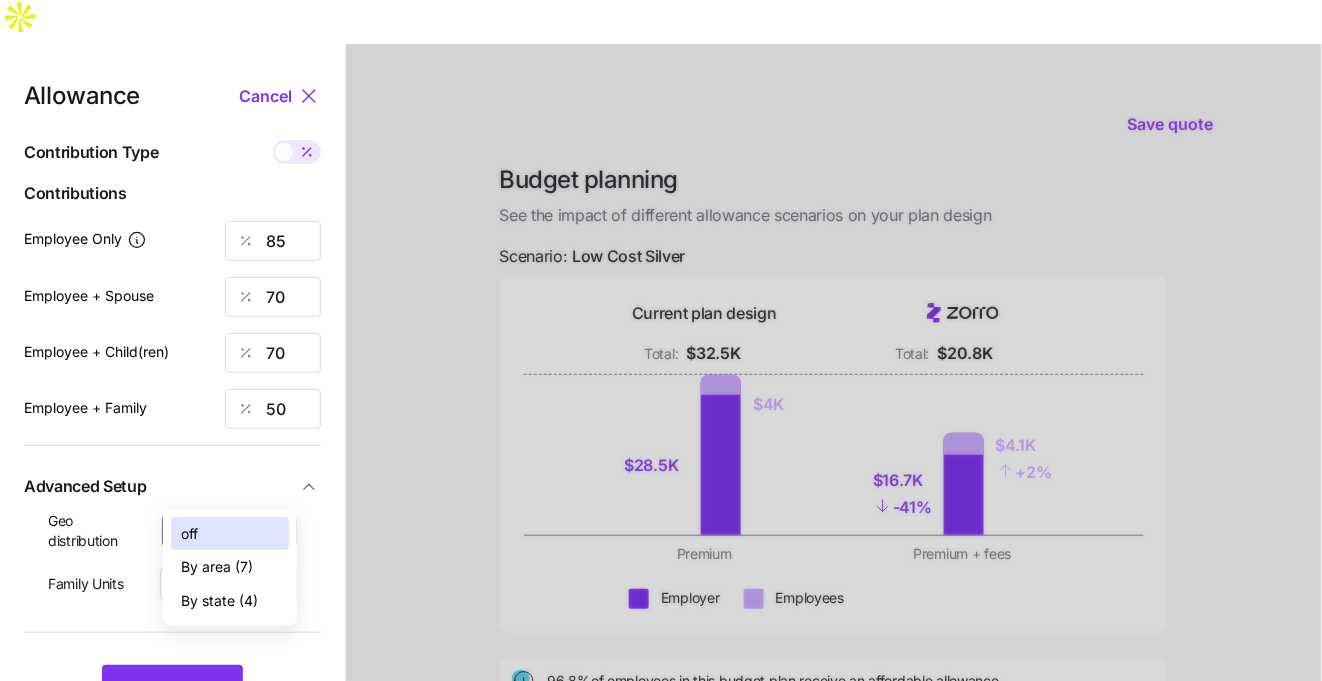click on "By state (4)" at bounding box center (219, 601) 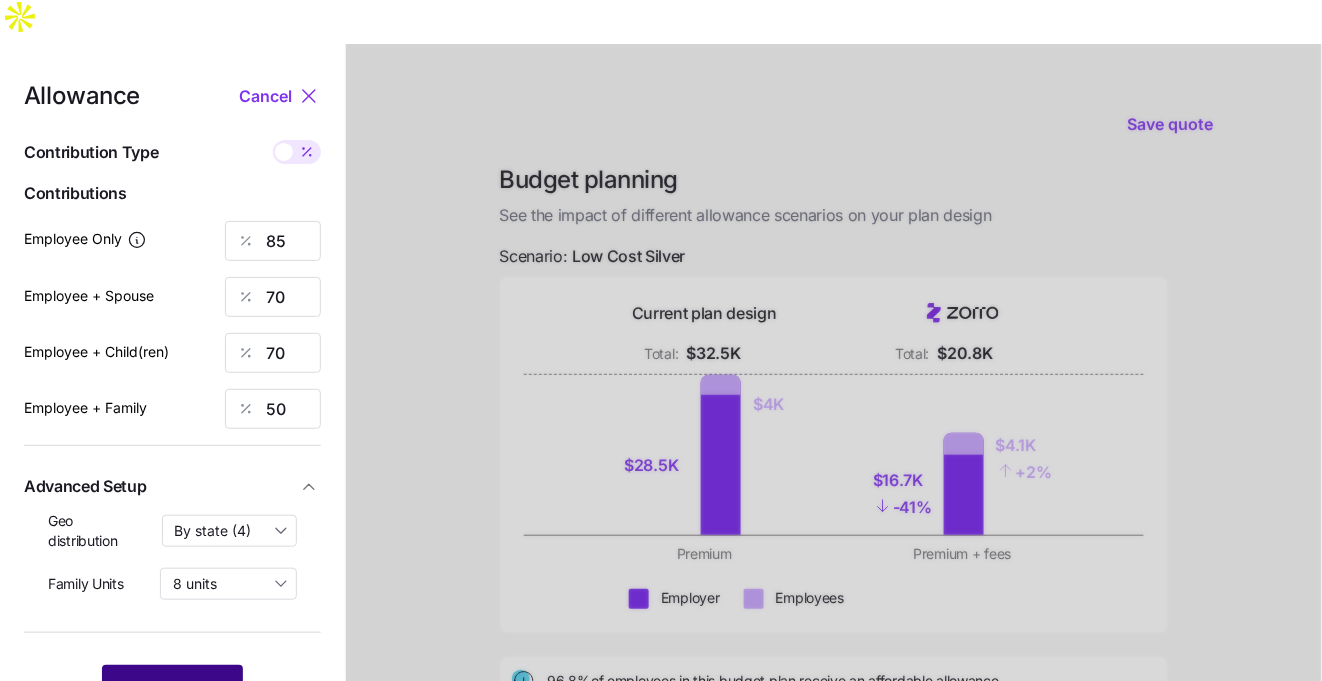 click on "Zorro Magic" at bounding box center (172, 690) 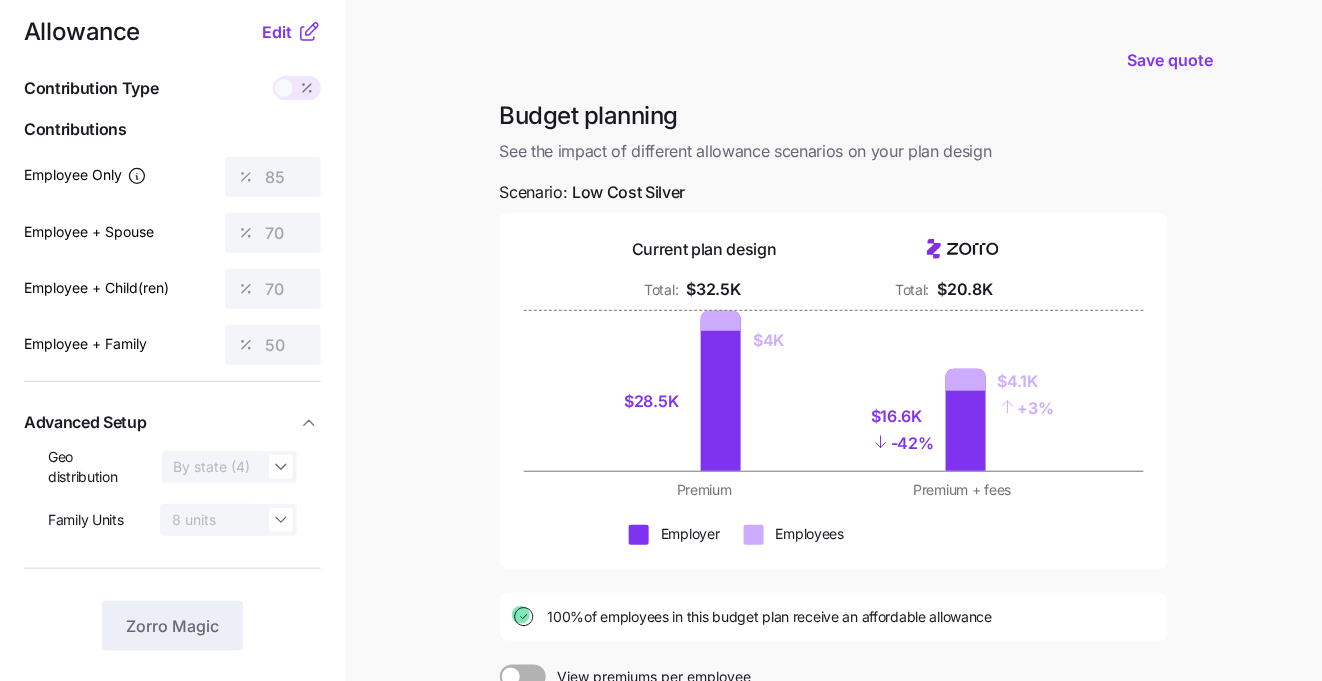 scroll, scrollTop: 0, scrollLeft: 0, axis: both 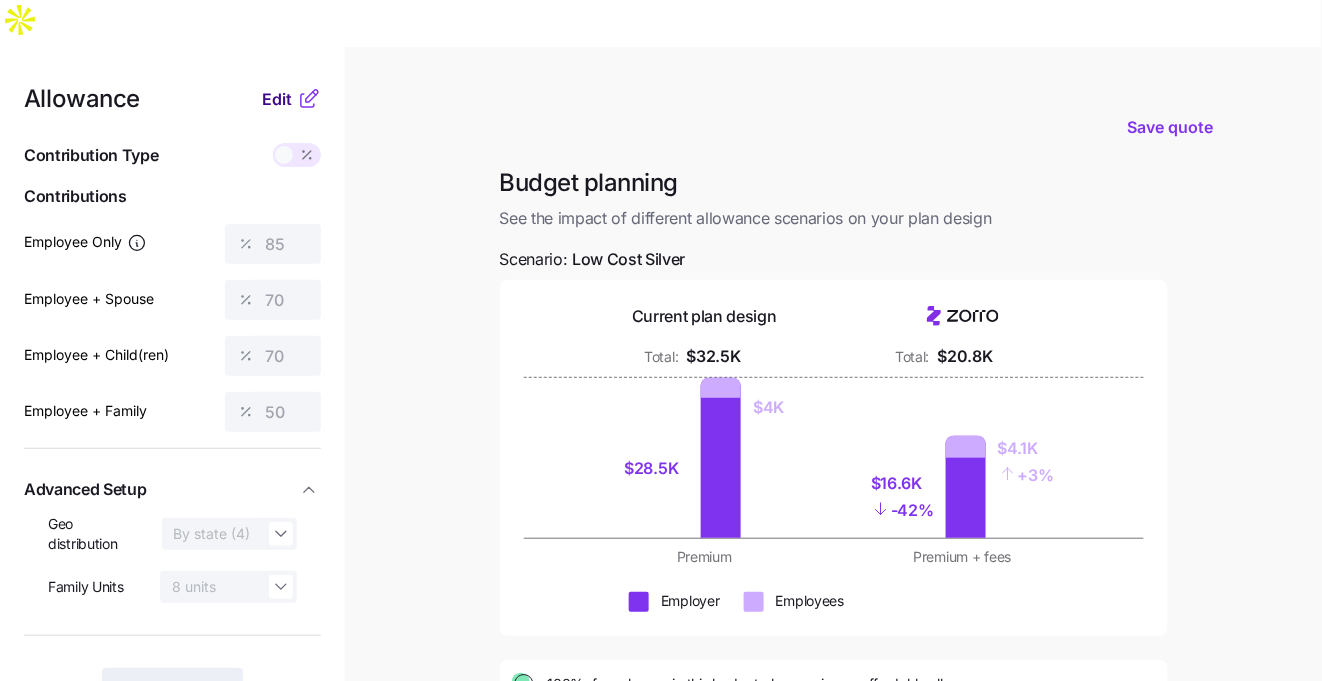 click on "Edit" at bounding box center (277, 99) 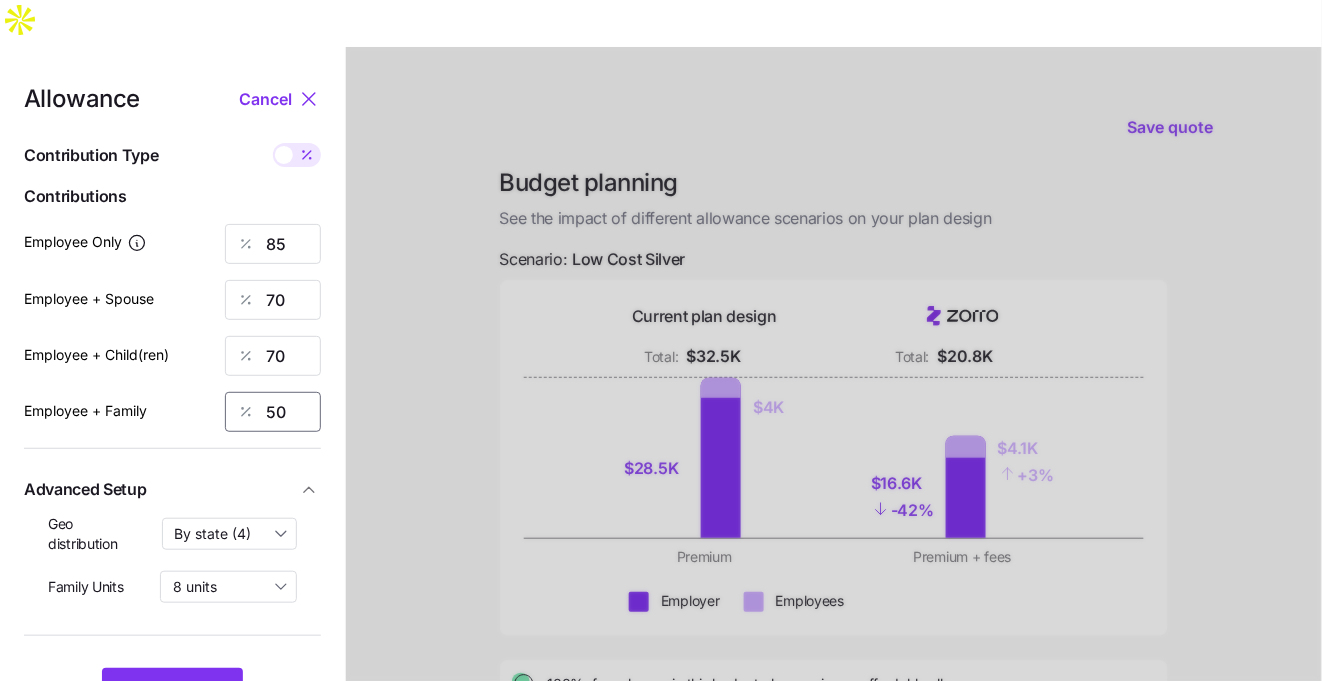 click on "50" at bounding box center (273, 412) 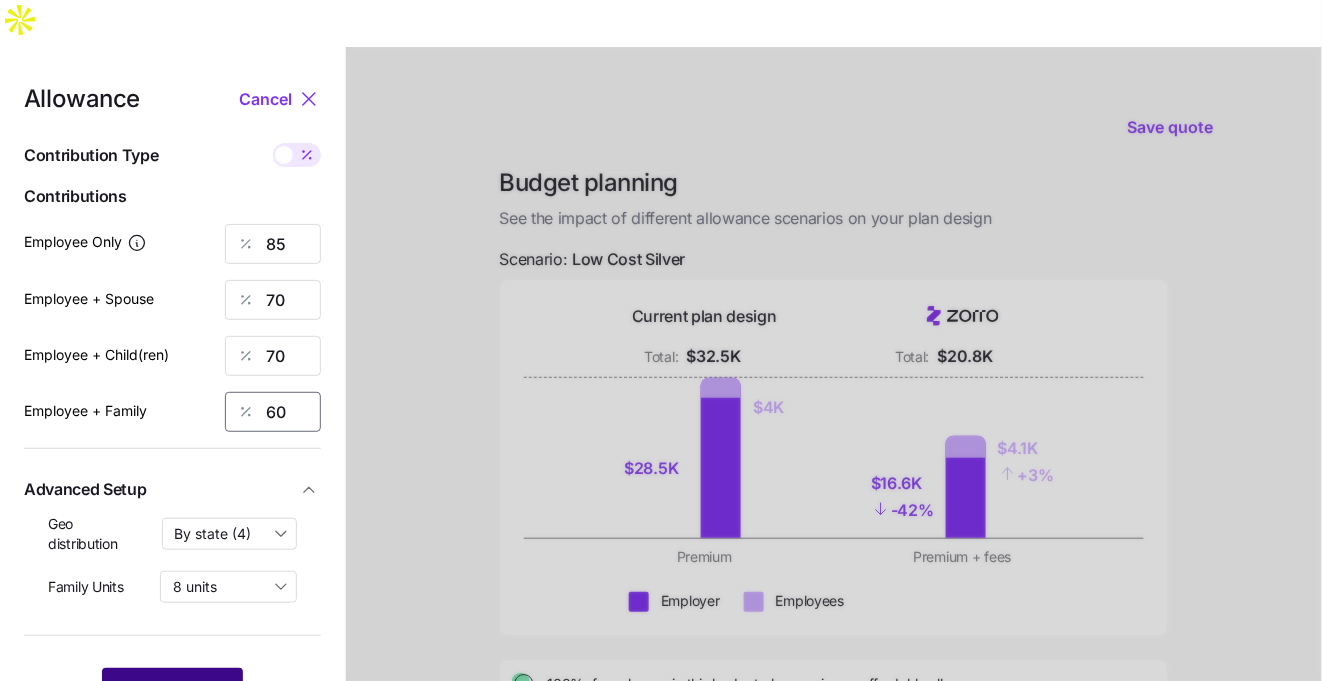 type on "60" 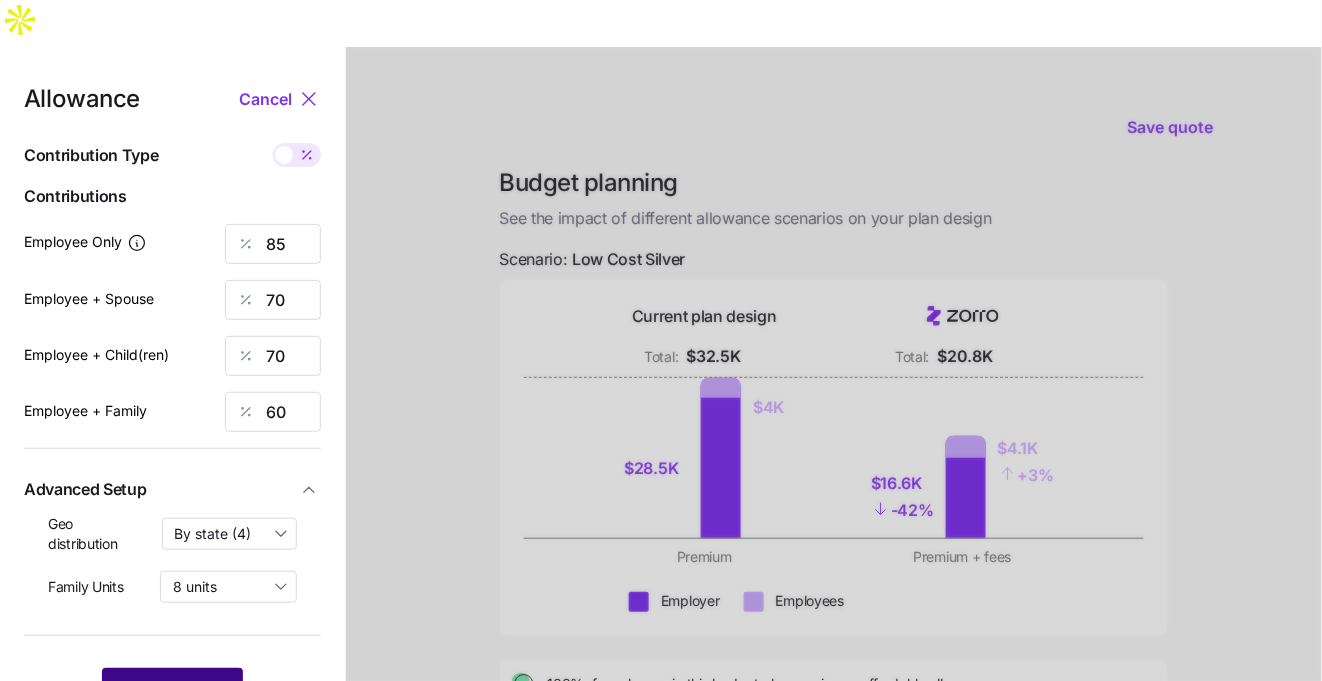 click on "Zorro Magic" at bounding box center (172, 693) 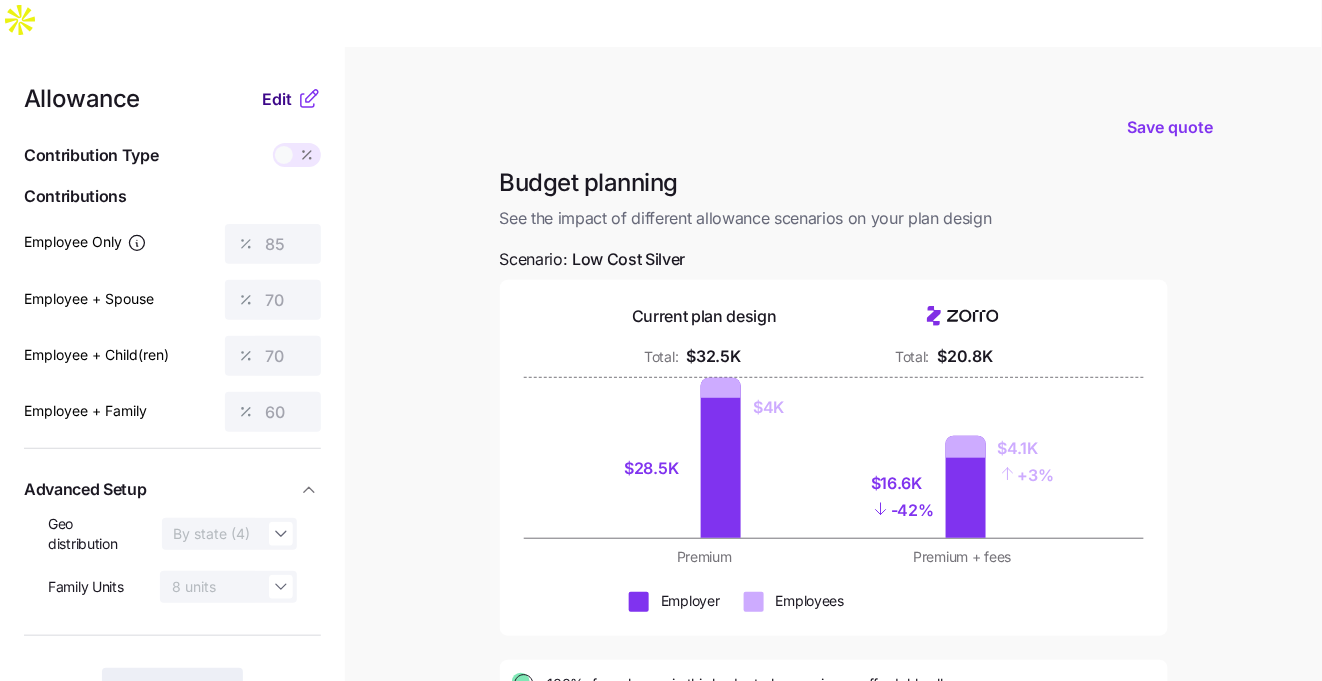 click on "Edit" at bounding box center [277, 99] 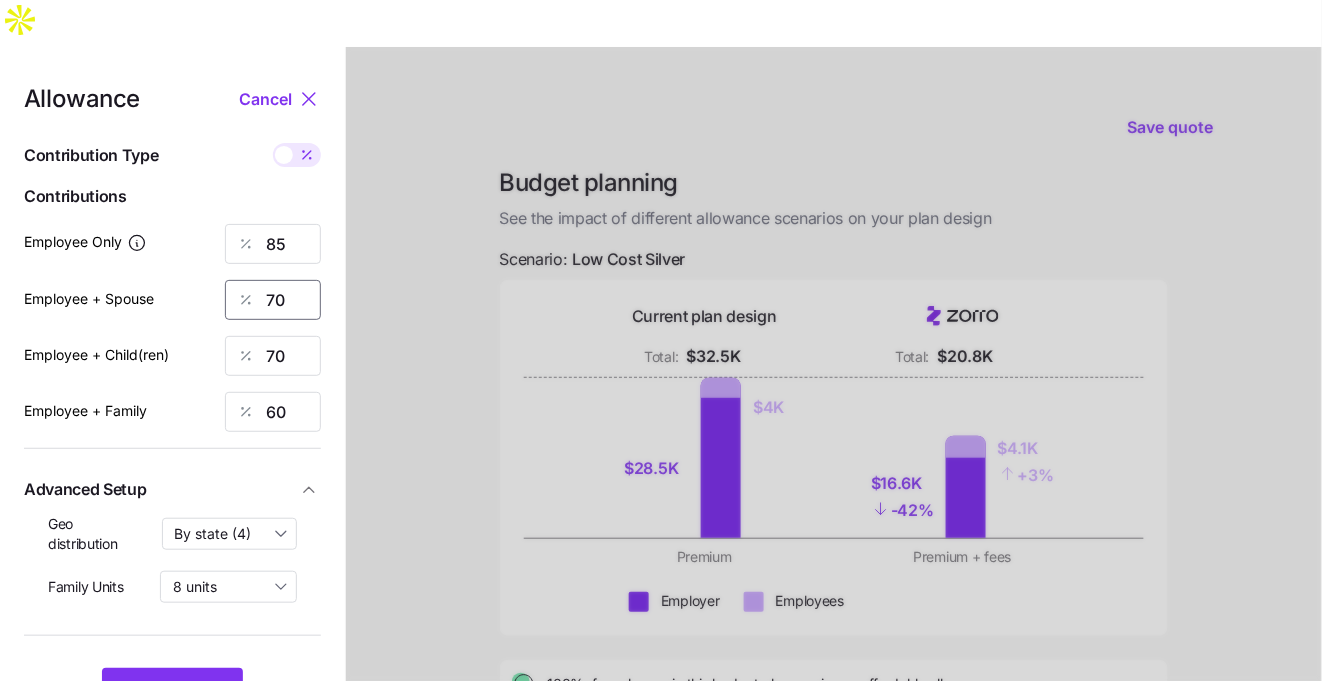 click on "70" at bounding box center [273, 300] 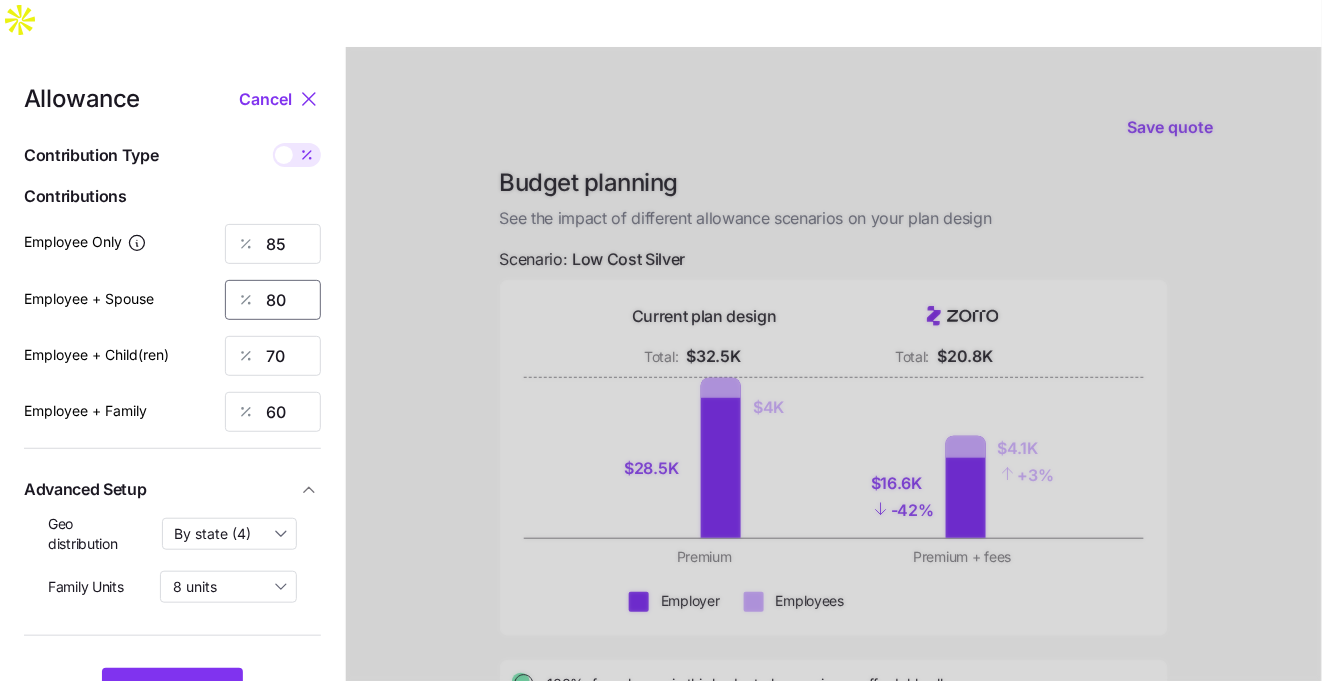 type on "80" 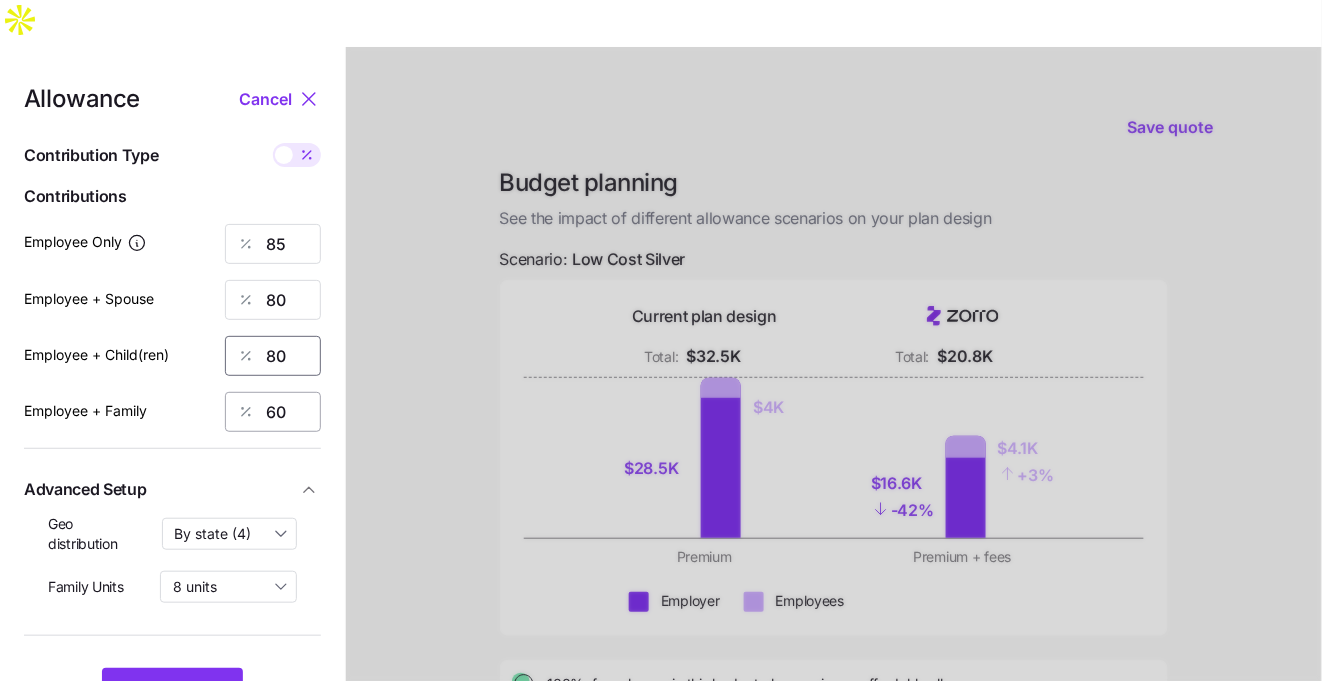 type on "80" 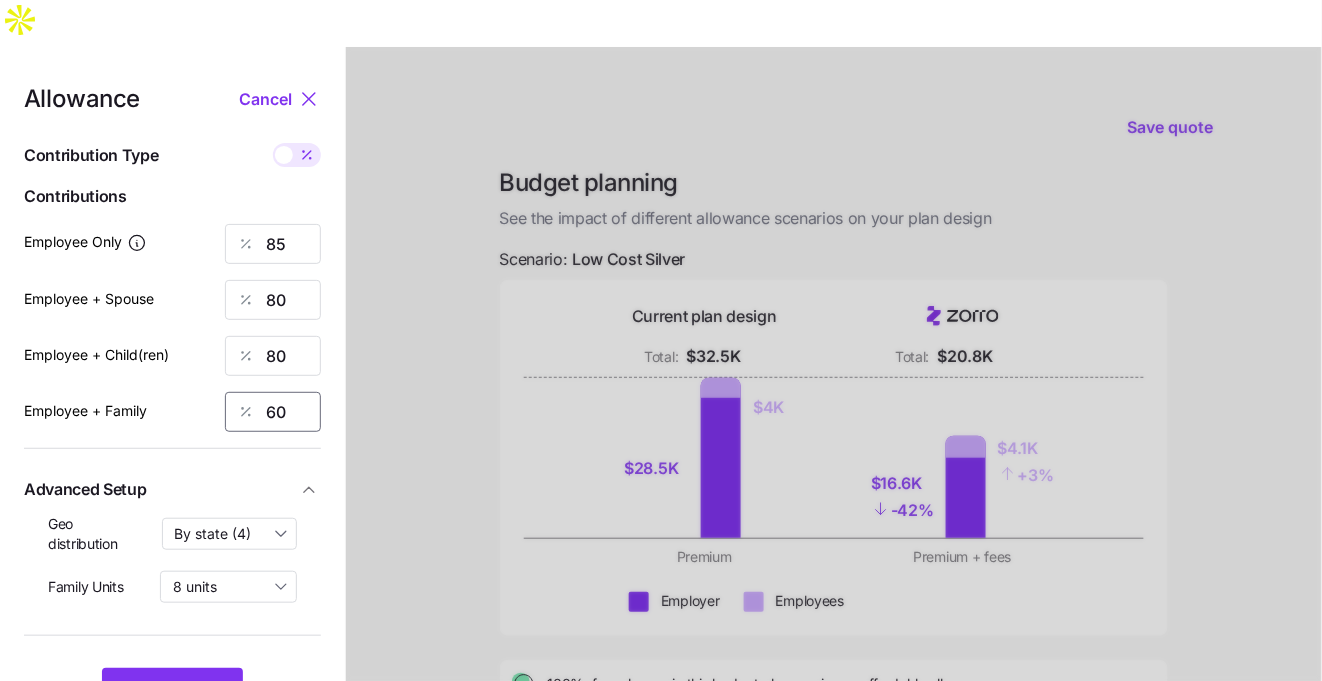 click on "60" at bounding box center (273, 412) 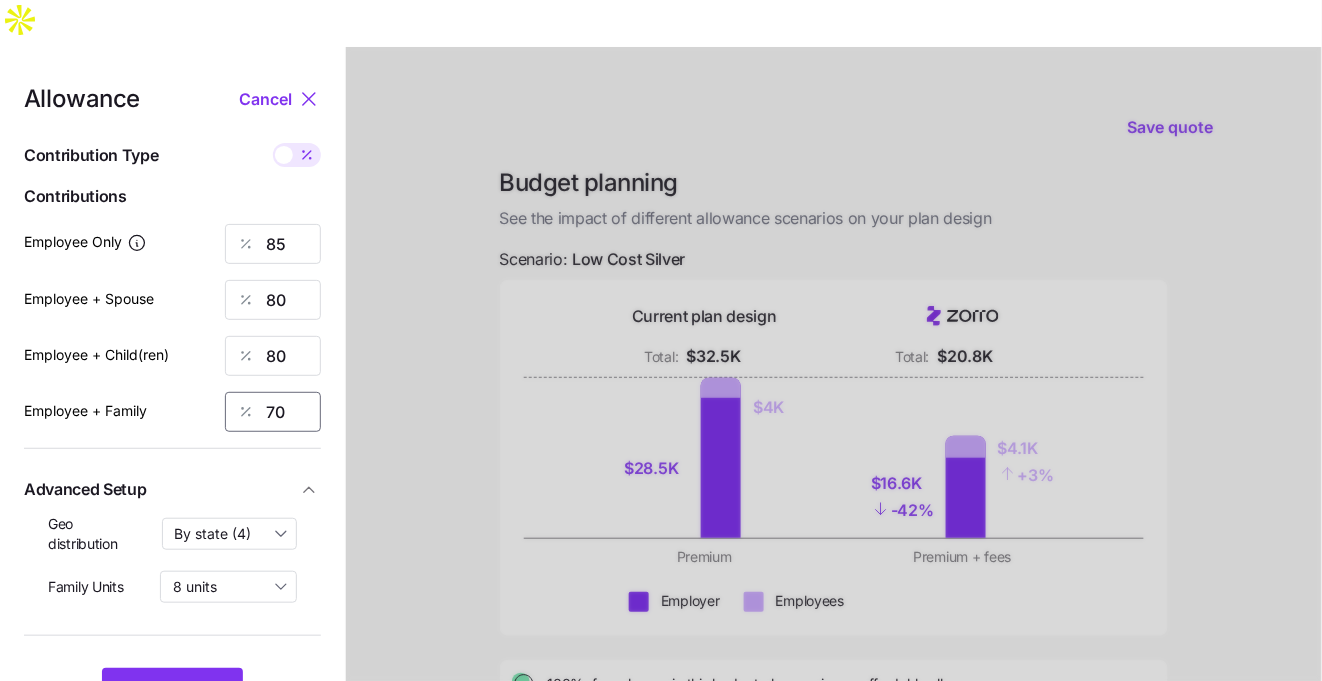 type on "70" 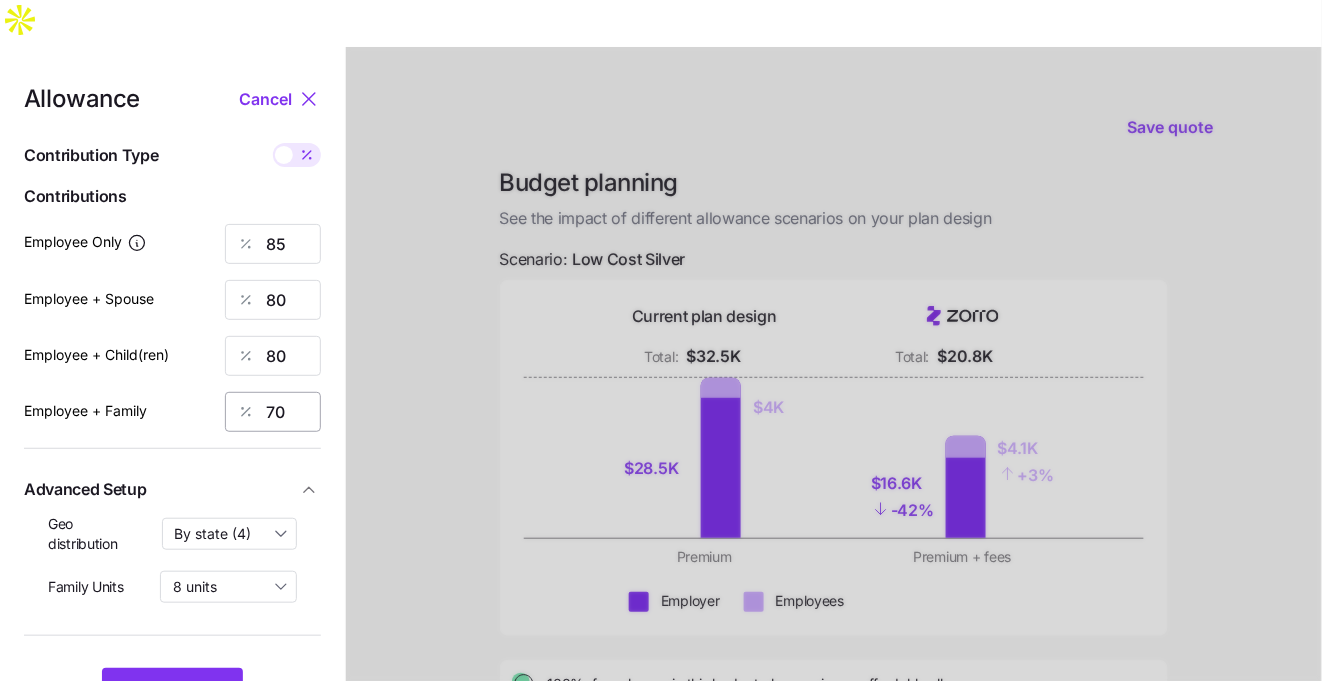 type 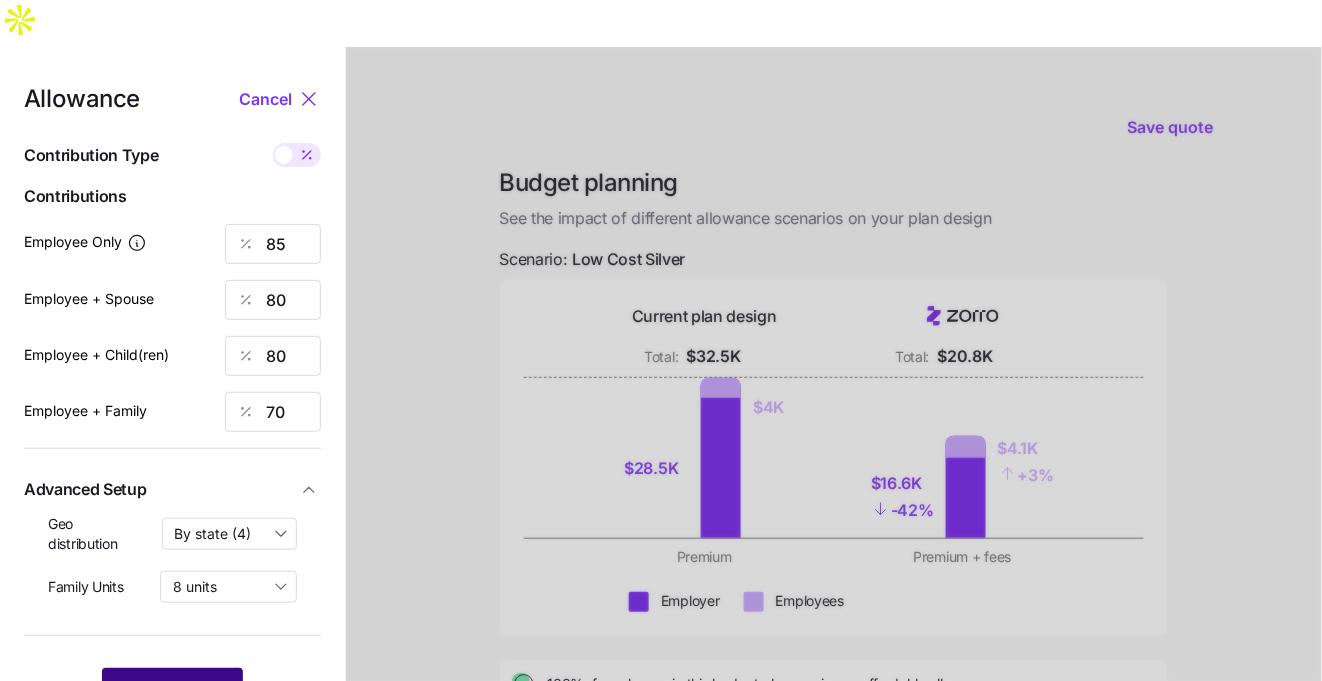 click on "Zorro Magic" at bounding box center (172, 693) 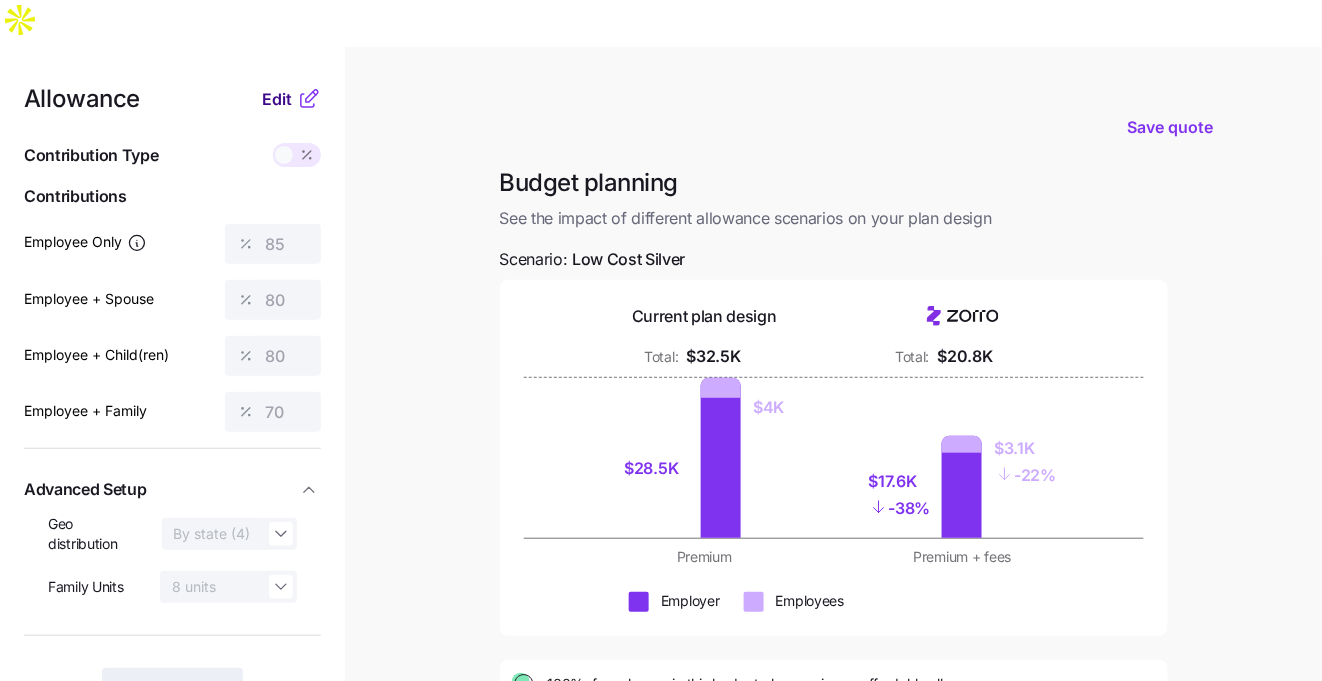 click on "Edit" at bounding box center (277, 99) 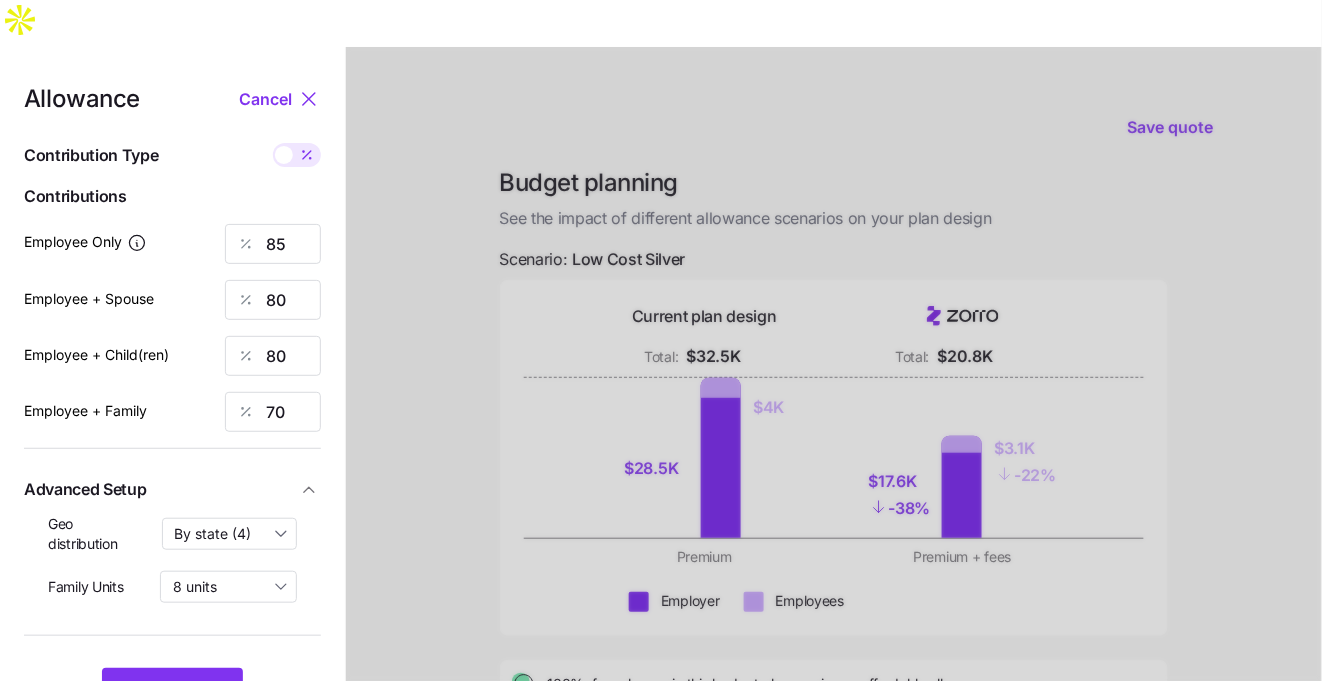 click at bounding box center (246, 244) 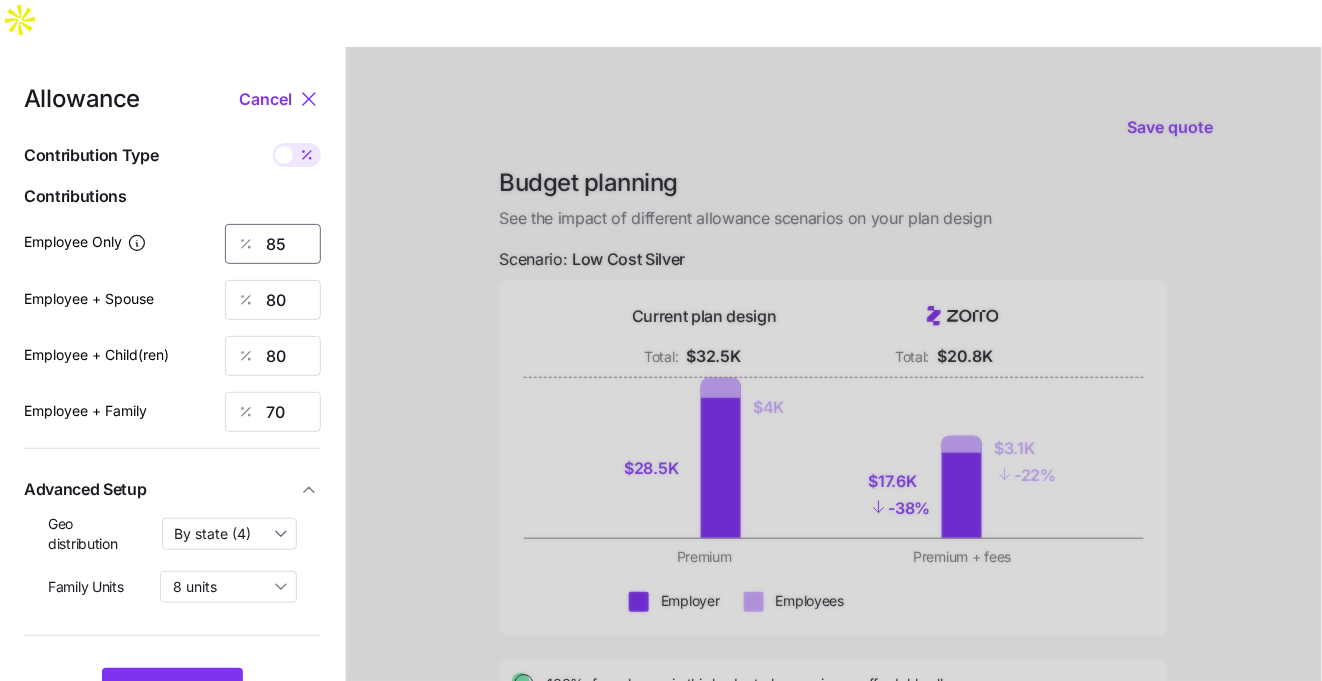 click on "85" at bounding box center [273, 244] 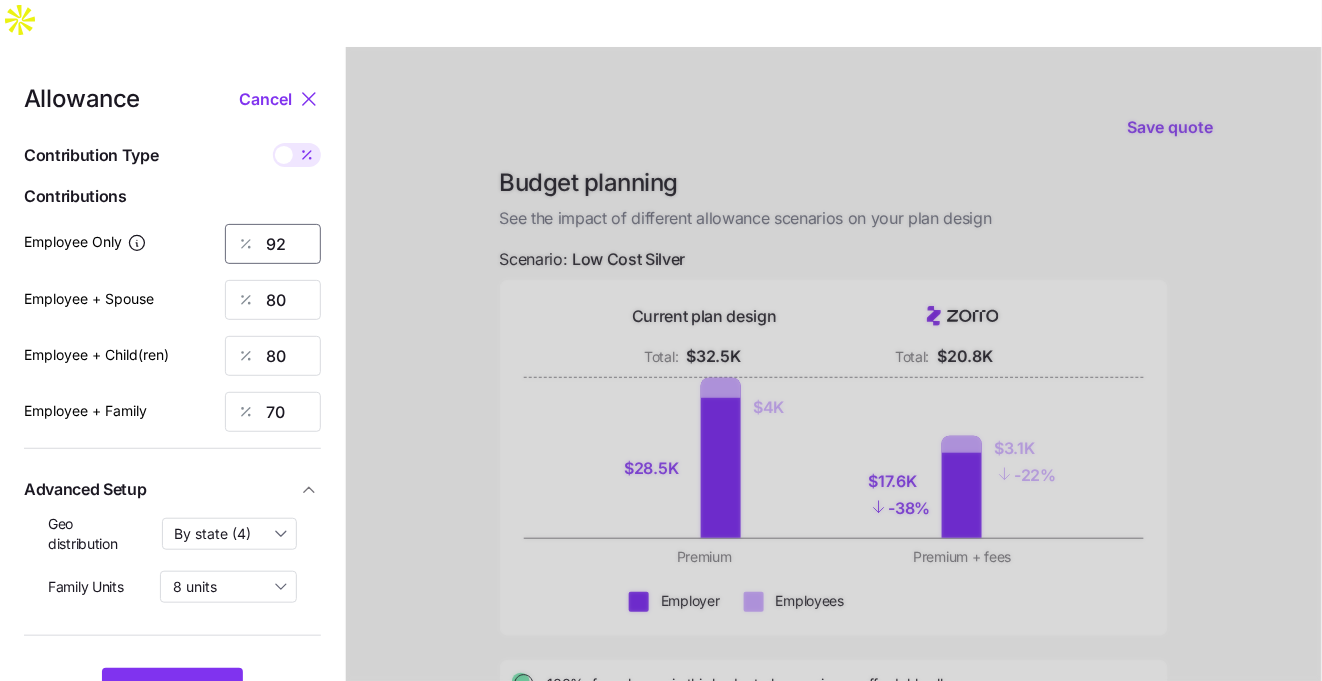 type on "92" 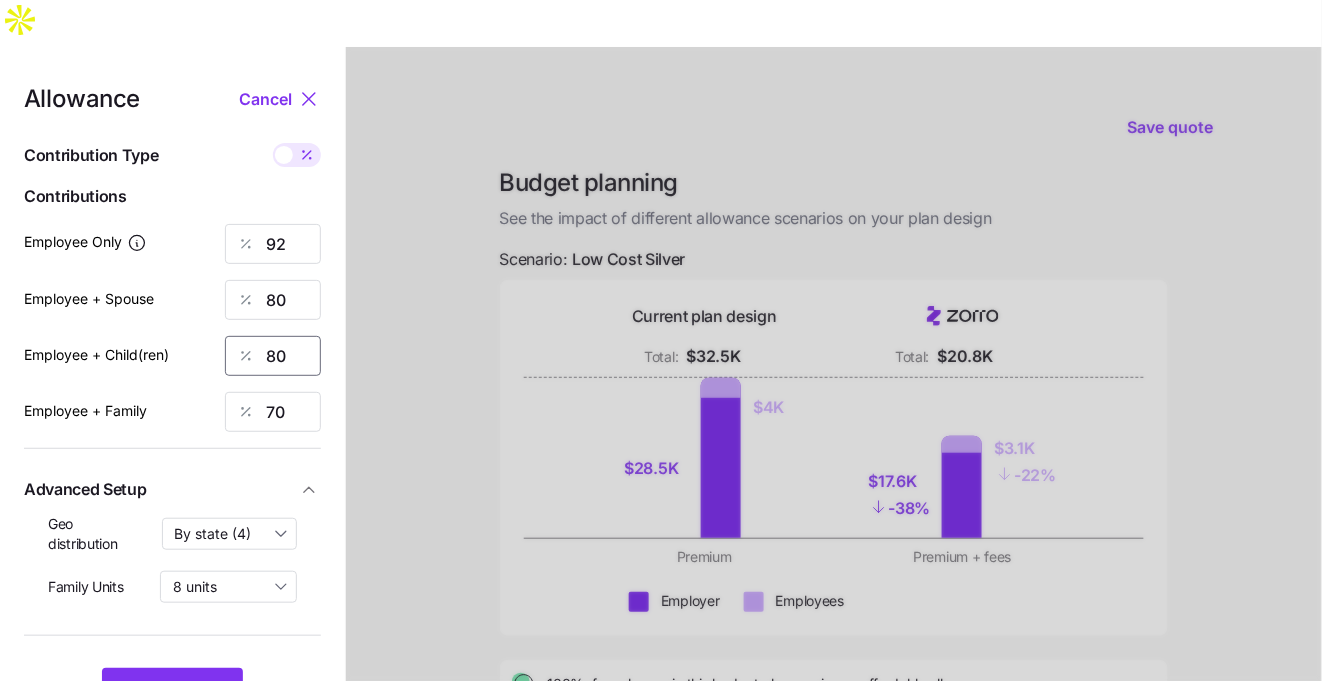click on "80" at bounding box center [273, 356] 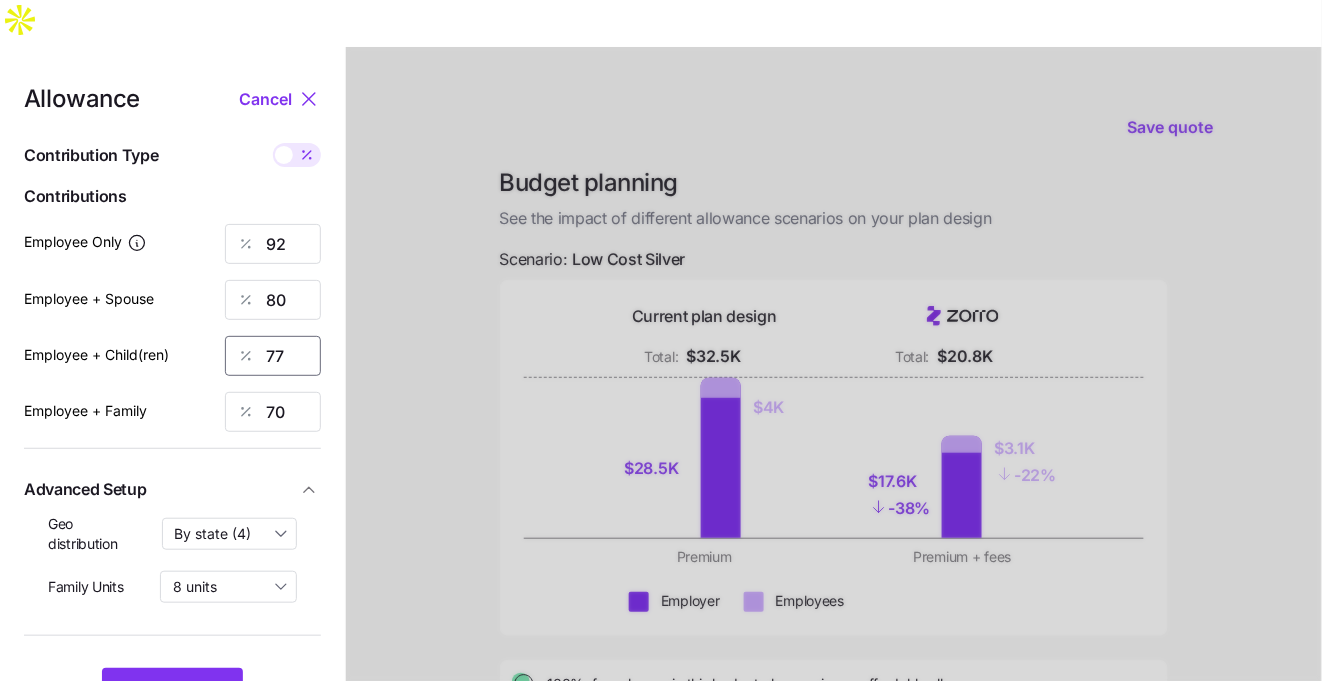 type on "77" 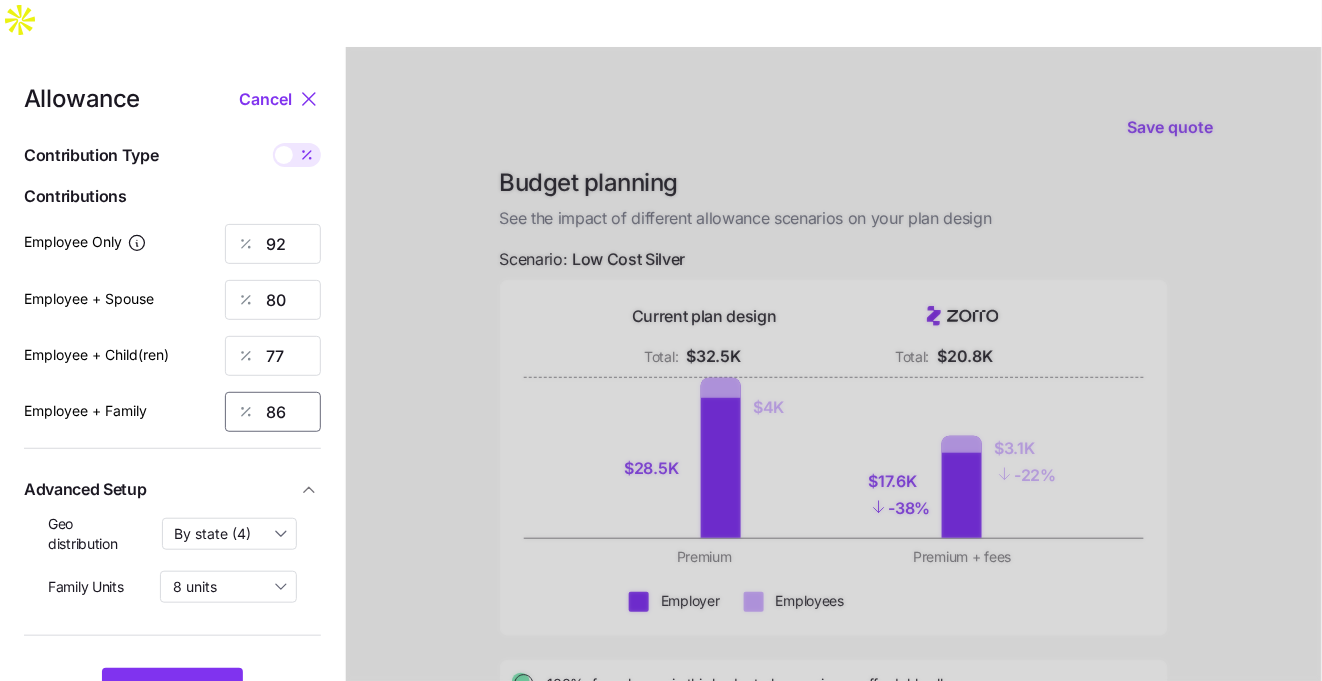 type on "86" 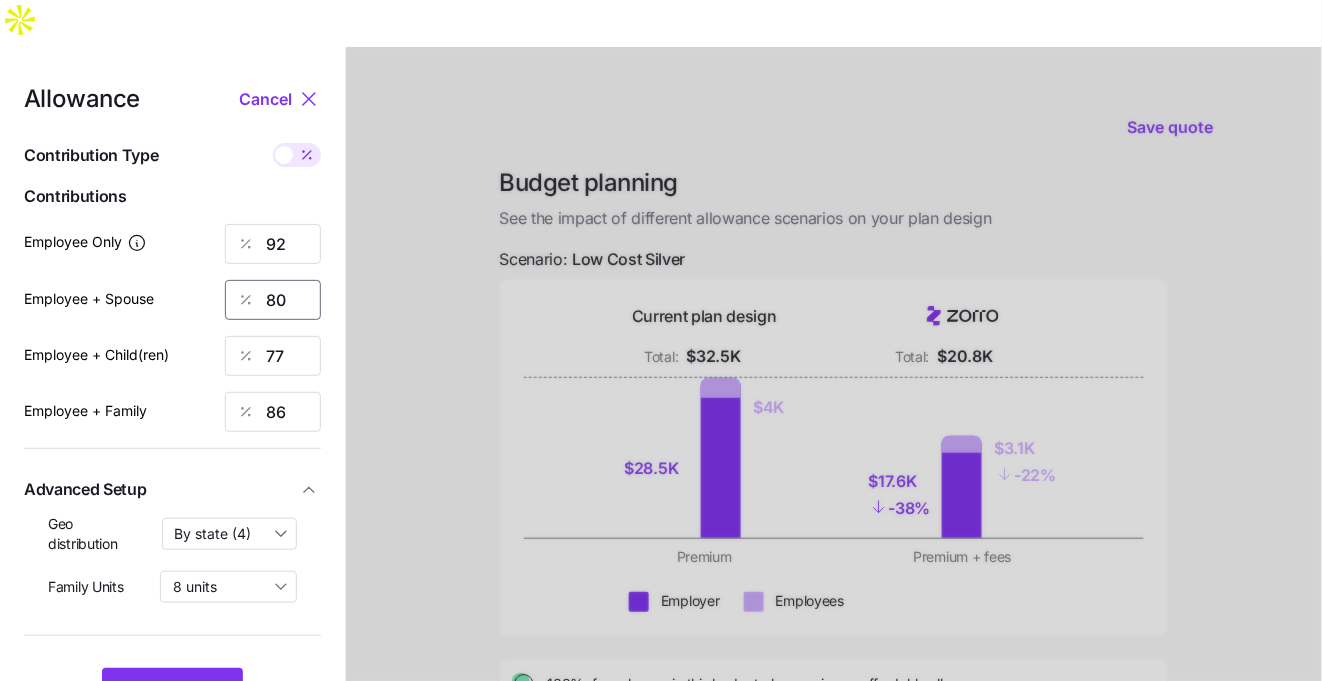 click on "80" at bounding box center (273, 300) 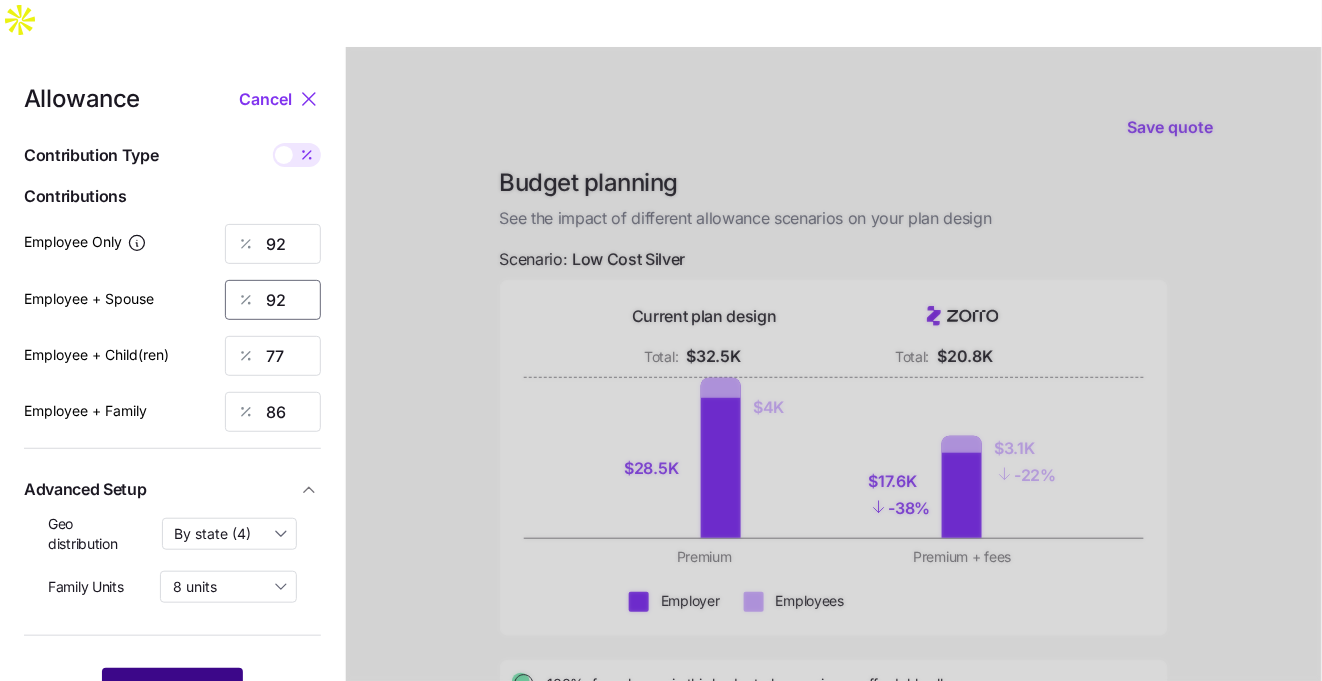 type on "92" 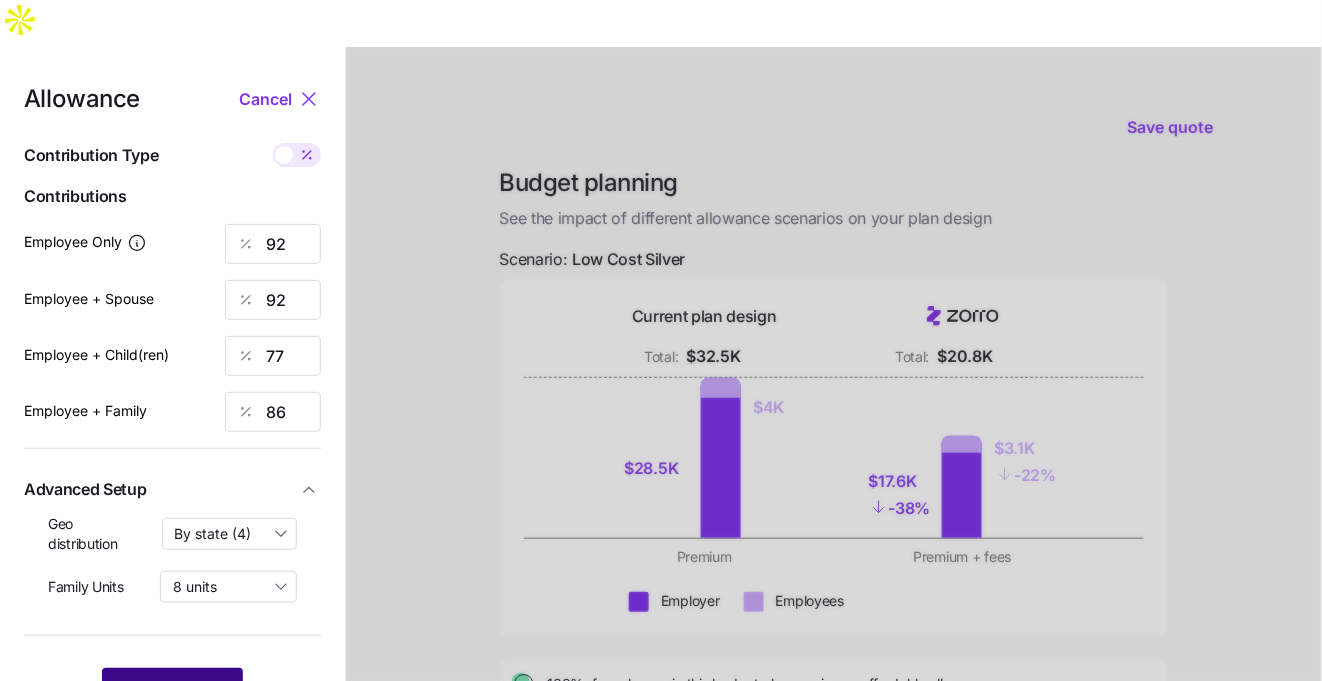 click on "Zorro Magic" at bounding box center (172, 693) 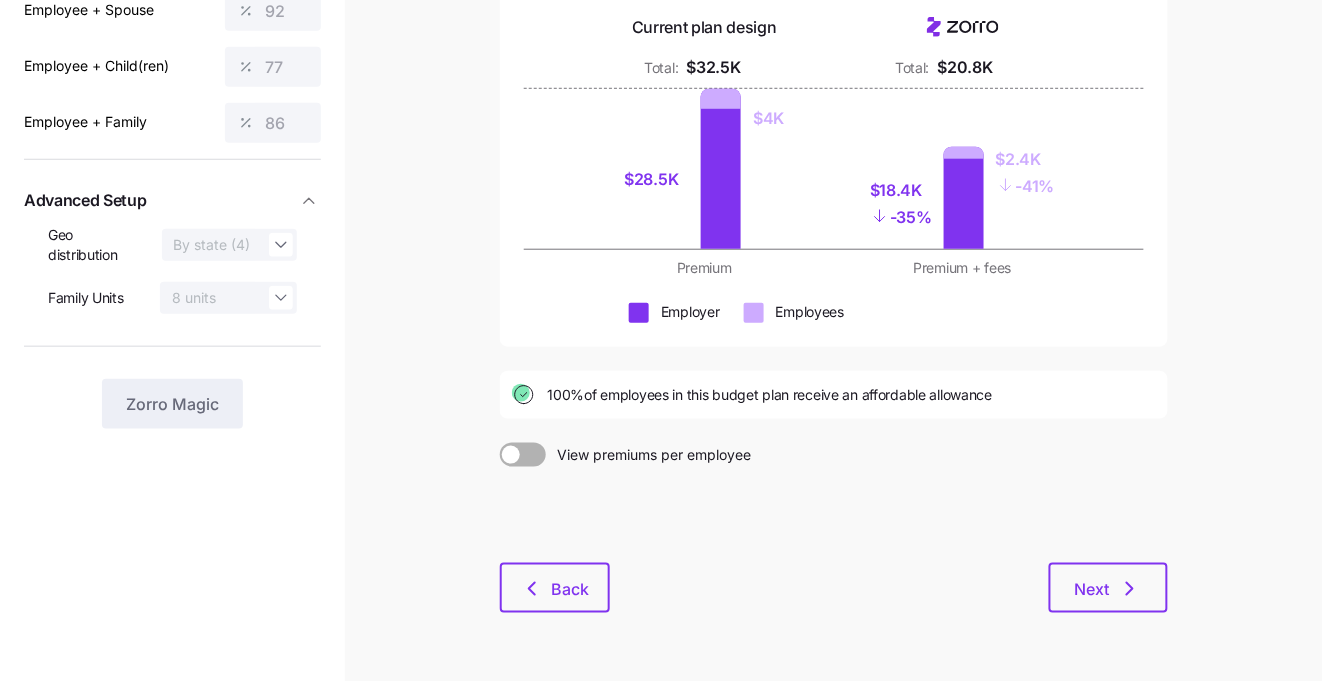 scroll, scrollTop: 301, scrollLeft: 0, axis: vertical 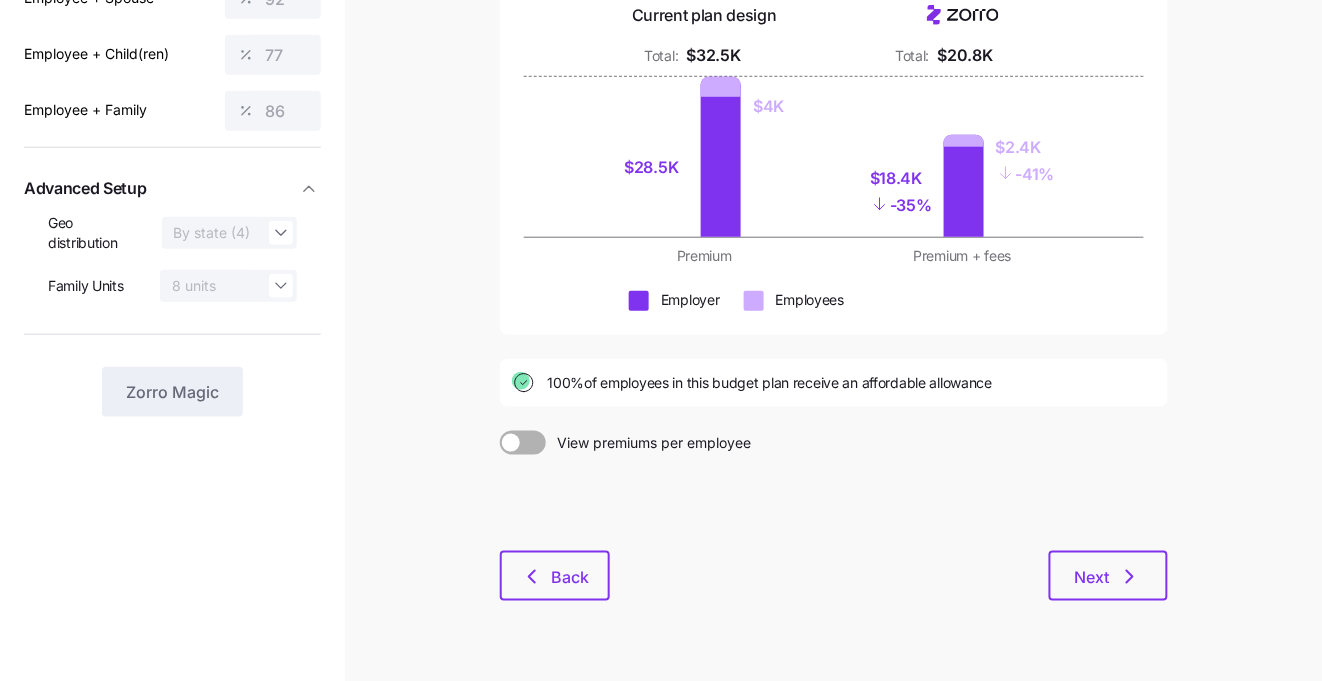 click on "Next" at bounding box center [889, 576] 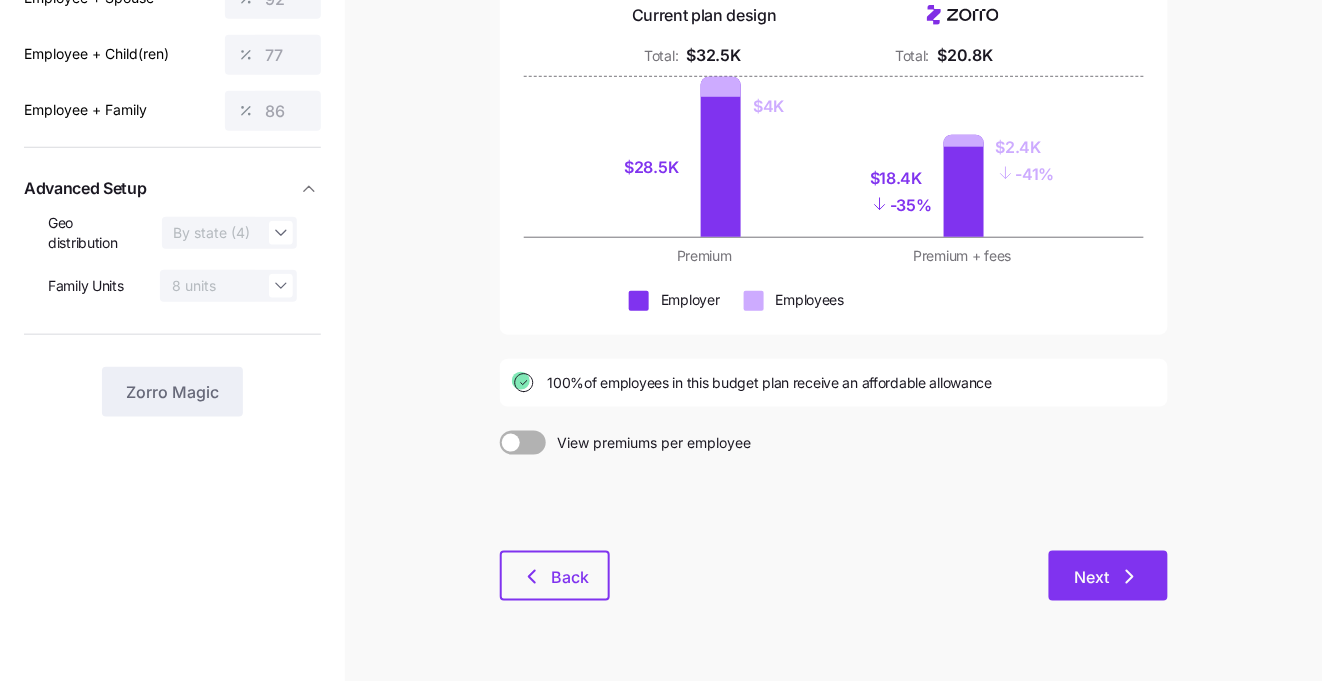 click on "Next" at bounding box center [1092, 577] 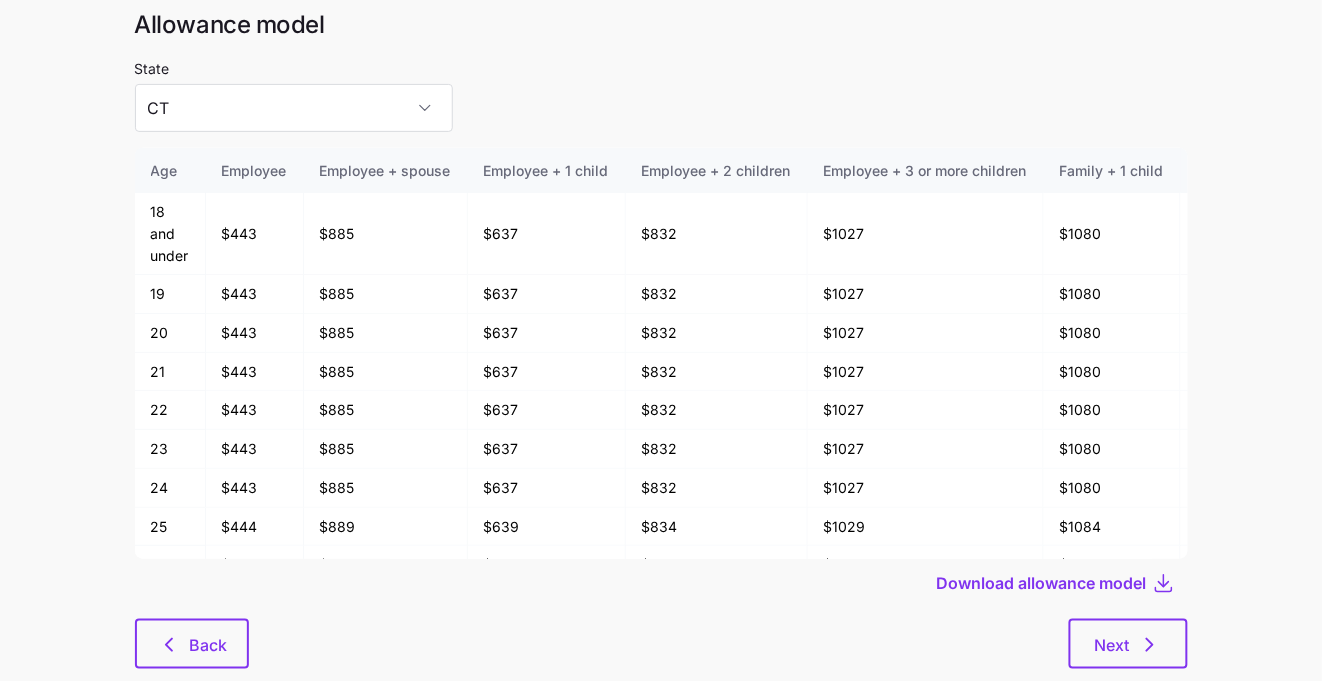 scroll, scrollTop: 107, scrollLeft: 0, axis: vertical 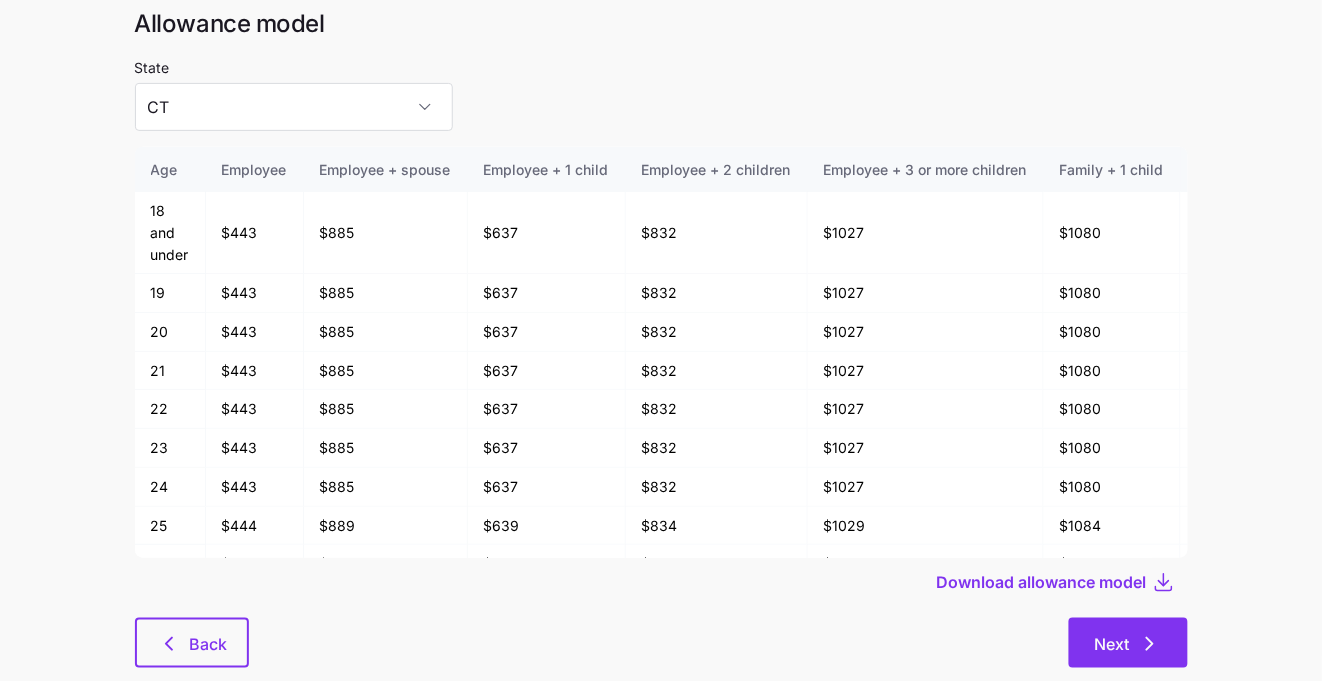 click on "Next" at bounding box center [1128, 643] 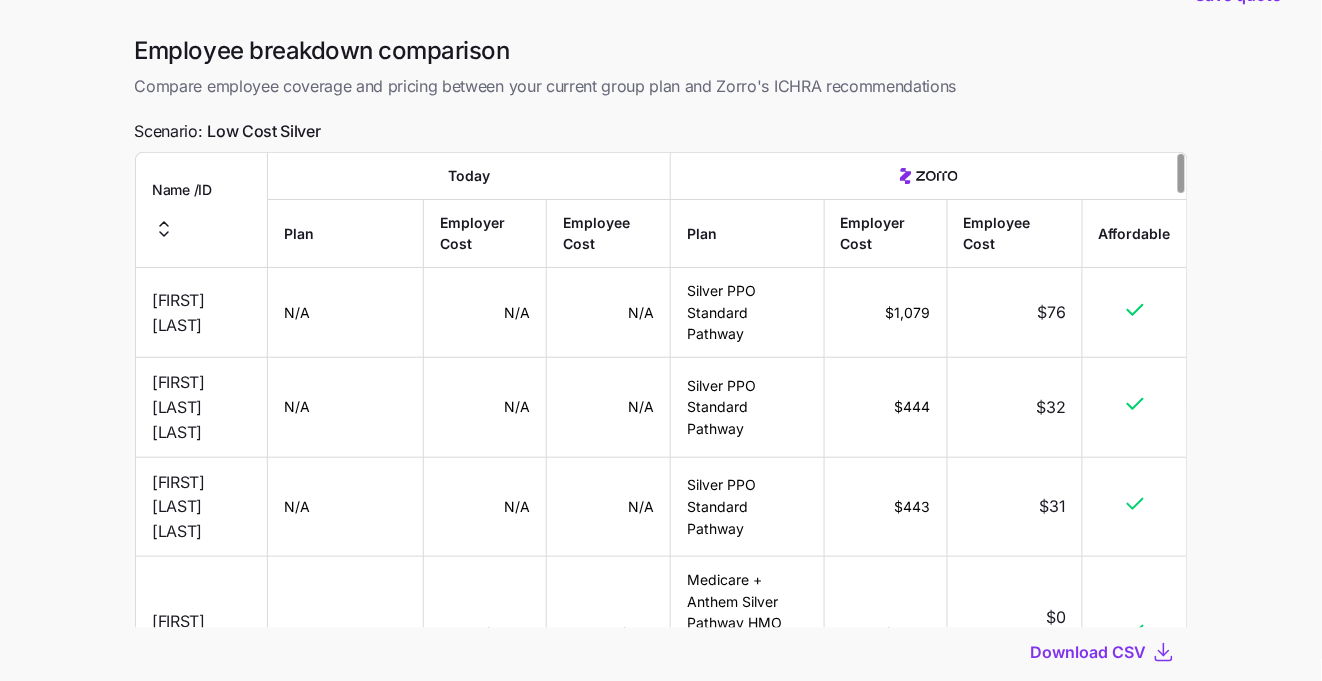 scroll, scrollTop: 186, scrollLeft: 0, axis: vertical 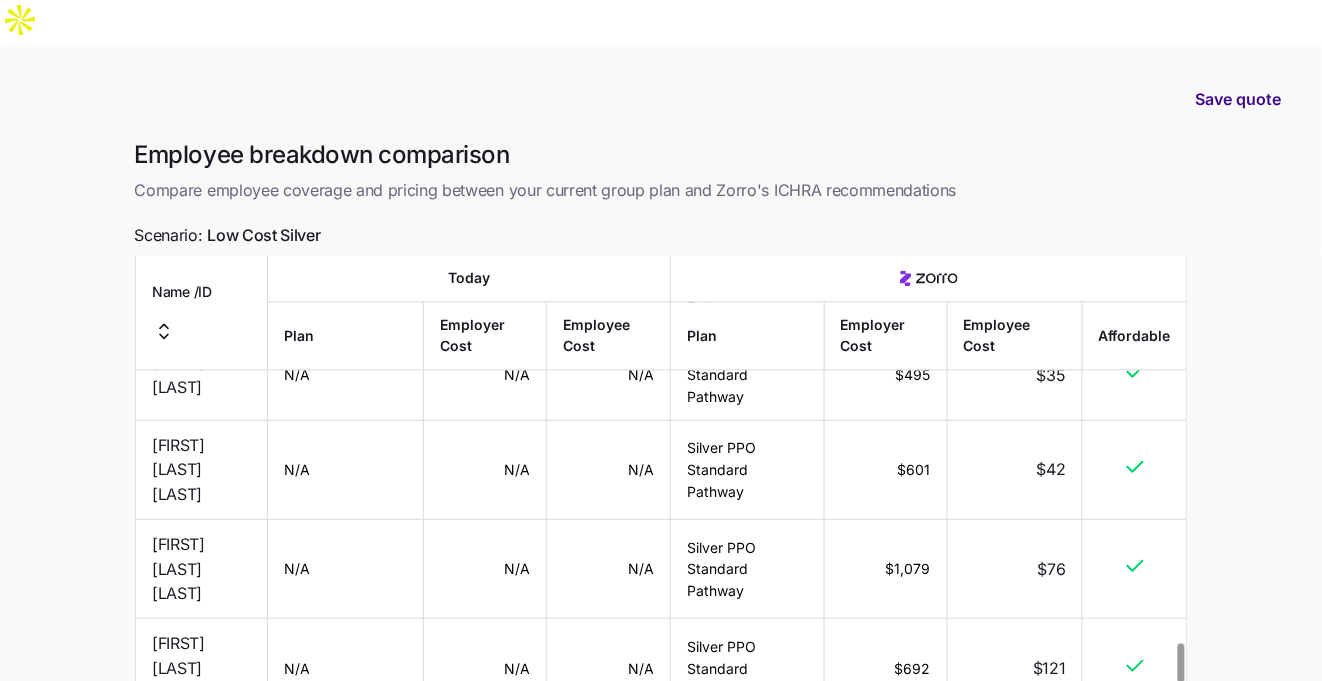 click on "Save quote" at bounding box center (1239, 99) 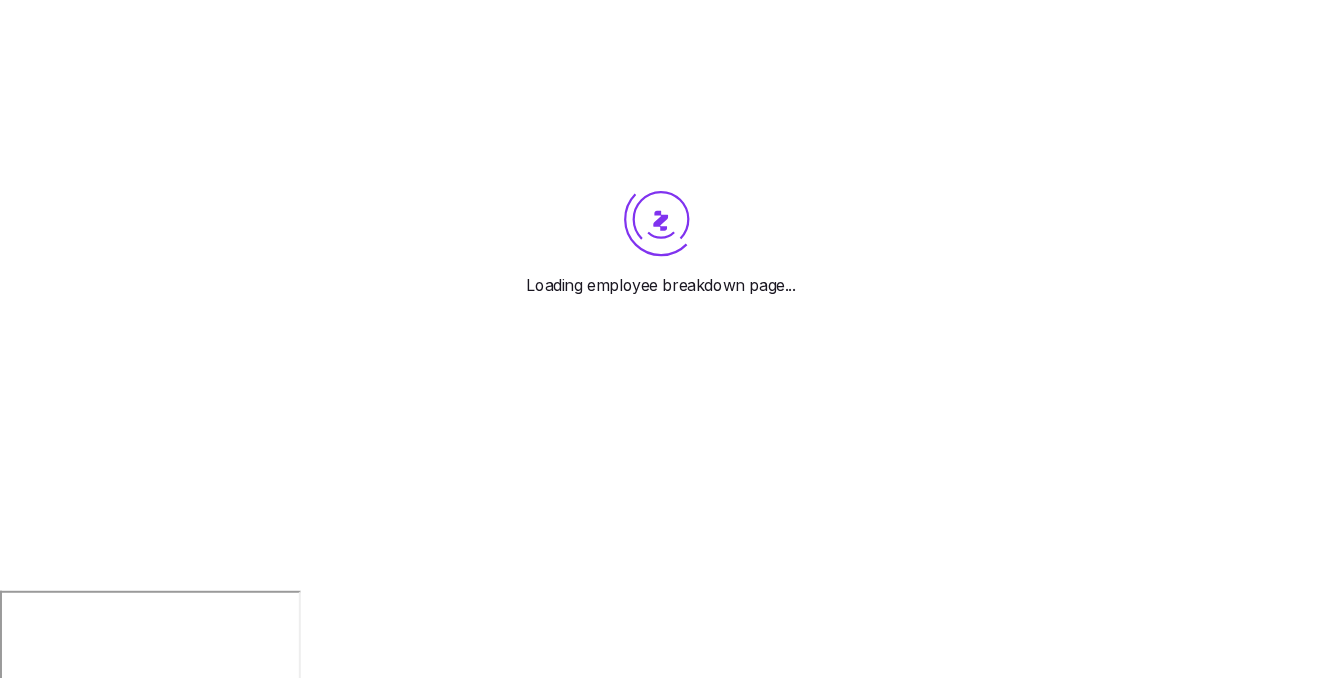 scroll, scrollTop: 0, scrollLeft: 0, axis: both 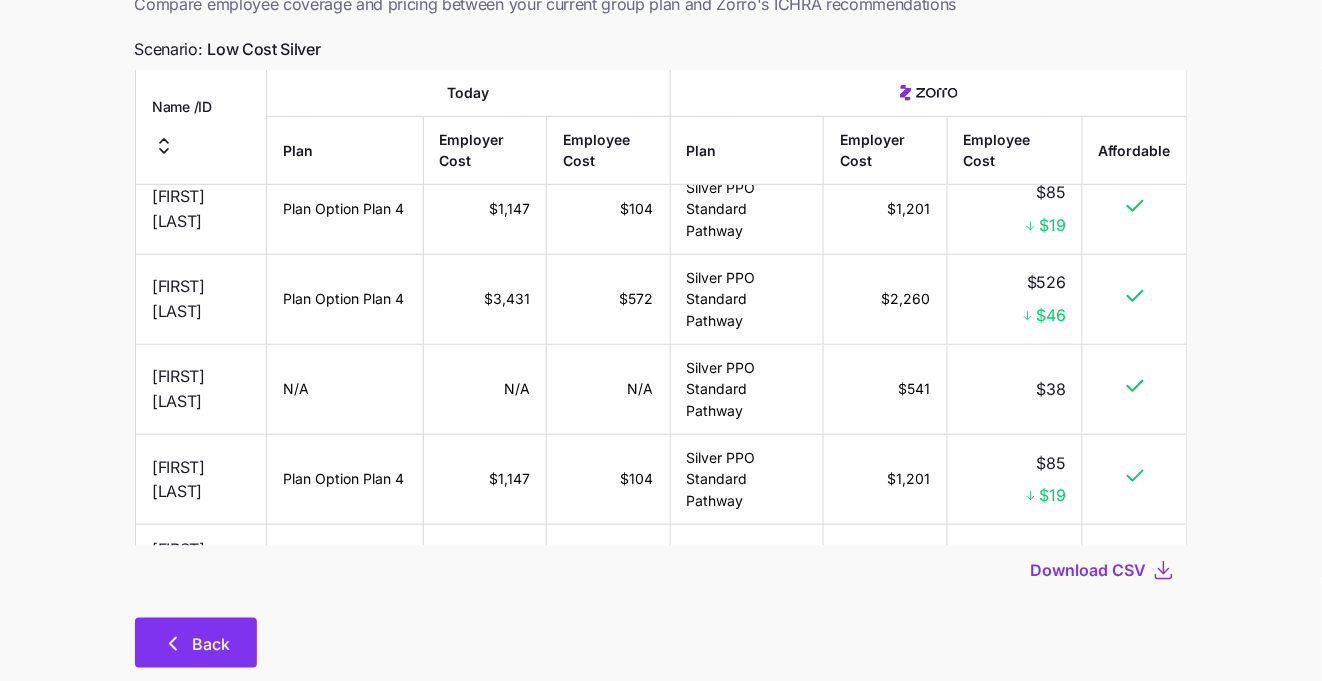 click on "Back" at bounding box center [212, 644] 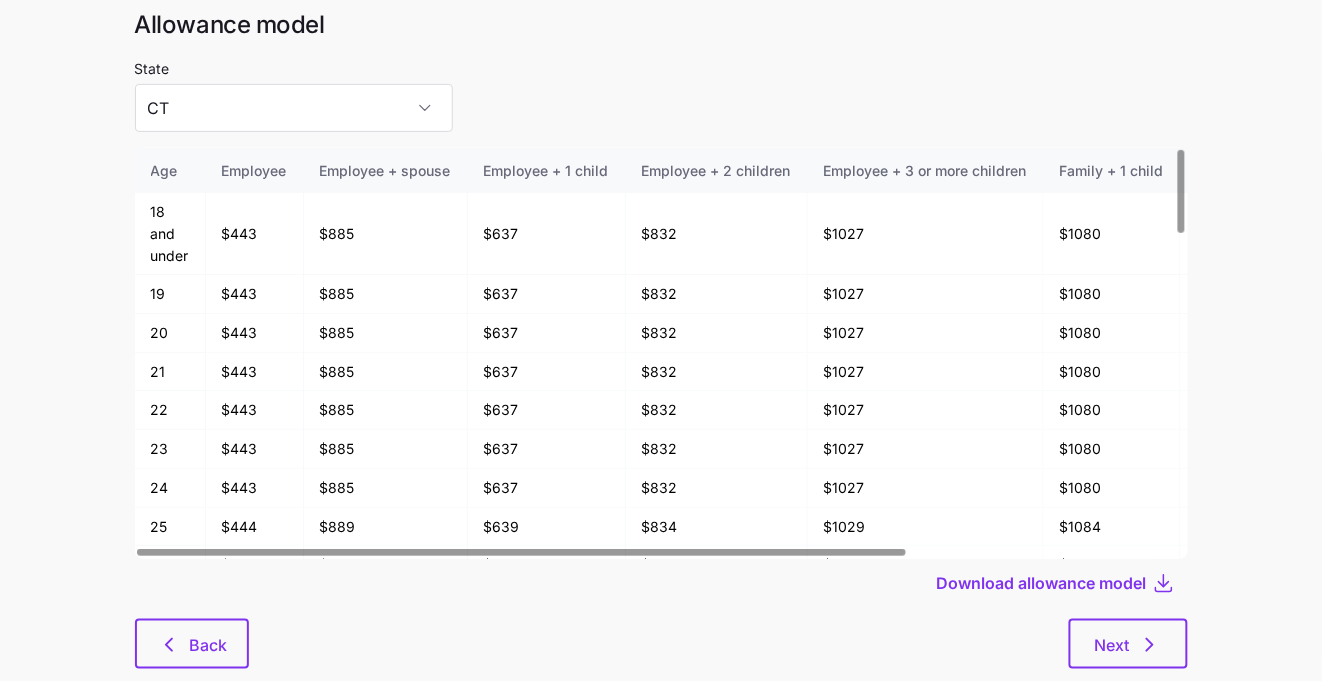 scroll, scrollTop: 107, scrollLeft: 0, axis: vertical 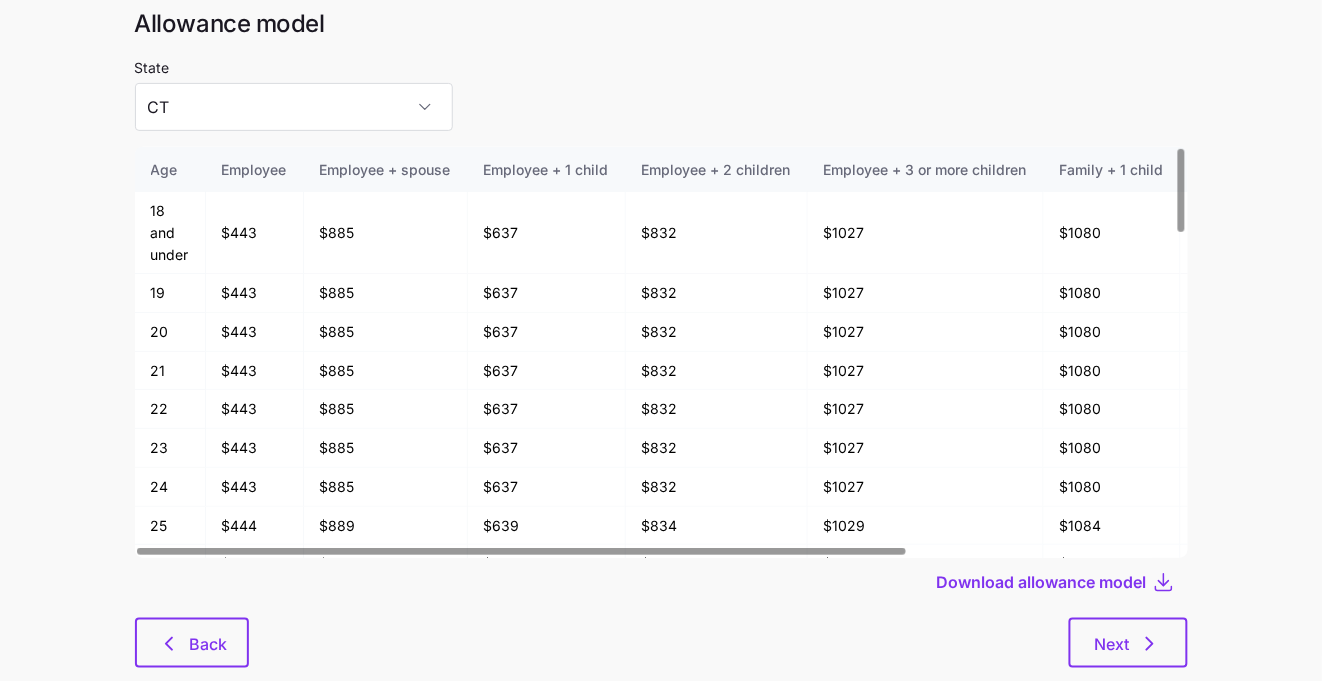 click on "Back" at bounding box center (192, 643) 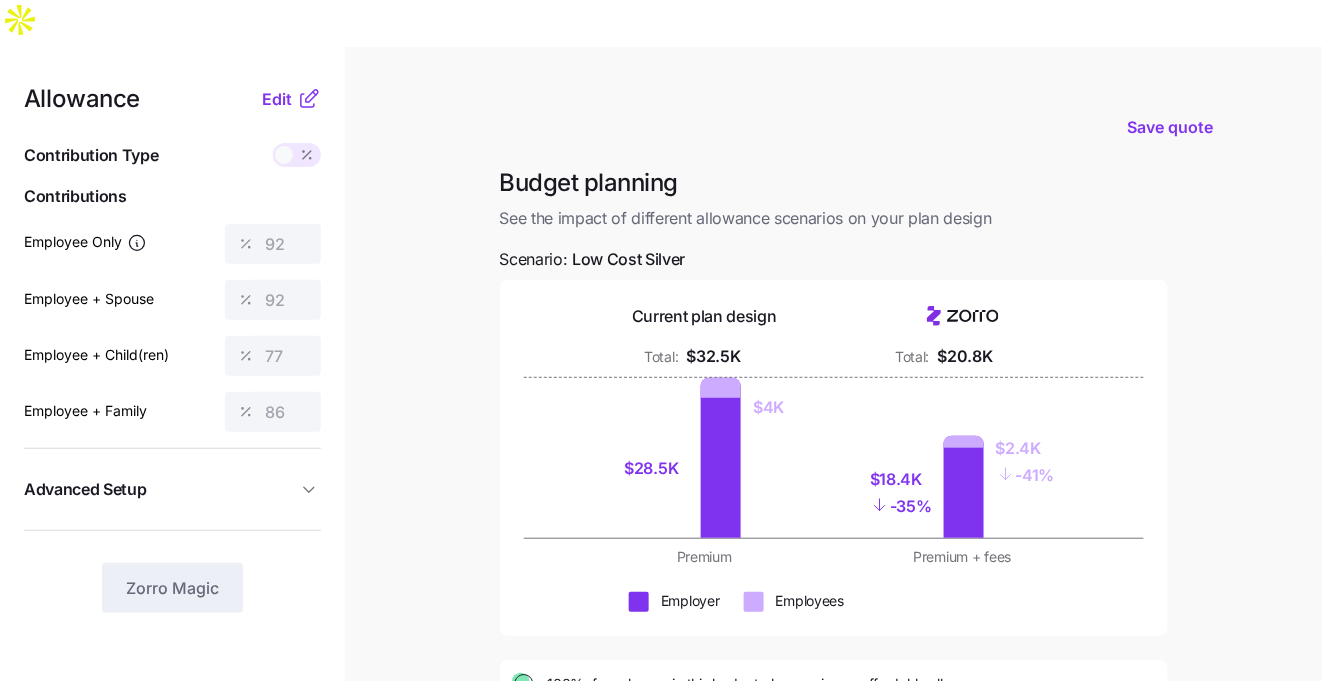 click on "Allowance Edit Contribution Type Use classes Contributions Employee Only 92 Employee + Spouse 92 Employee + Child(ren) 77 Employee + Family 86 Advanced Setup Geo distribution By [STATE] (4) Family Units 8 units Zorro Magic" at bounding box center (172, 538) 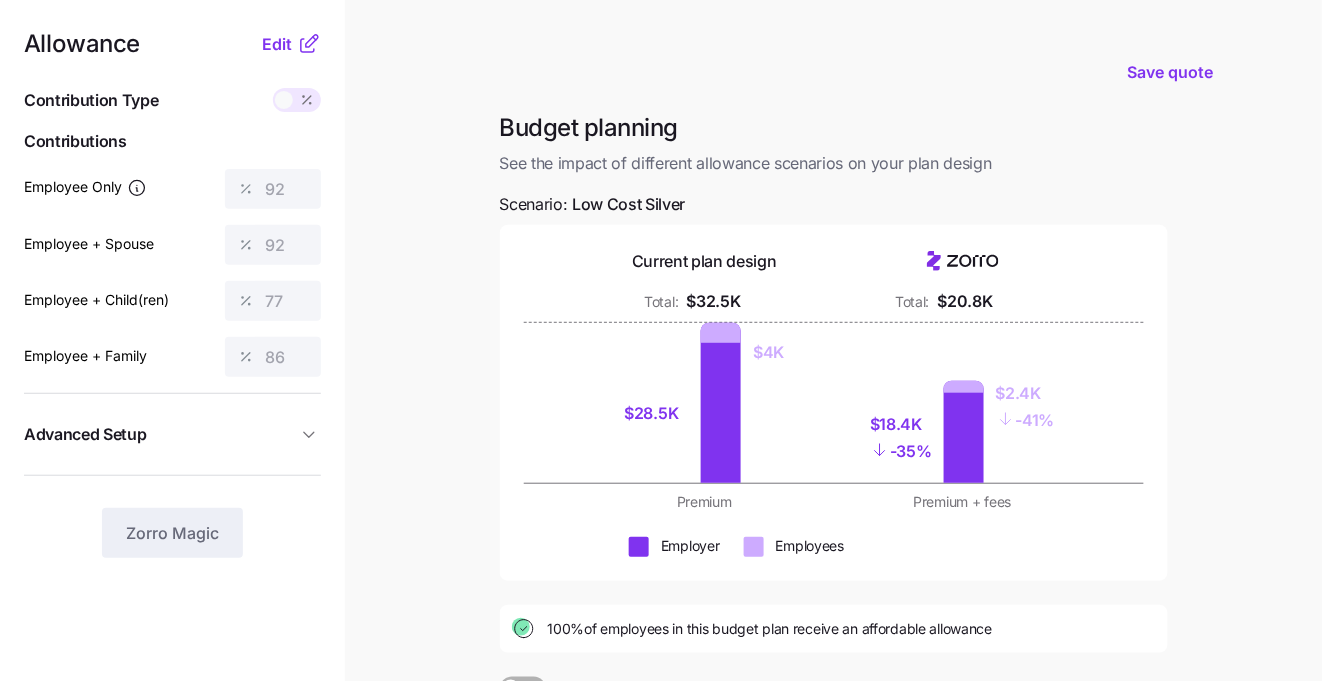 scroll, scrollTop: 293, scrollLeft: 0, axis: vertical 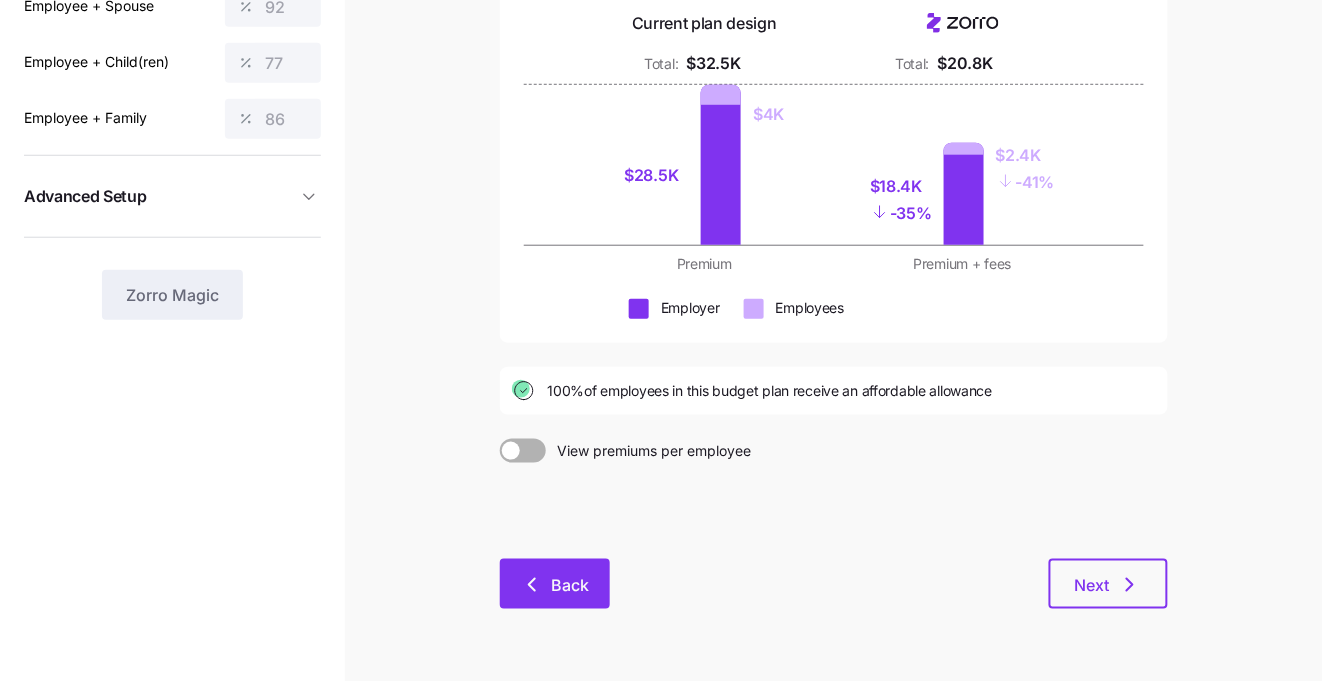 click 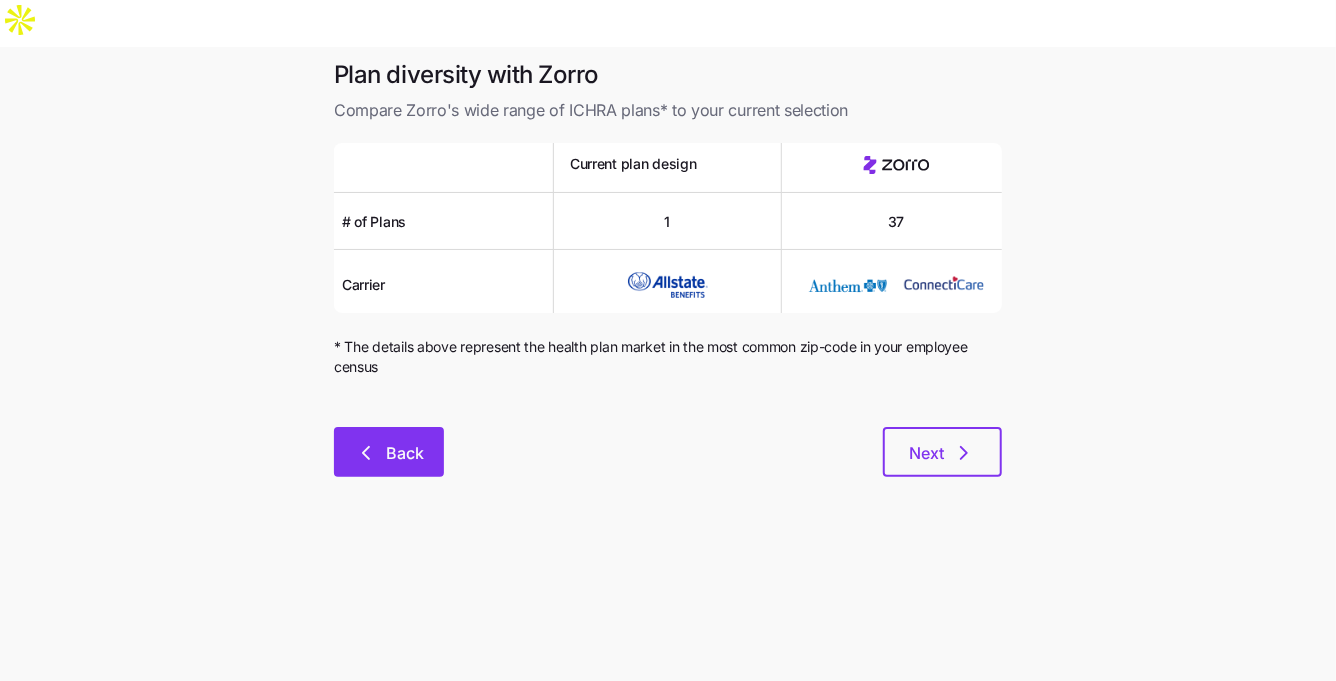 click on "Back" at bounding box center [389, 452] 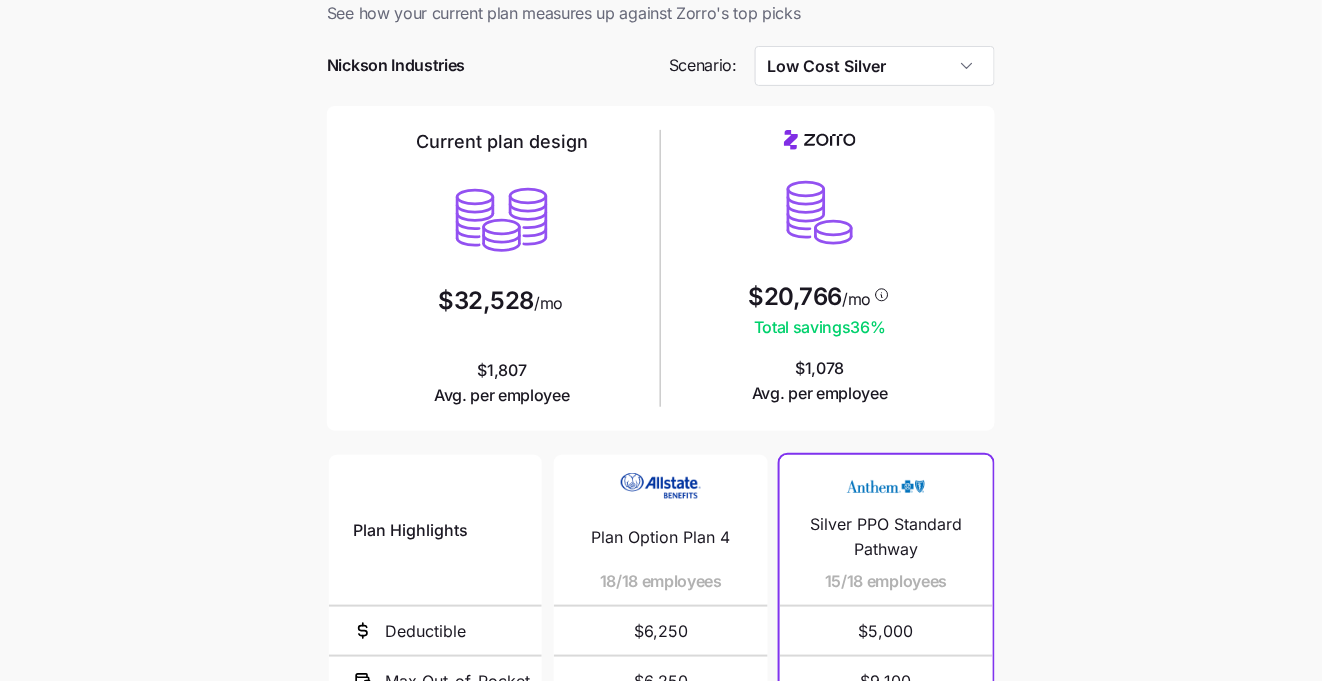 scroll, scrollTop: 107, scrollLeft: 0, axis: vertical 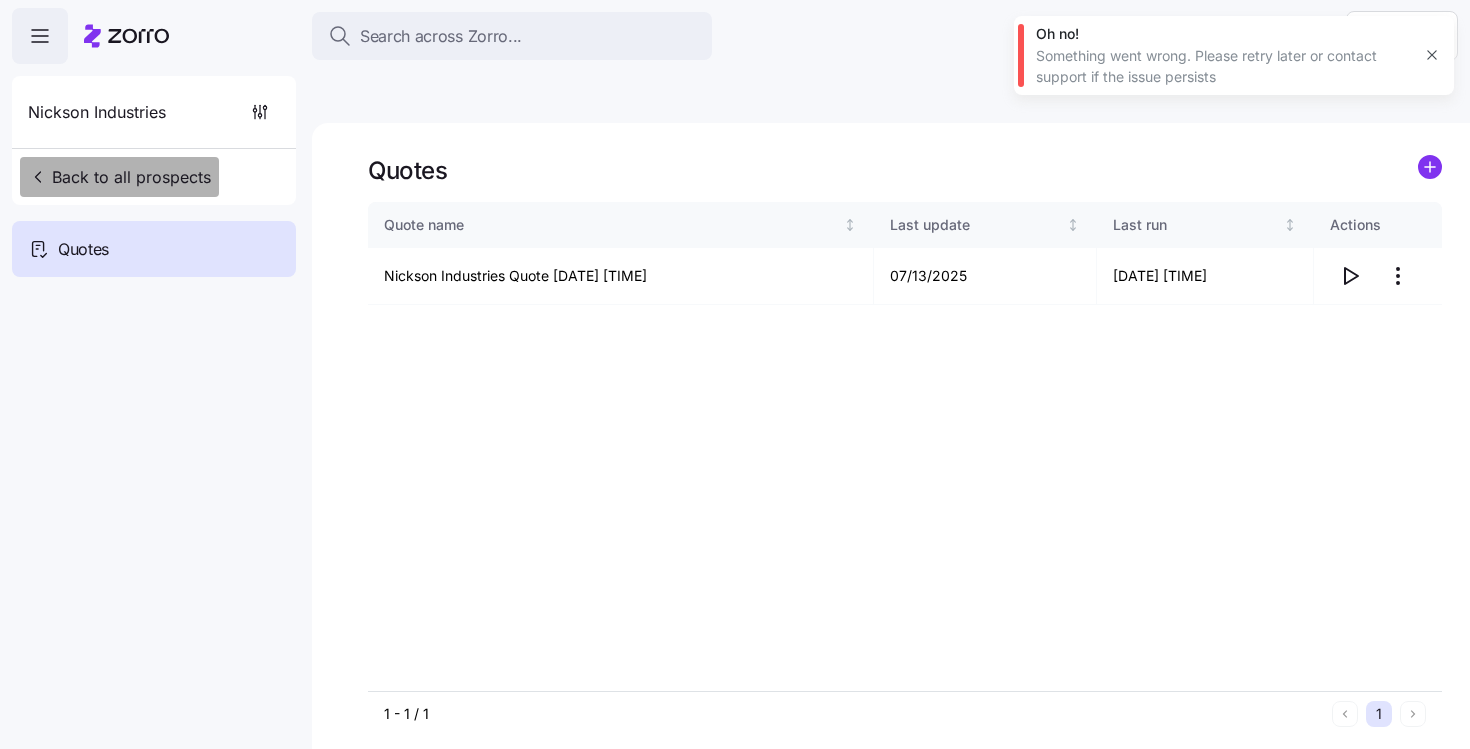 click on "Back to all prospects" at bounding box center (119, 177) 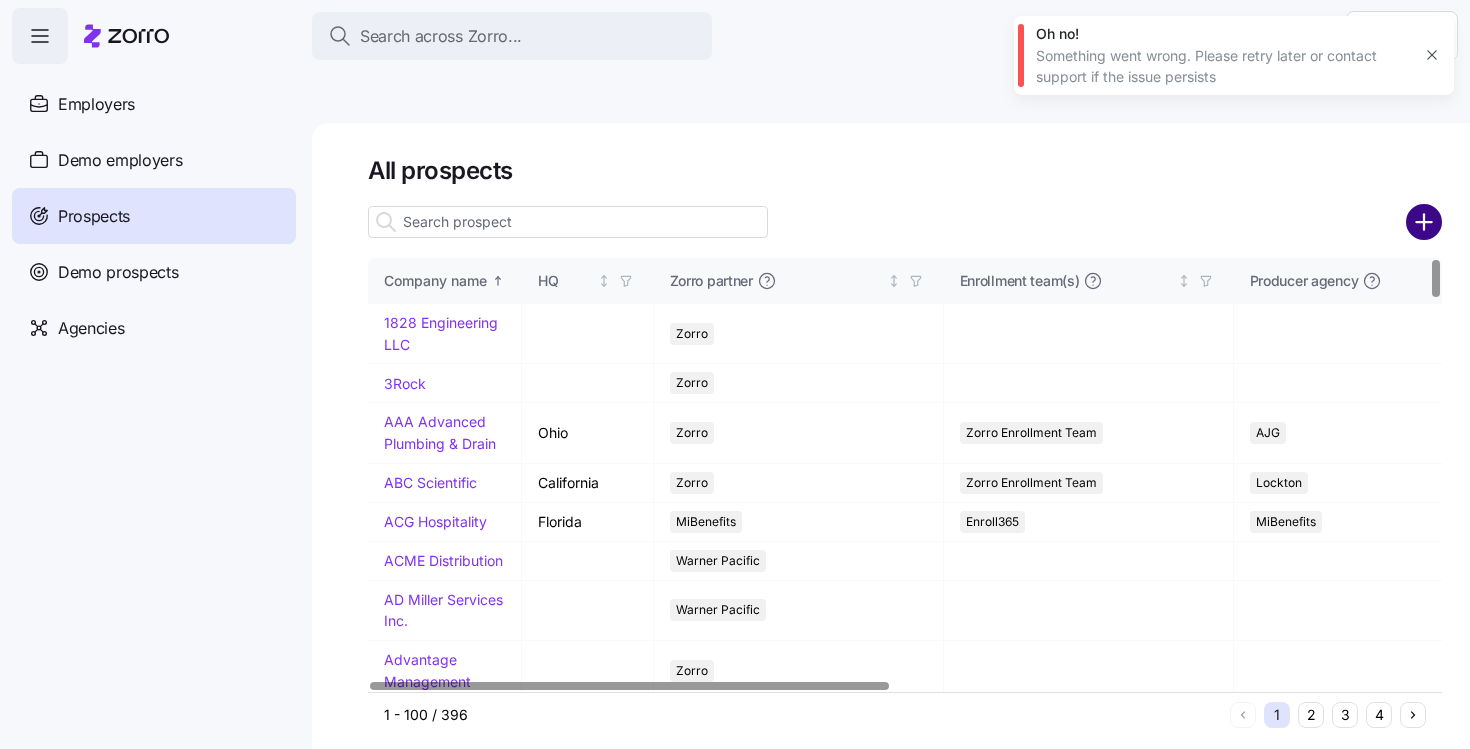 click 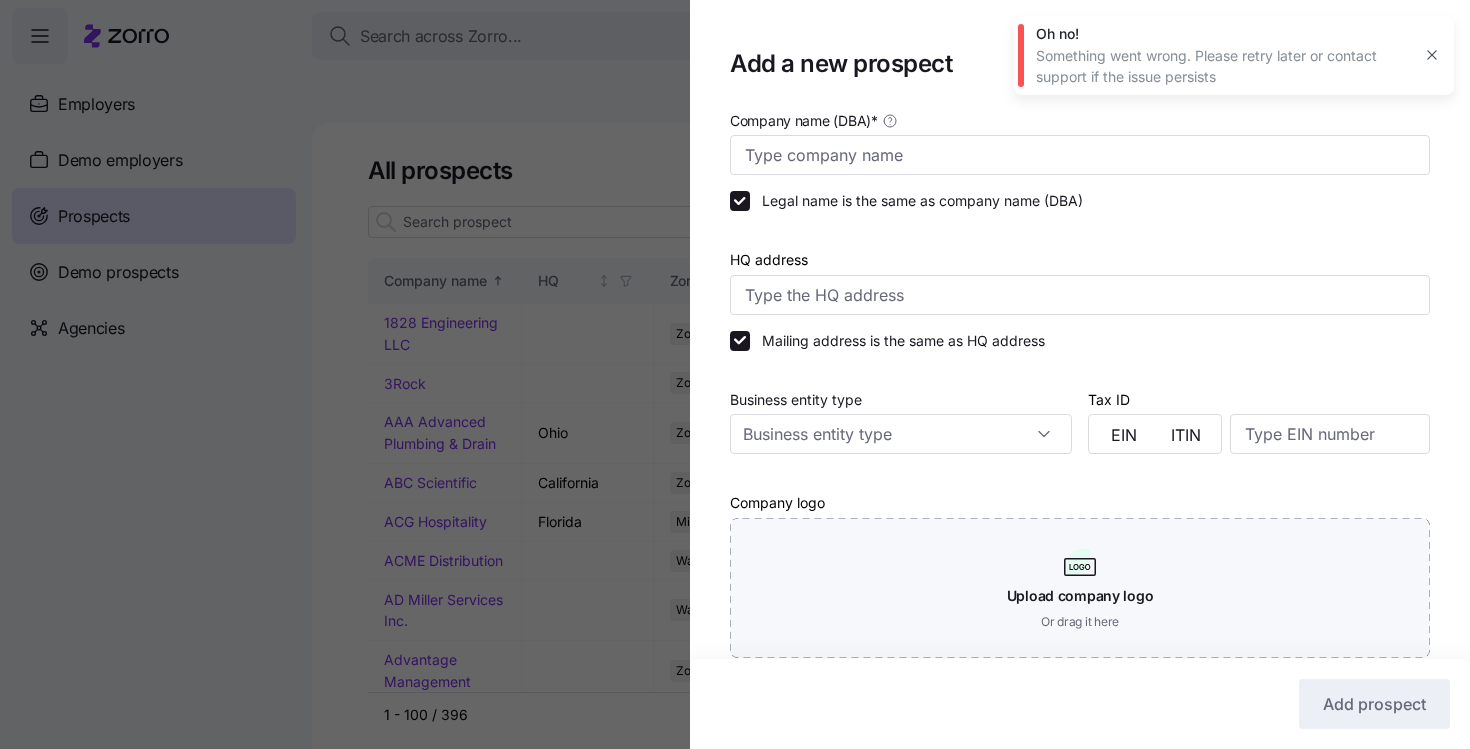 click on "Legal name is the same as company name (DBA)" at bounding box center (1080, 201) 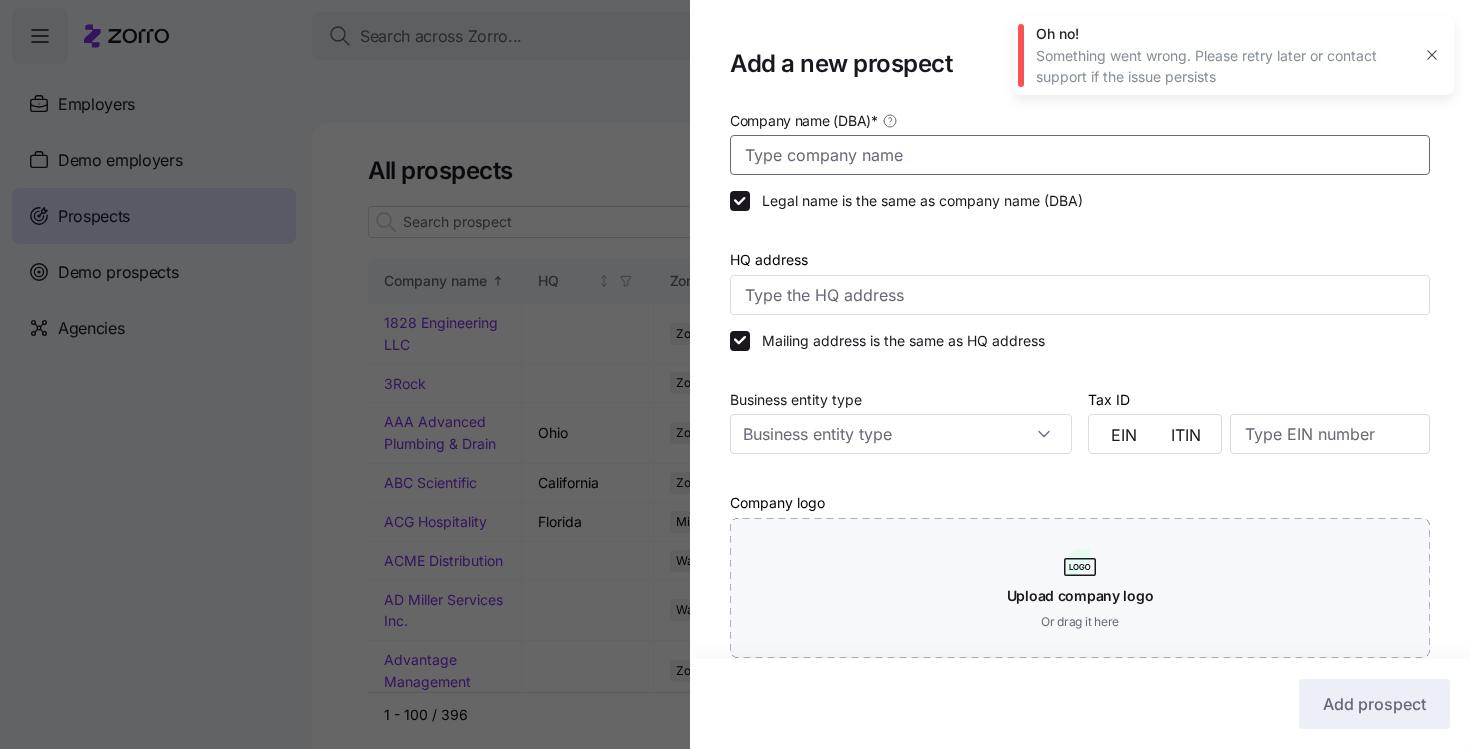 click on "Company name (DBA)  *" at bounding box center [1080, 155] 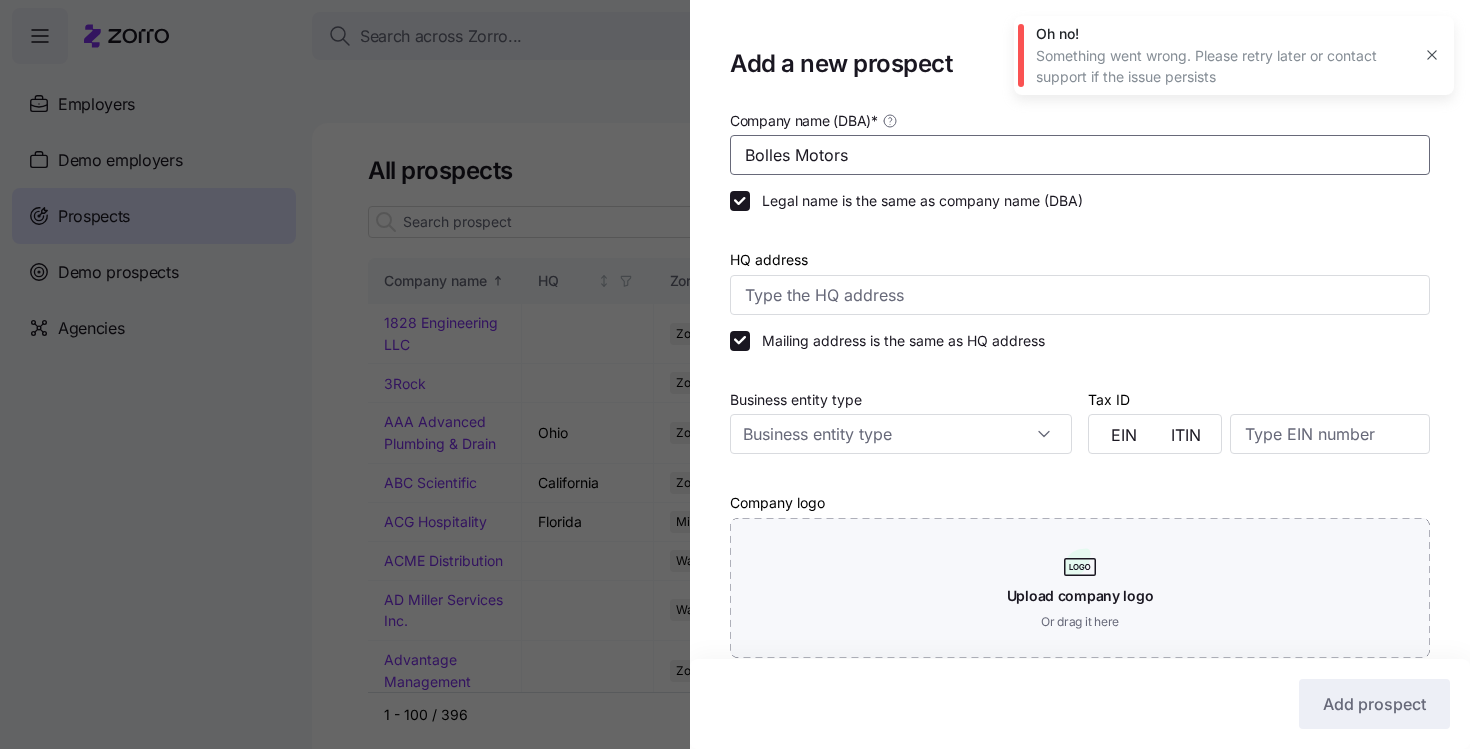 type on "Bolles Motors" 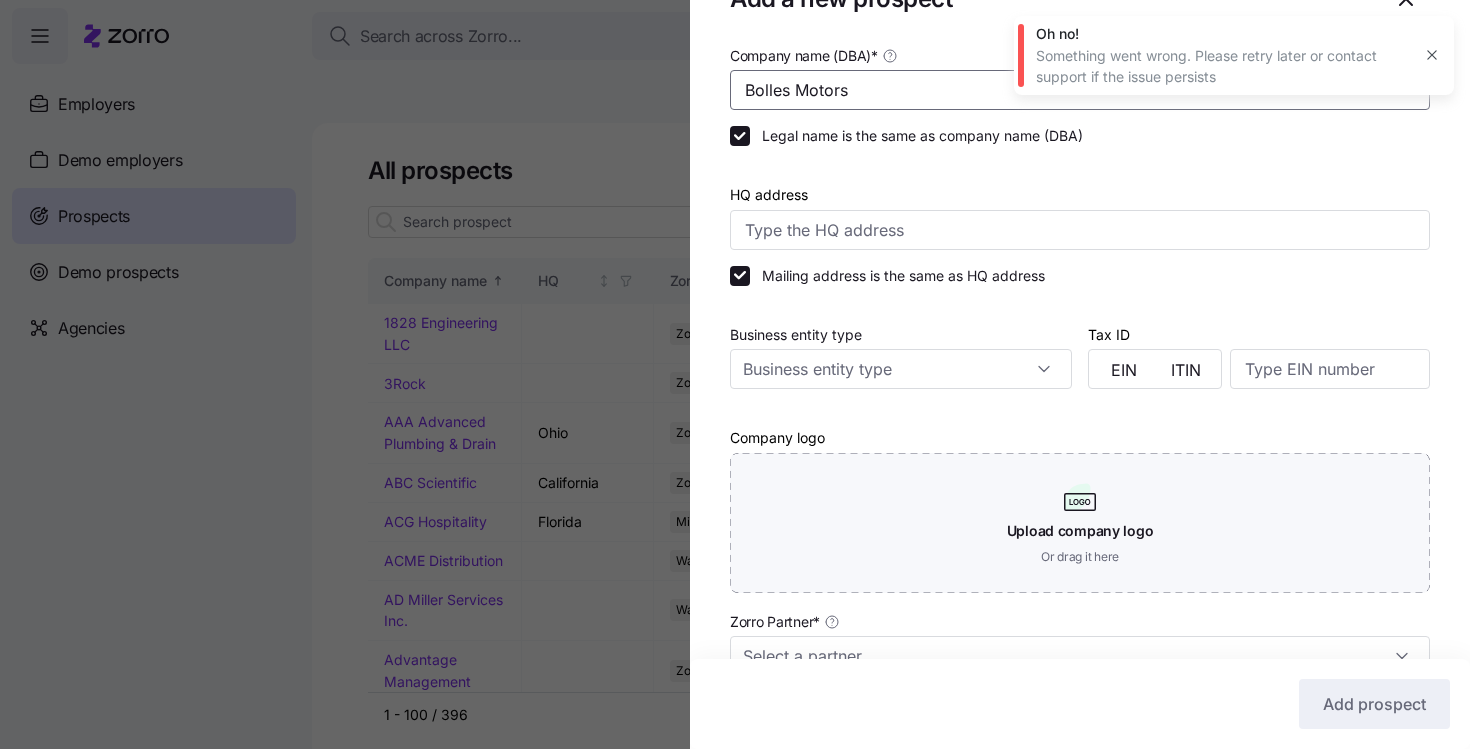 scroll, scrollTop: 149, scrollLeft: 0, axis: vertical 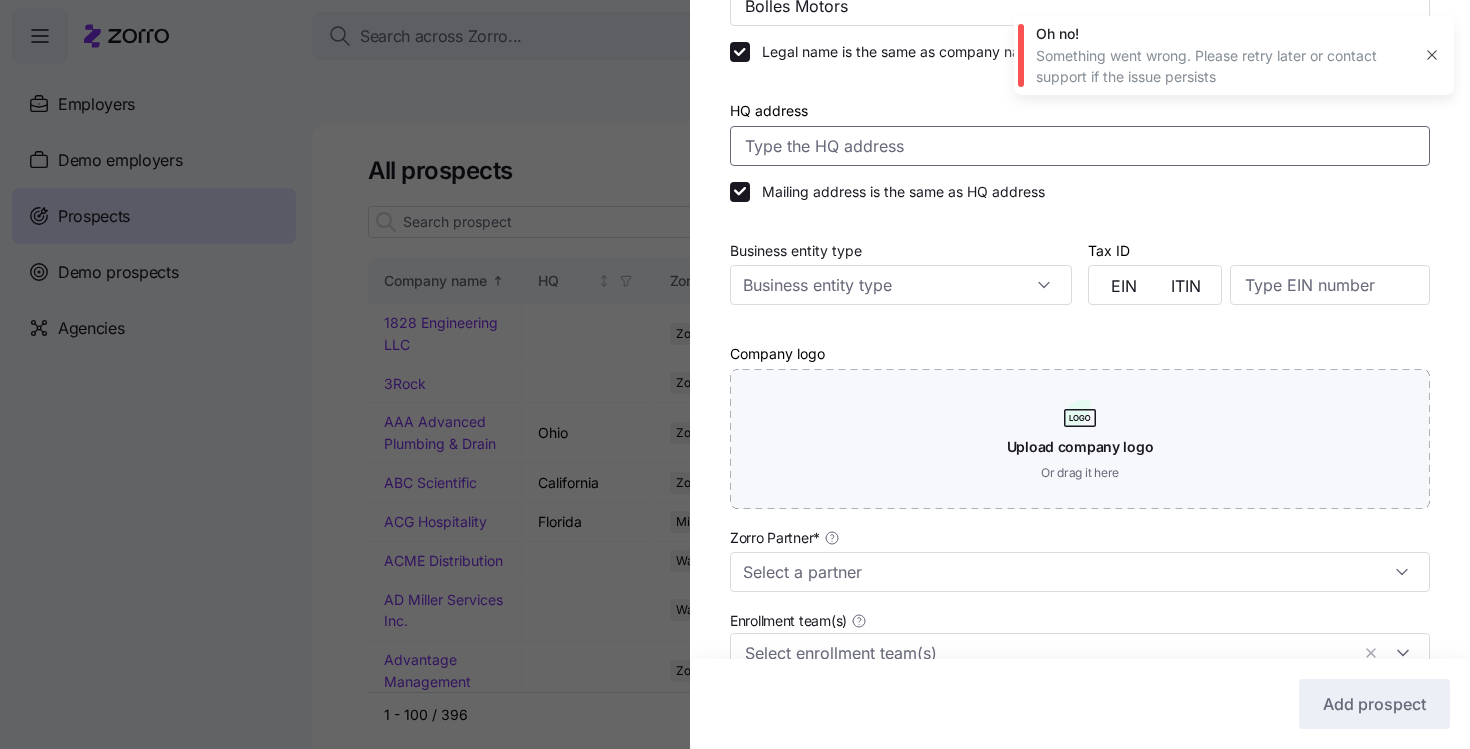 click on "HQ address" at bounding box center (1080, 146) 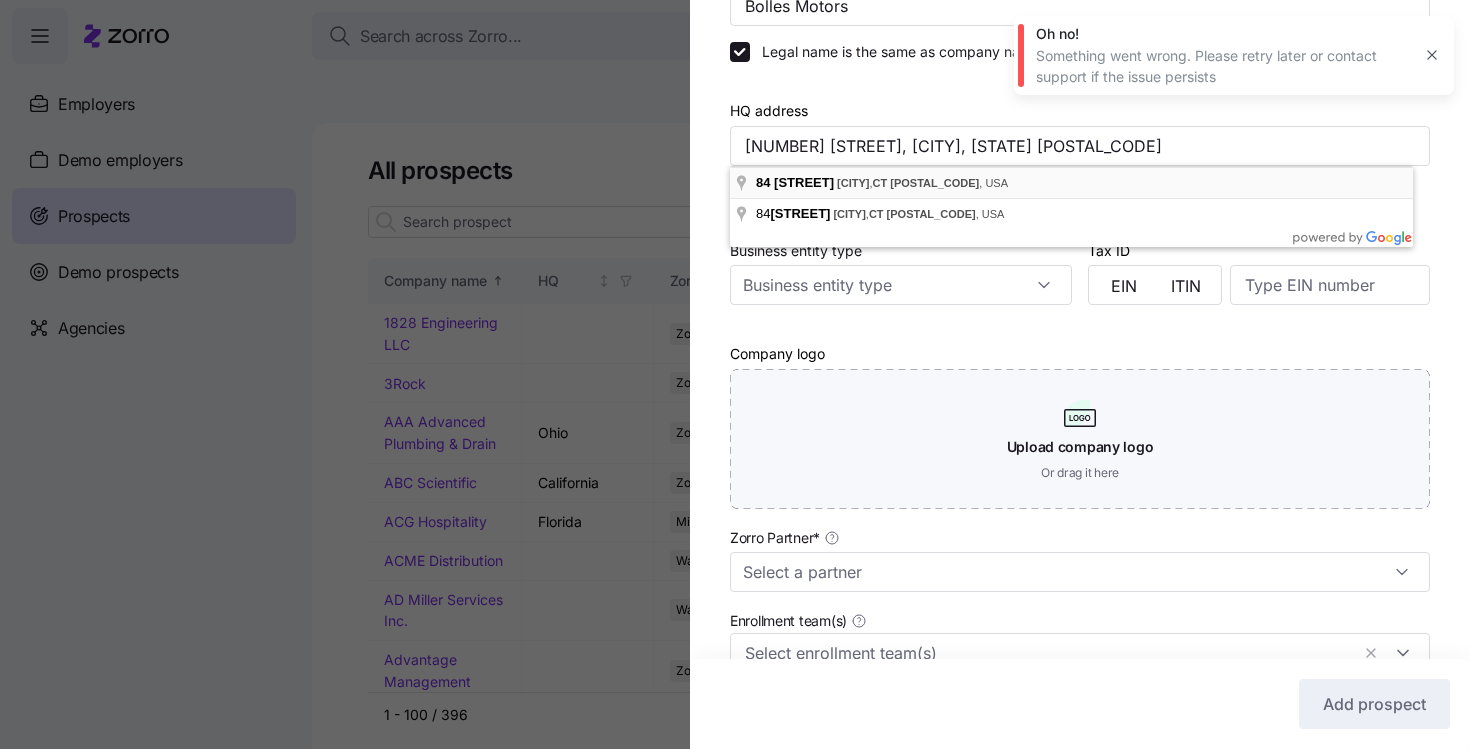 type on "84 West Rd, Ellington, CT 06029, USA" 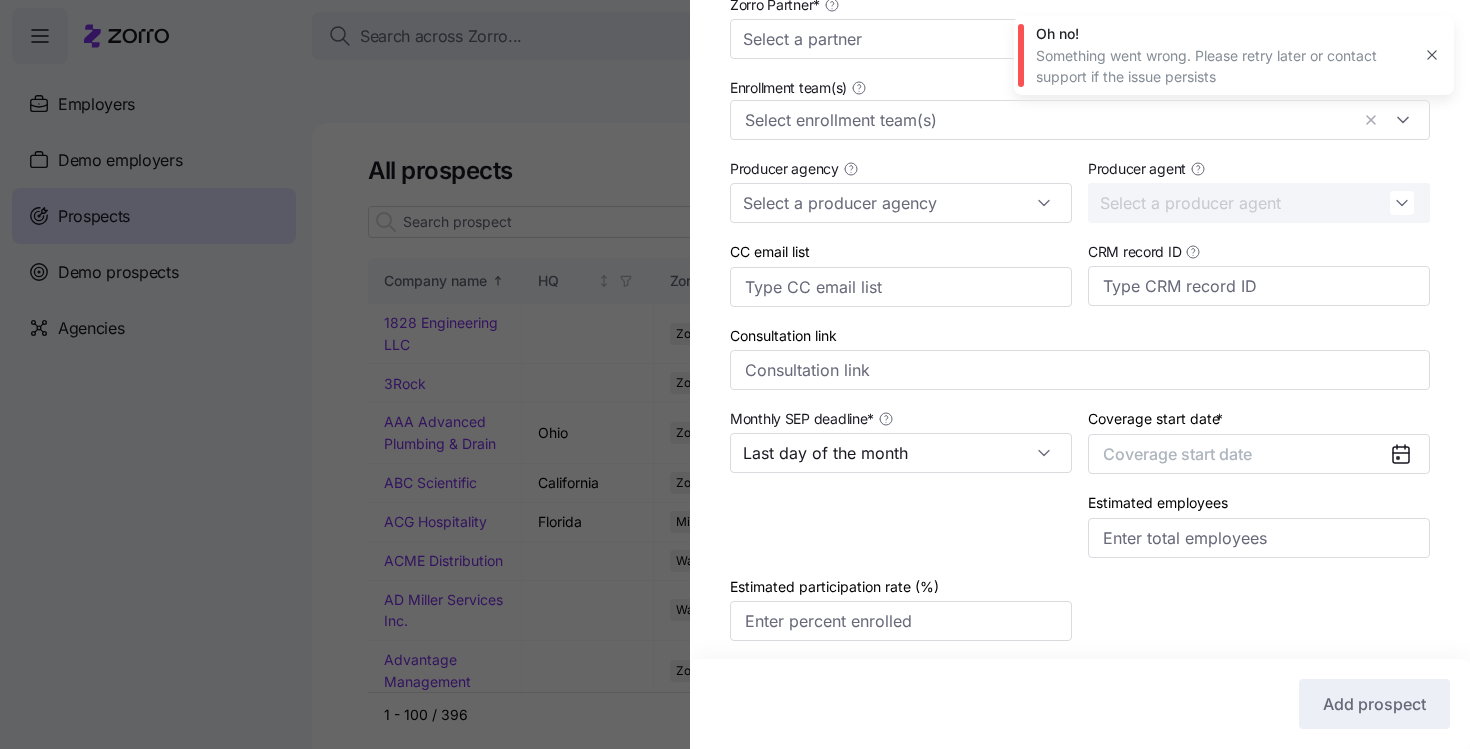 scroll, scrollTop: 723, scrollLeft: 0, axis: vertical 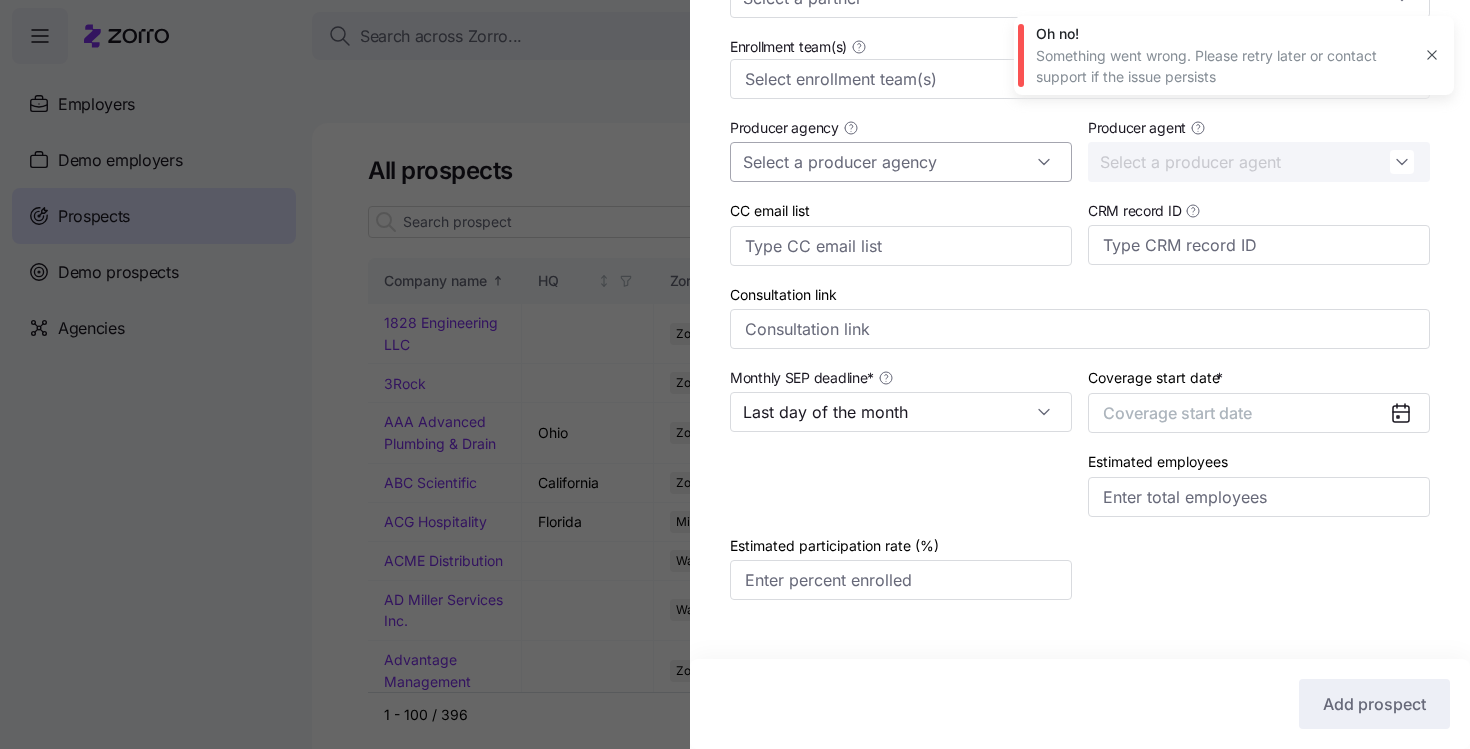 click on "Producer agency" at bounding box center [901, 162] 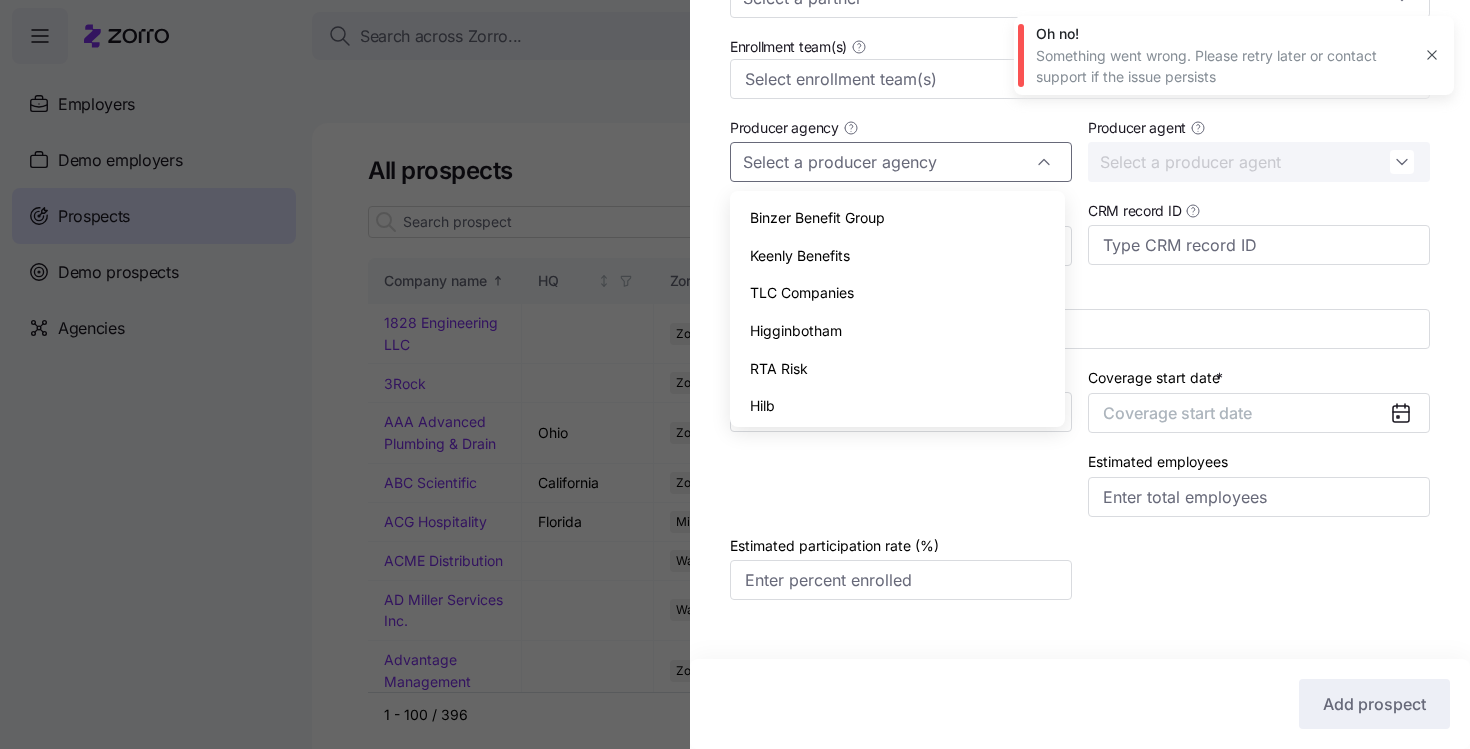 click on "Enrollment team(s)" at bounding box center (1080, 66) 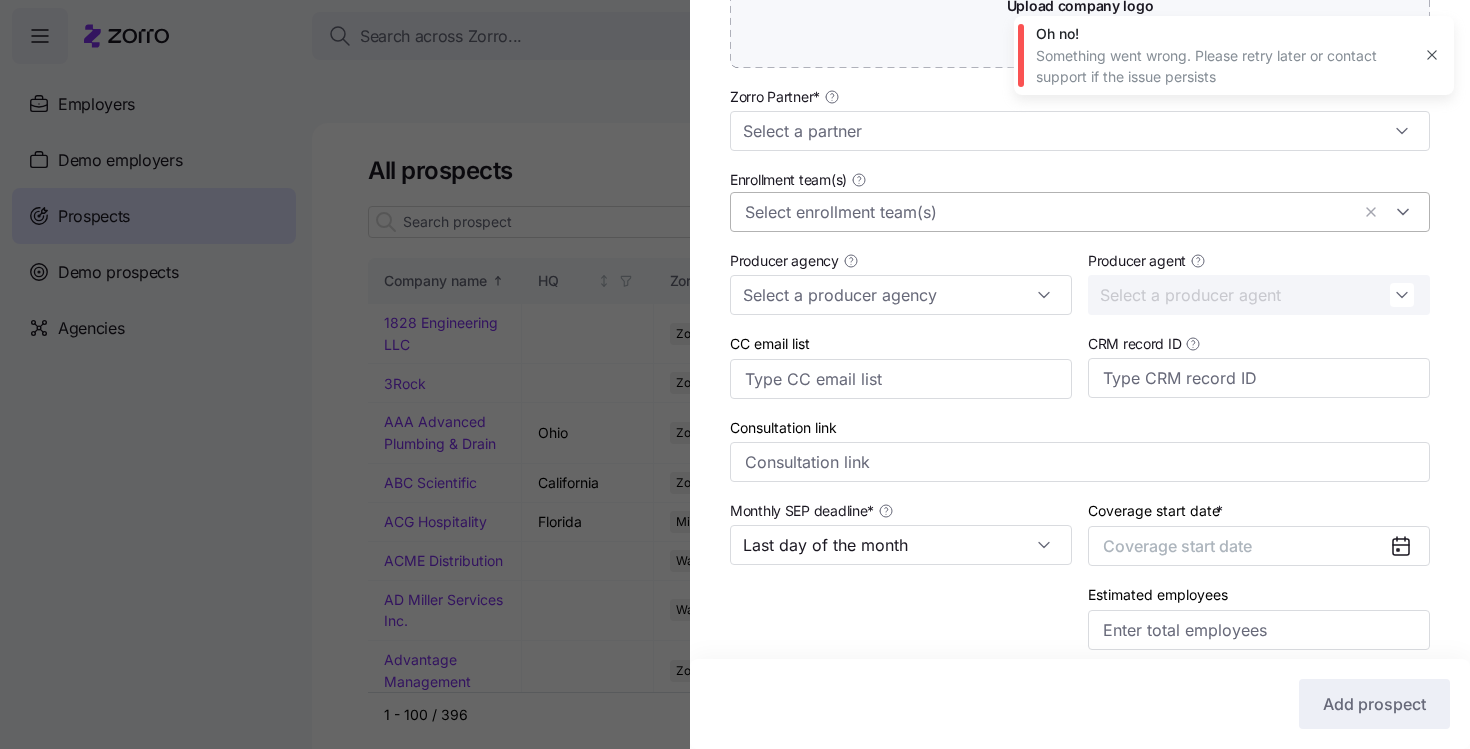scroll, scrollTop: 574, scrollLeft: 0, axis: vertical 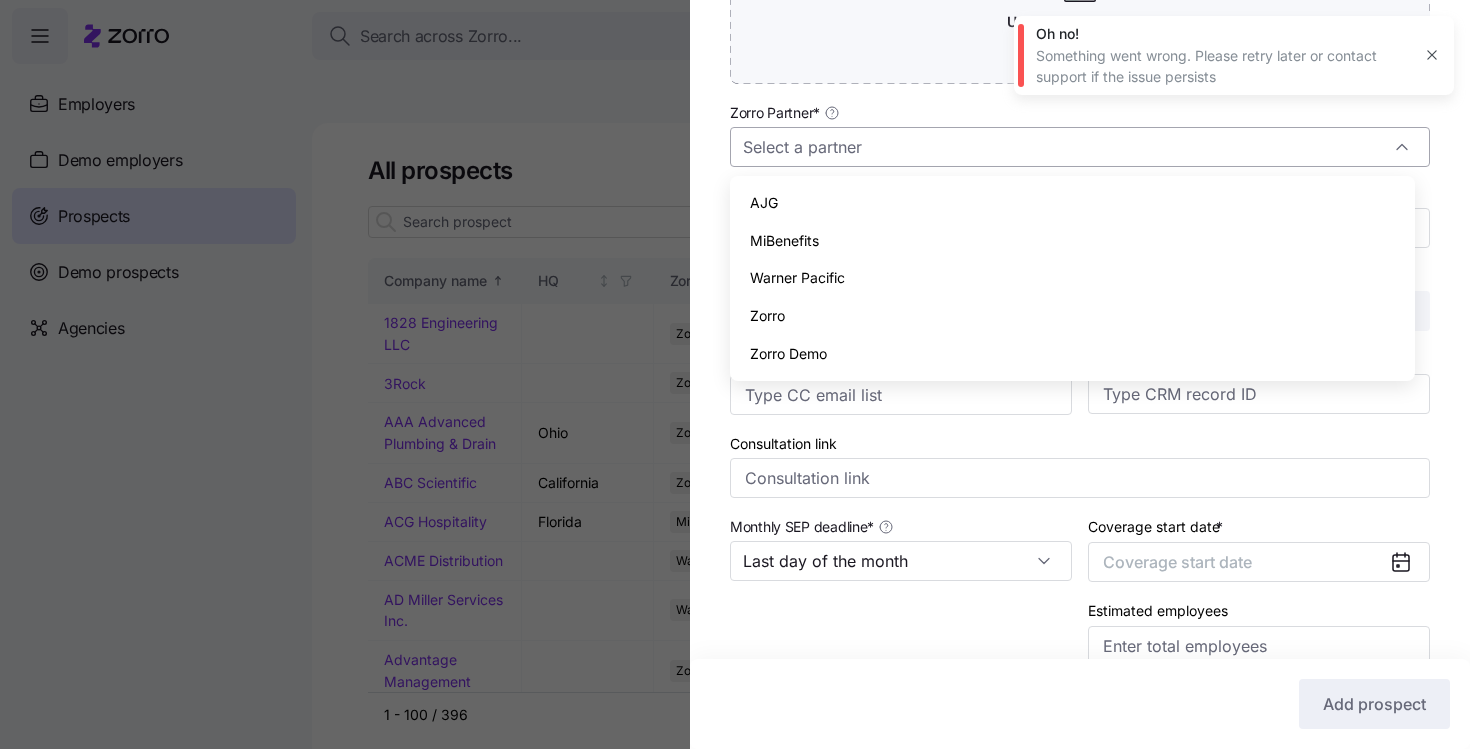 click on "Zorro Partner  *" at bounding box center (1080, 147) 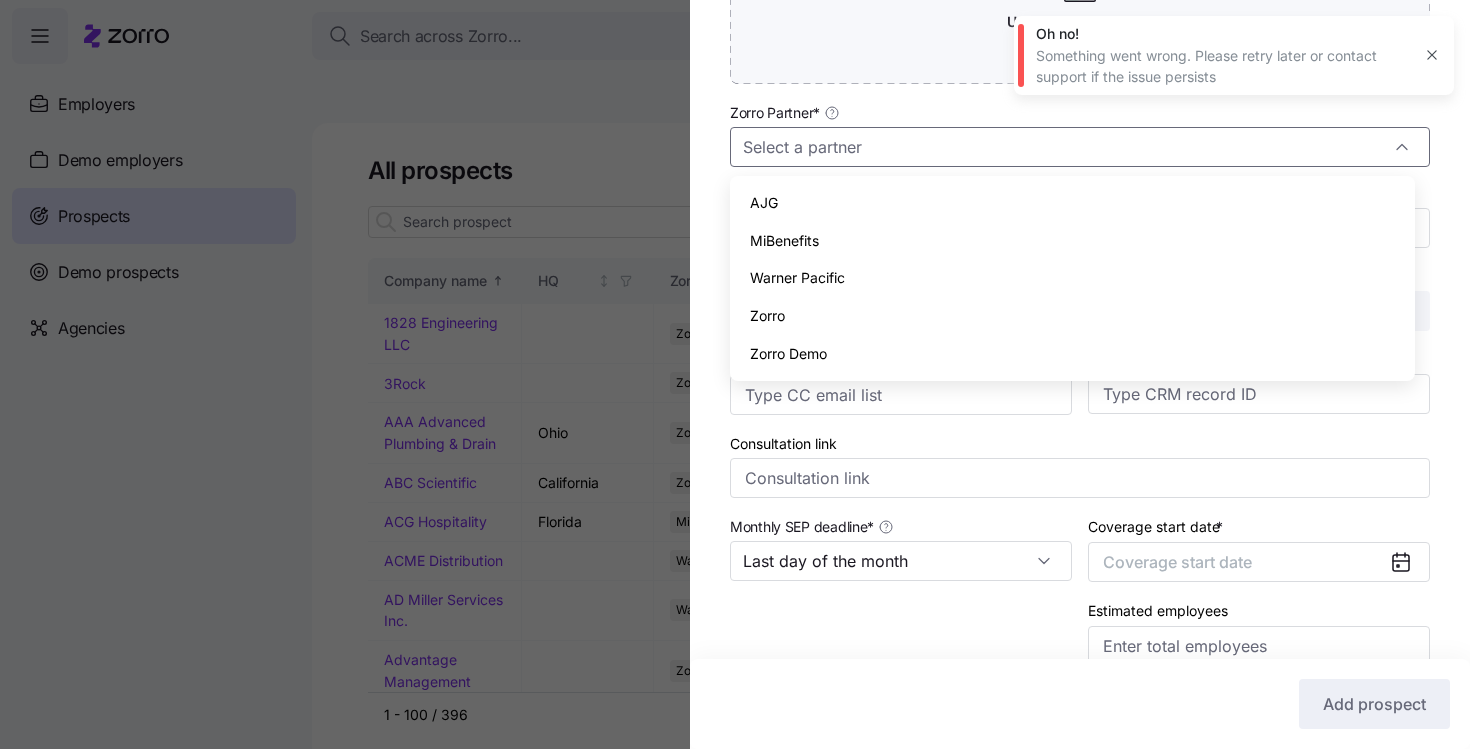 click on "Zorro" at bounding box center (1072, 316) 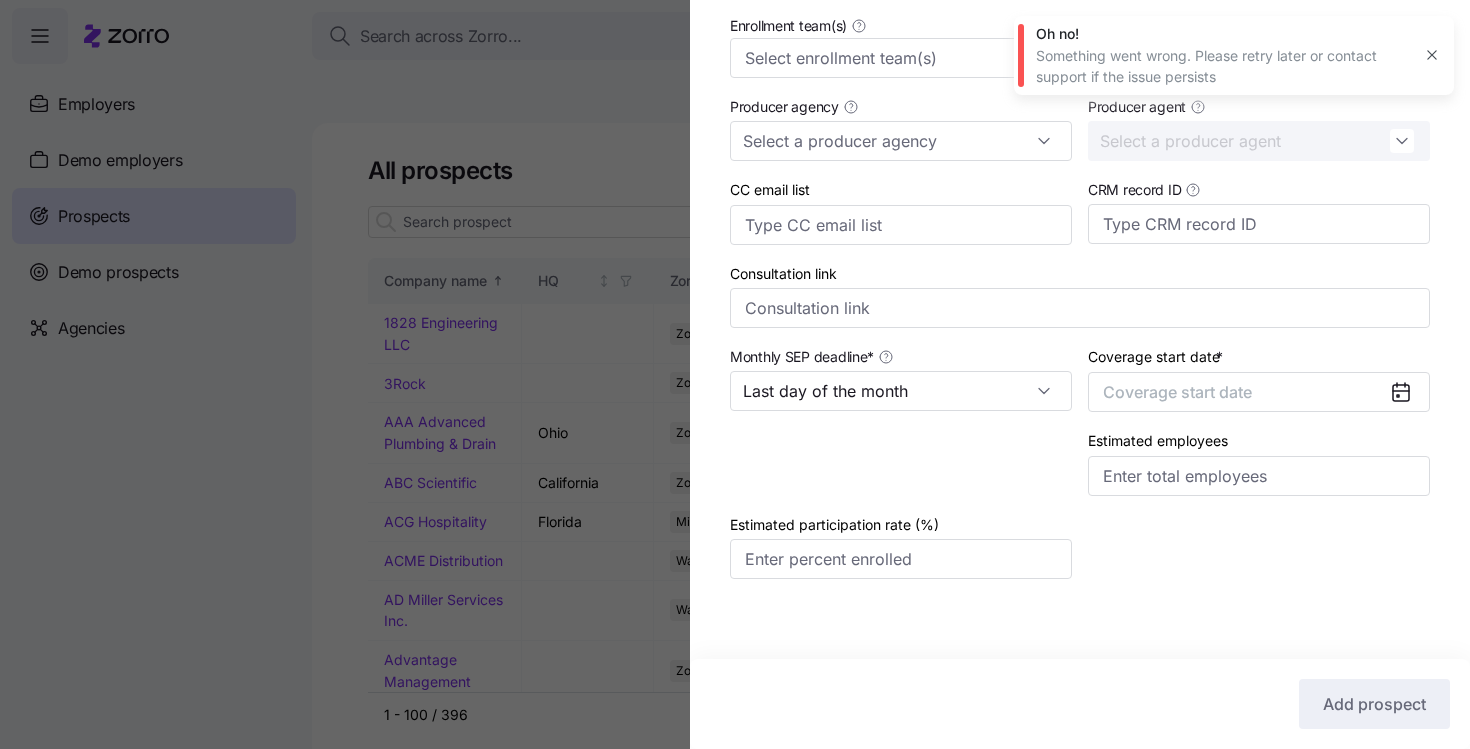 scroll, scrollTop: 756, scrollLeft: 0, axis: vertical 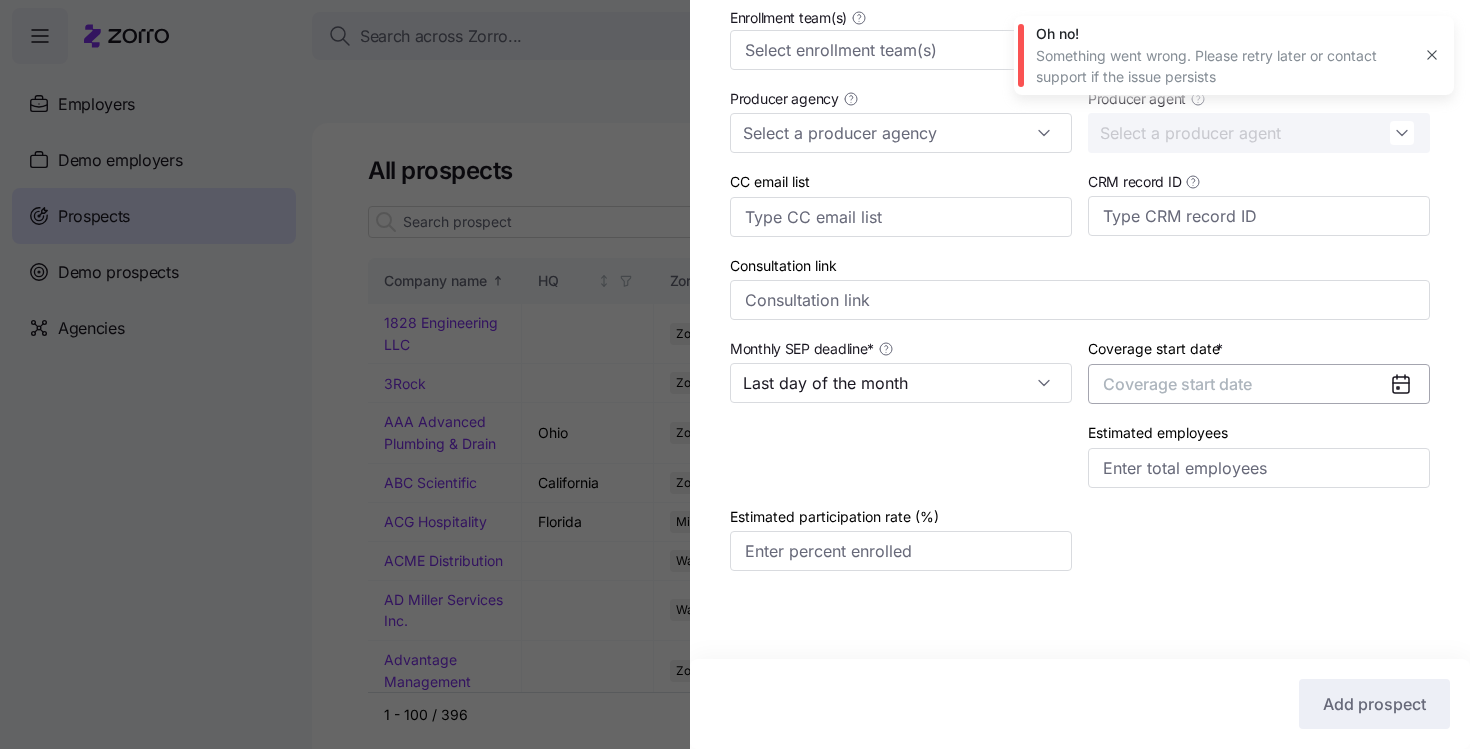 click on "Coverage start date" at bounding box center (1177, 384) 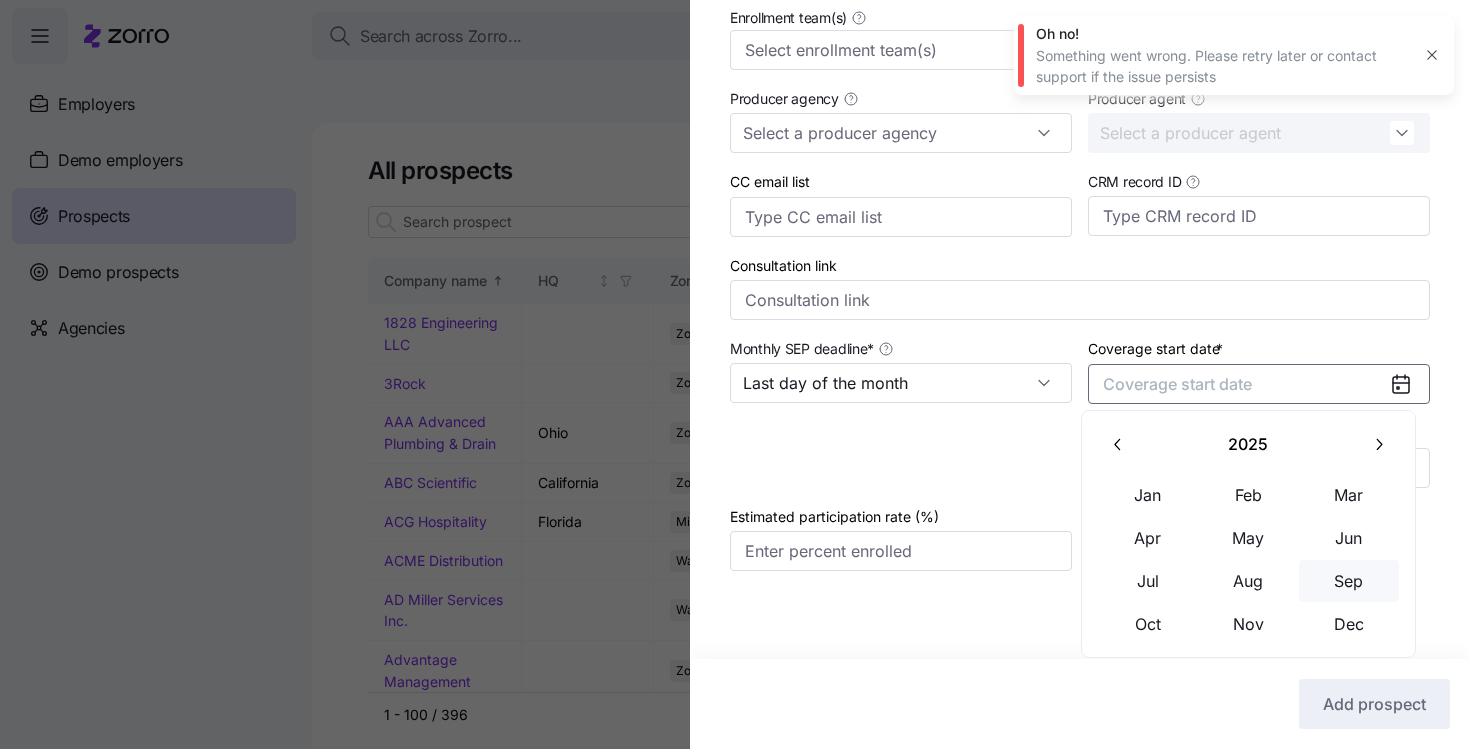 click on "Sep" at bounding box center (1349, 581) 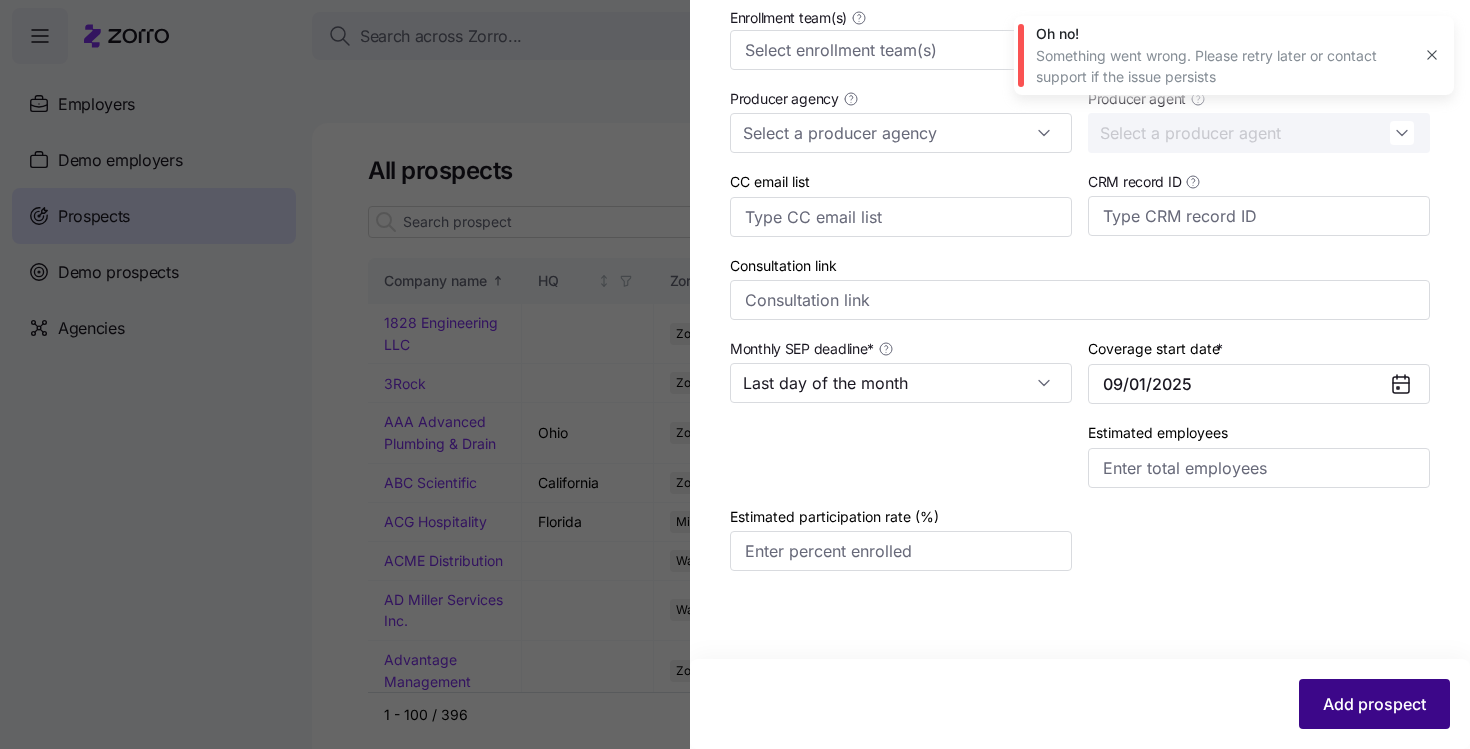 click on "Add prospect" at bounding box center (1374, 704) 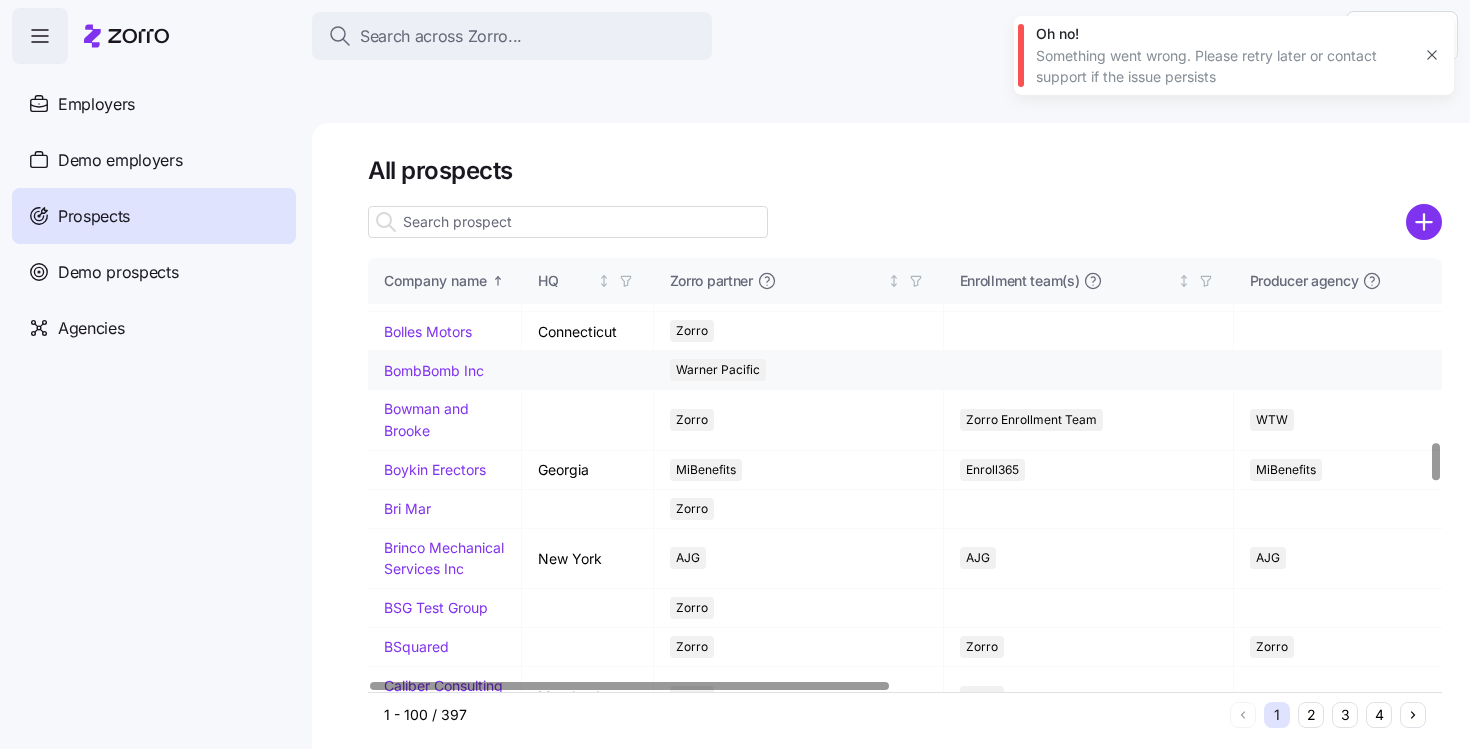 scroll, scrollTop: 2193, scrollLeft: 0, axis: vertical 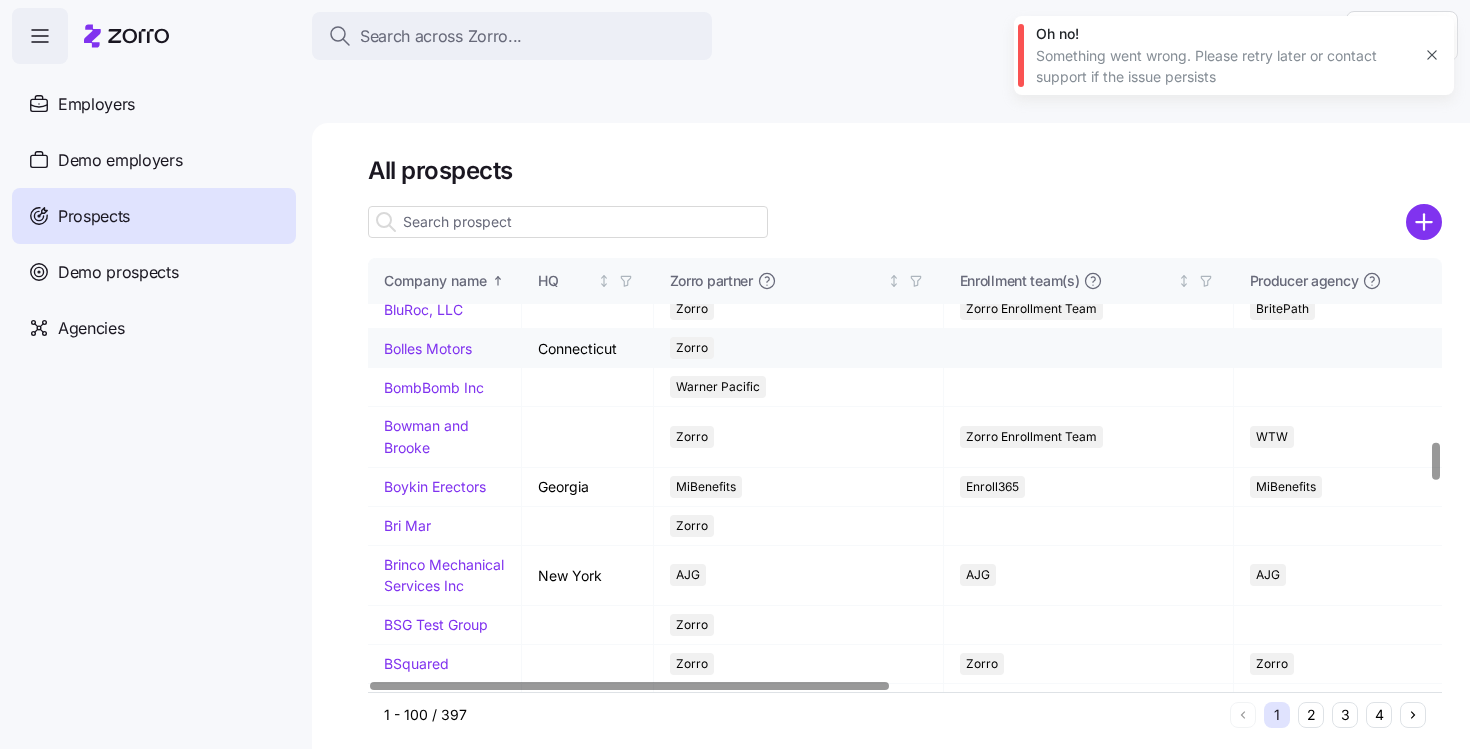click on "Bolles Motors" at bounding box center [428, 348] 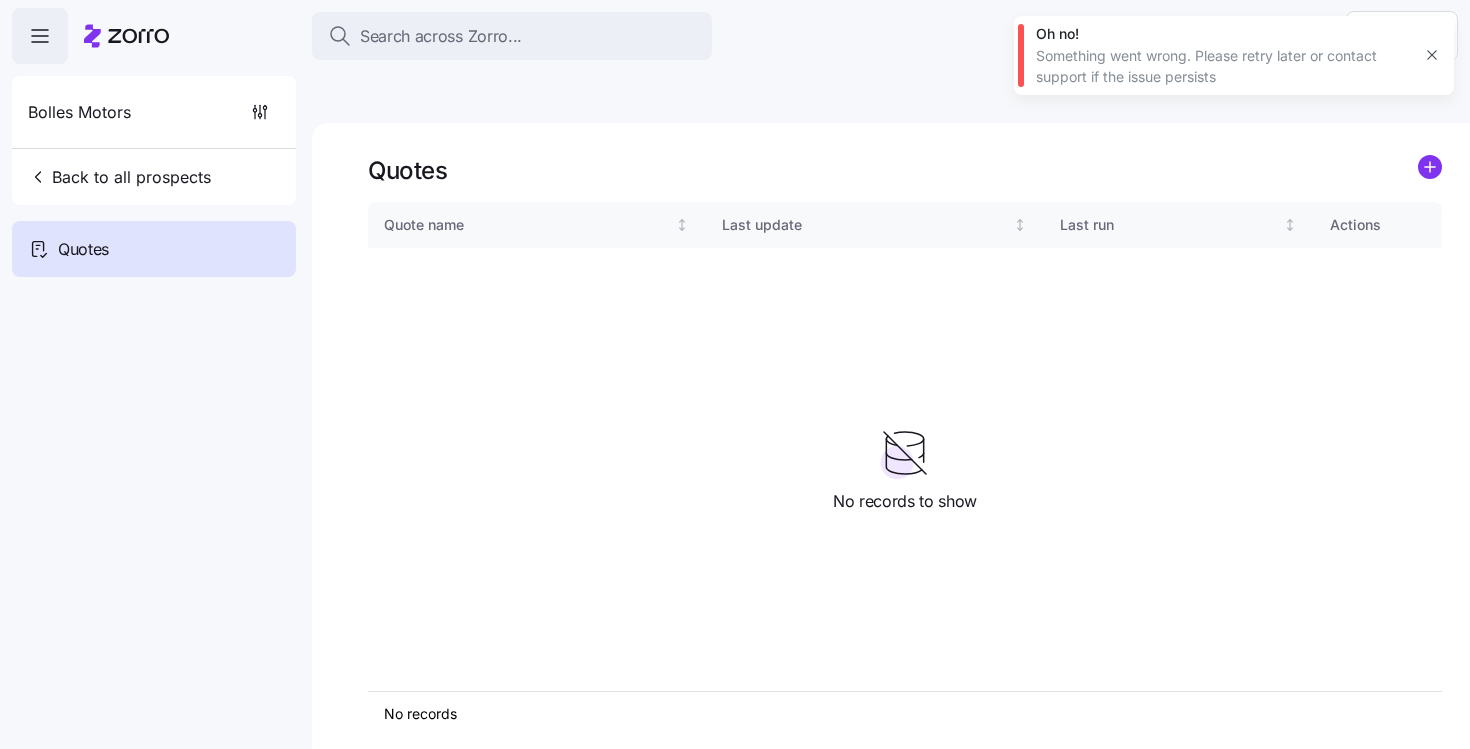 click at bounding box center [1430, 170] 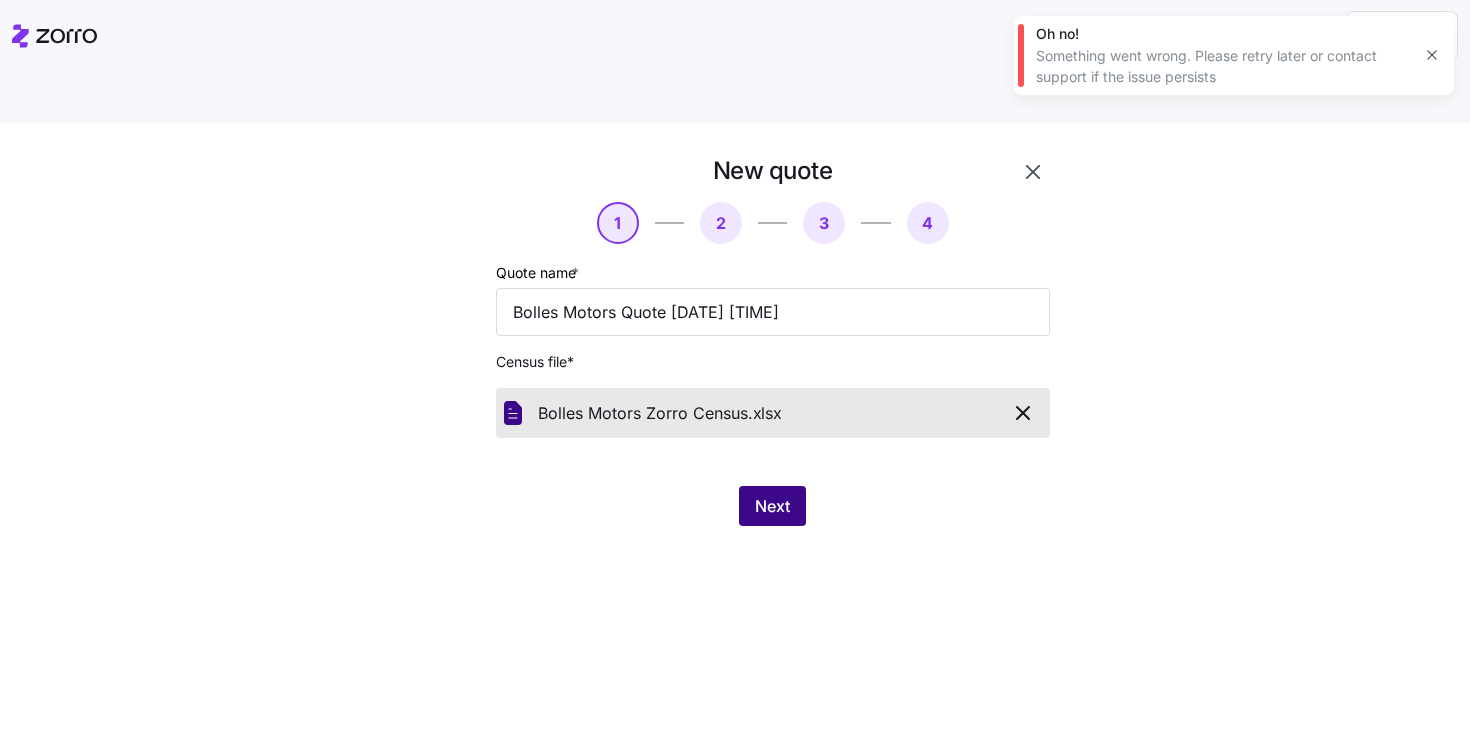 click on "Next" at bounding box center [772, 506] 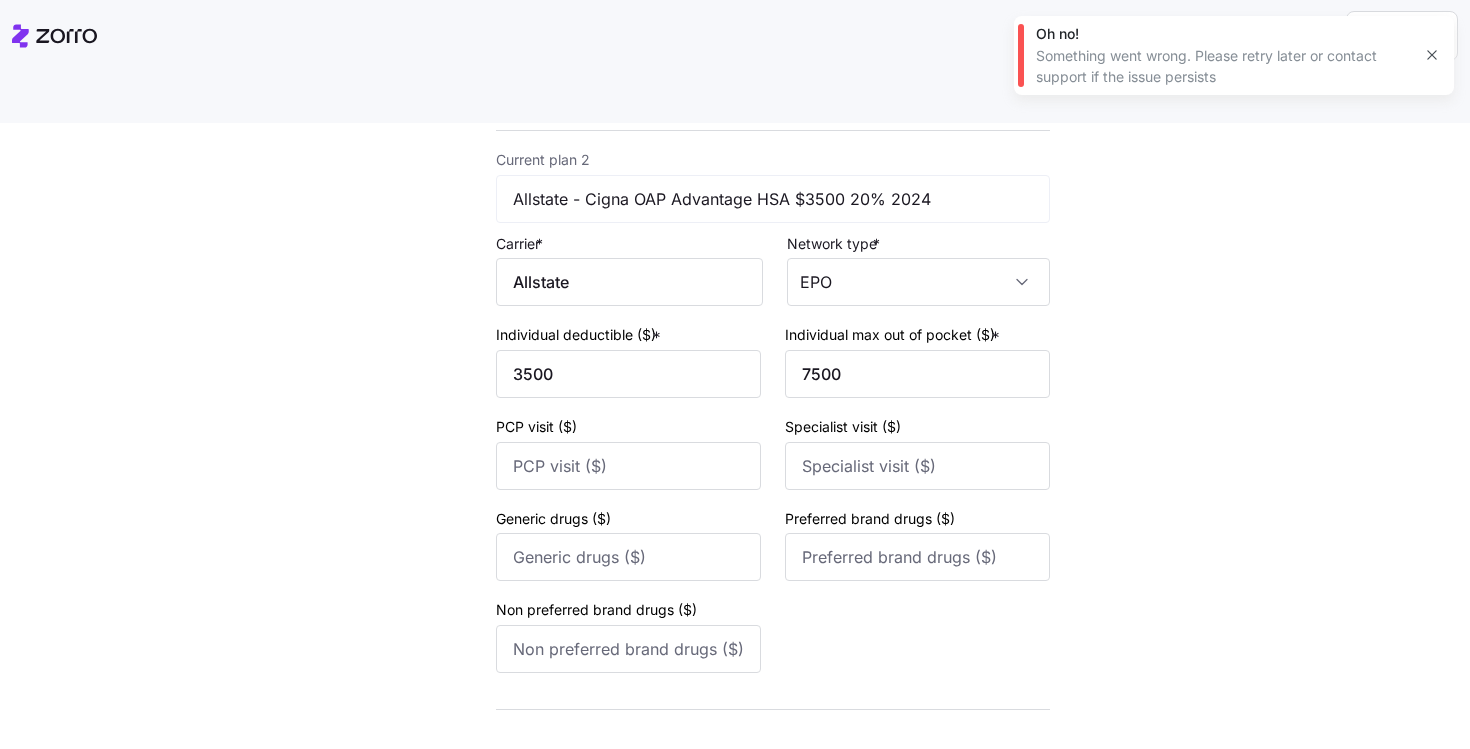 scroll, scrollTop: 813, scrollLeft: 0, axis: vertical 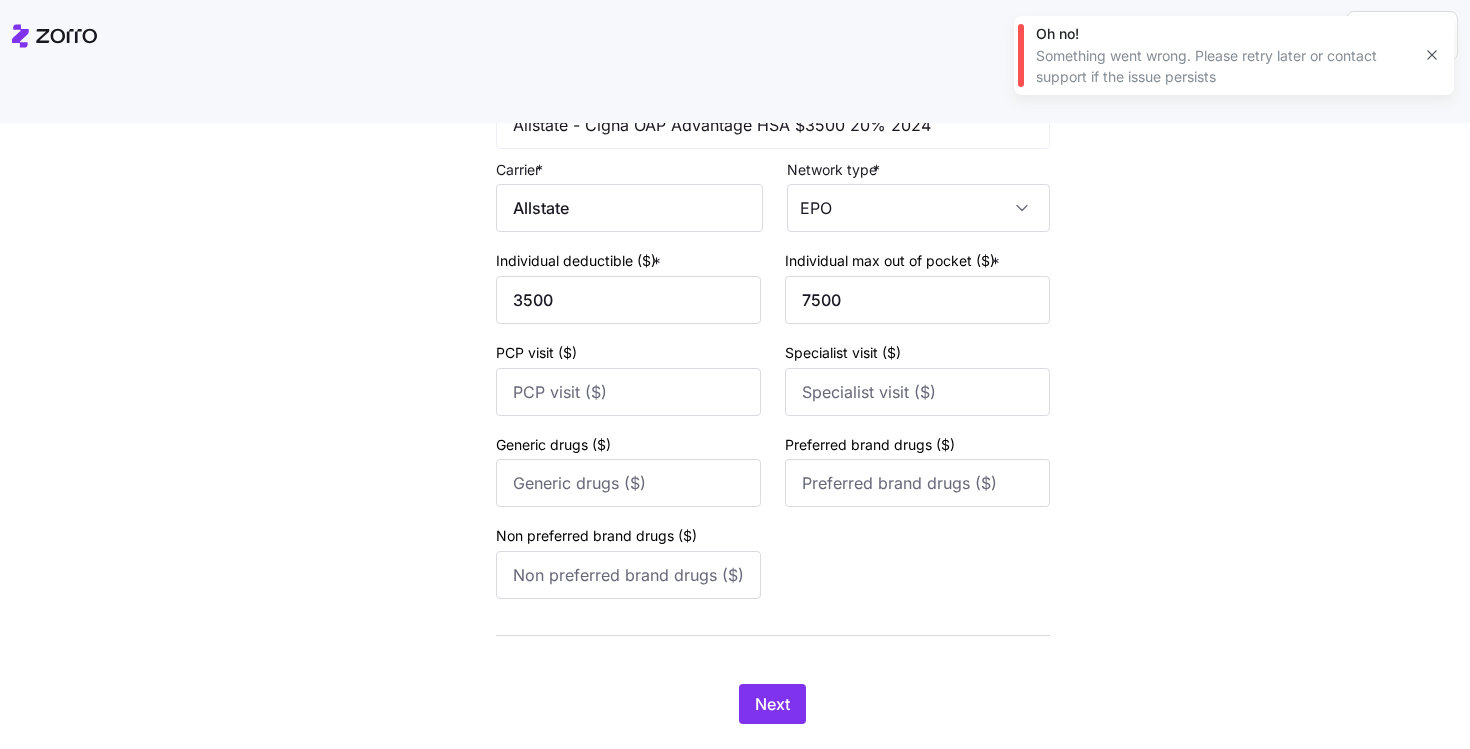 click on "New quote 2 3 4 Add current plan details Current plan 1 Allstate - Cigna Copay Plan 2024 Carrier  * Allstate Network type  * PPO Individual deductible ($)  * 3500 Individual max out of pocket ($)  * 7150 PCP visit ($) 35 Specialist visit ($) 50 Generic drugs ($) 20 Preferred brand drugs ($) 50 Non preferred brand drugs ($) 75 Current plan 2 Allstate - Cigna OAP Advantage HSA $3500 20% 2024 Carrier  * Allstate Network type  * EPO Individual deductible ($)  * 3500 Individual max out of pocket ($)  * 7500 PCP visit ($) Specialist visit ($) Generic drugs ($) Preferred brand drugs ($) Non preferred brand drugs ($) Next" at bounding box center [773, 36] 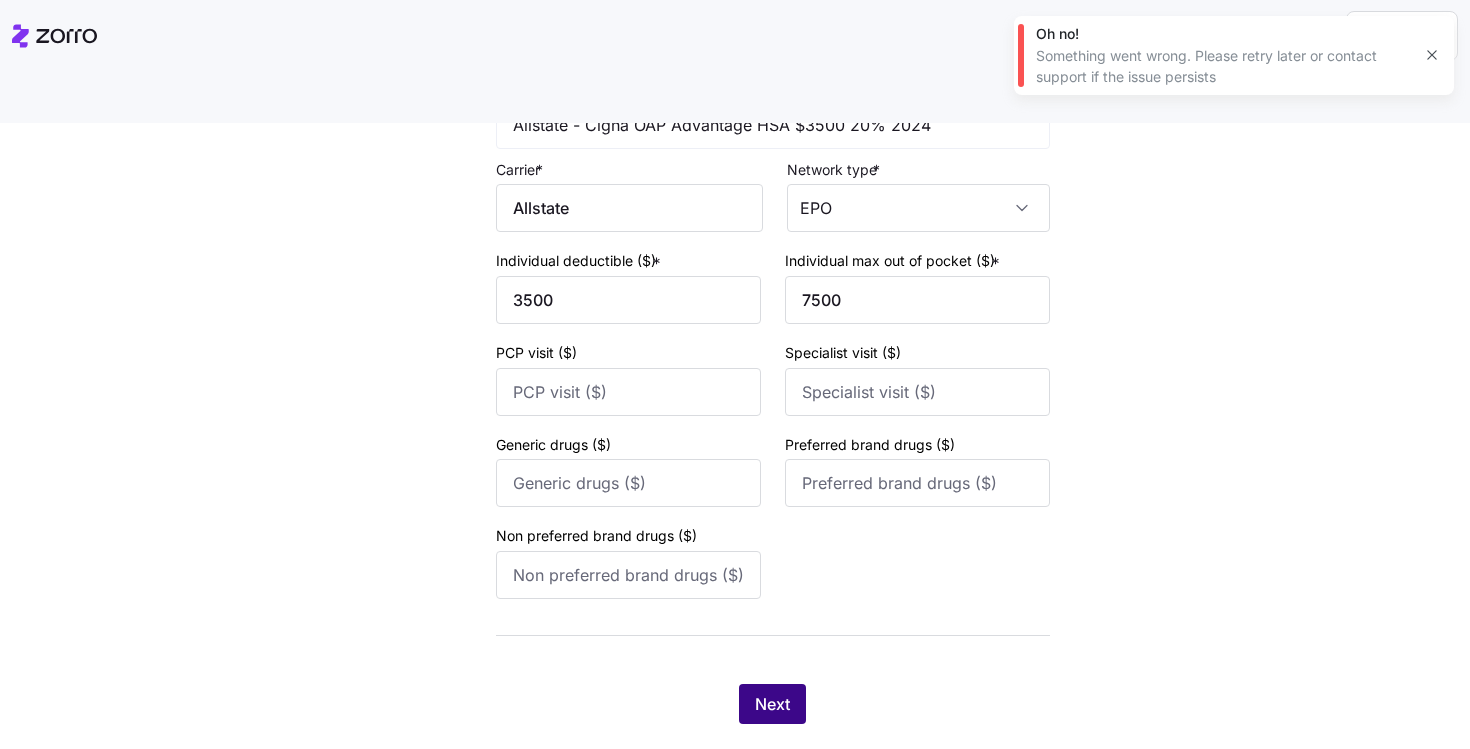 click on "Next" at bounding box center (772, 704) 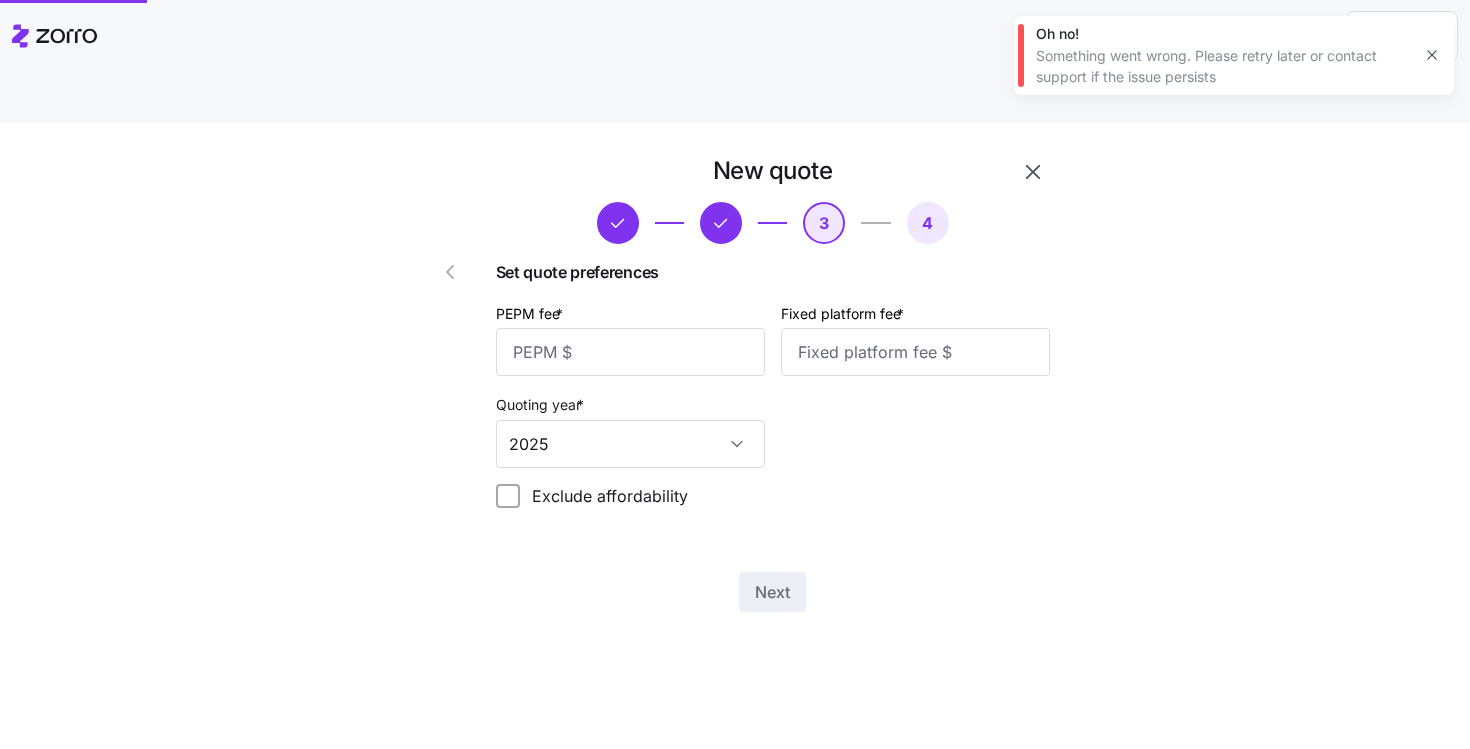 scroll, scrollTop: 0, scrollLeft: 0, axis: both 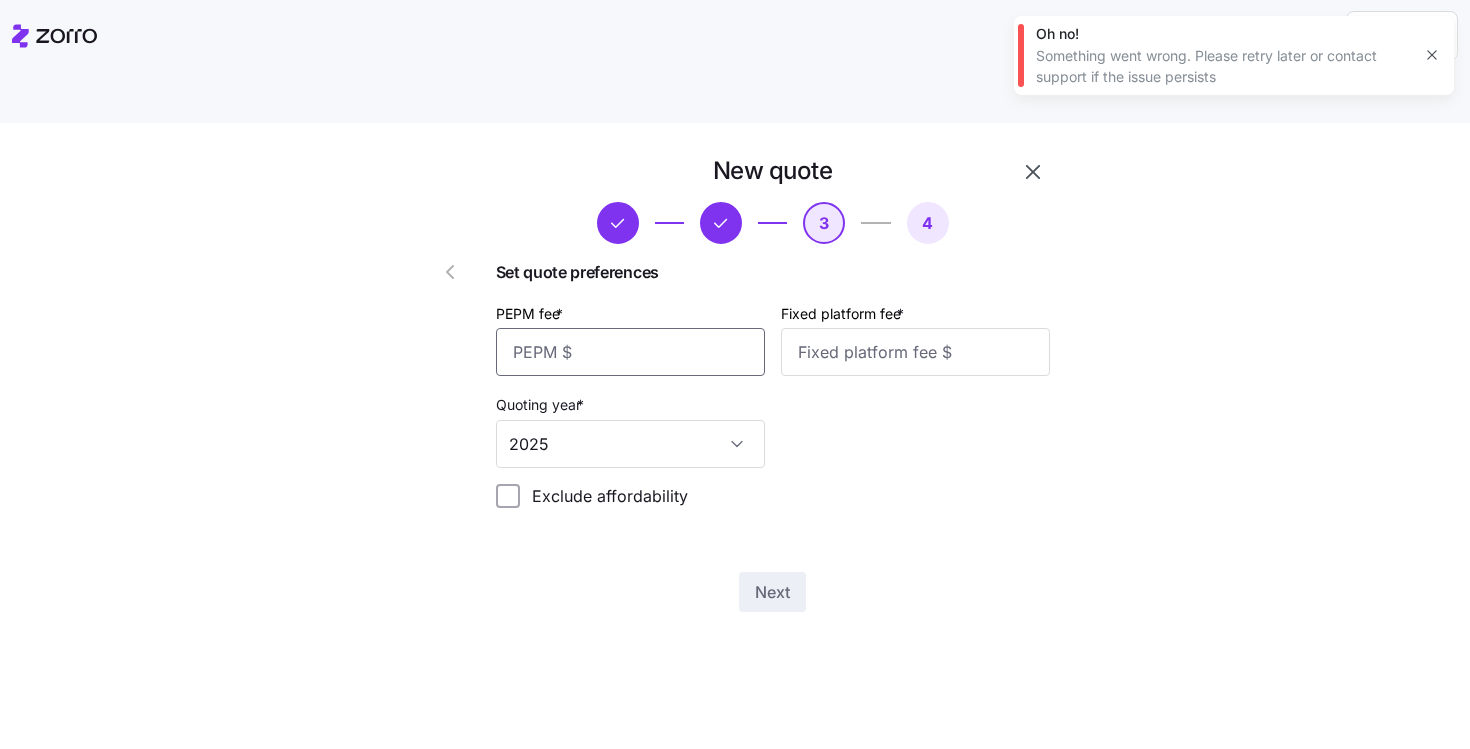 click on "PEPM fee  *" at bounding box center (630, 352) 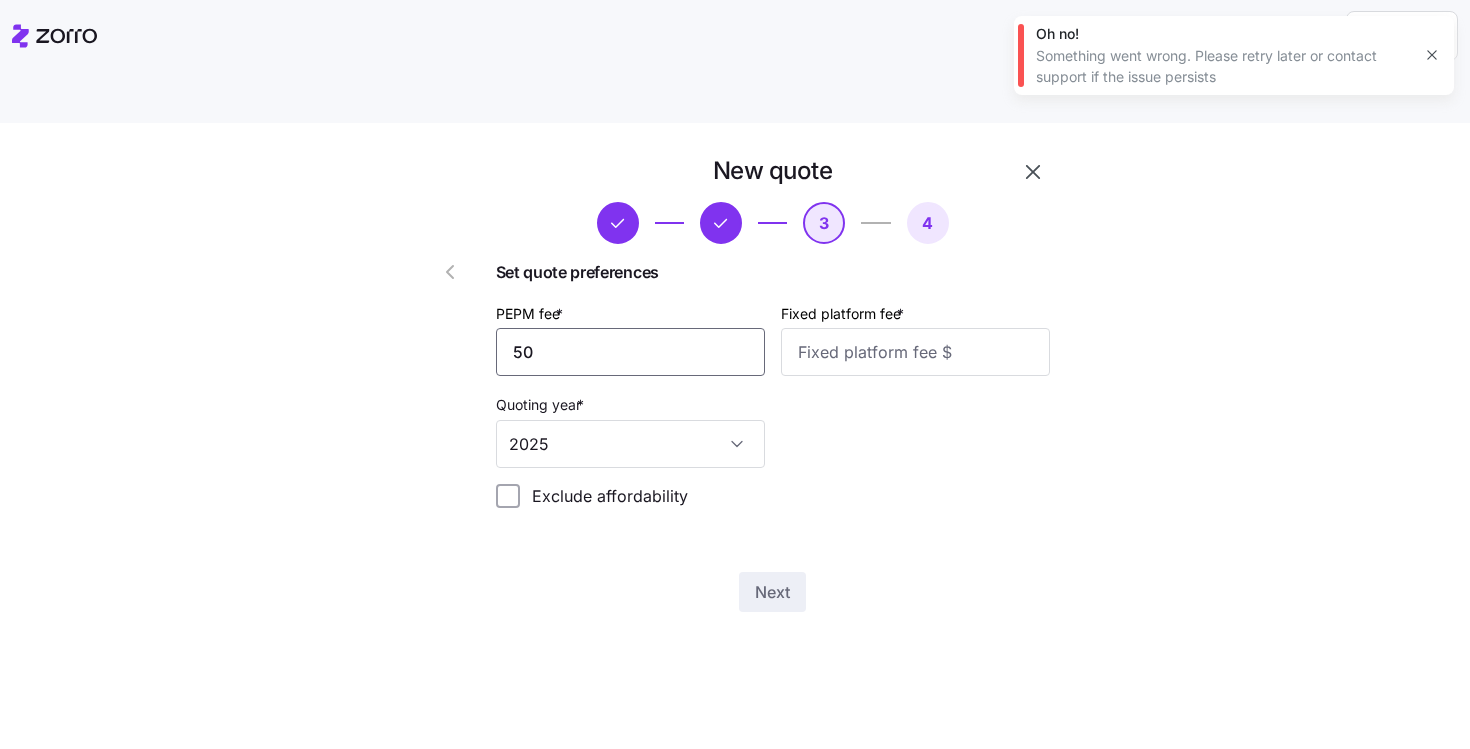 type on "50" 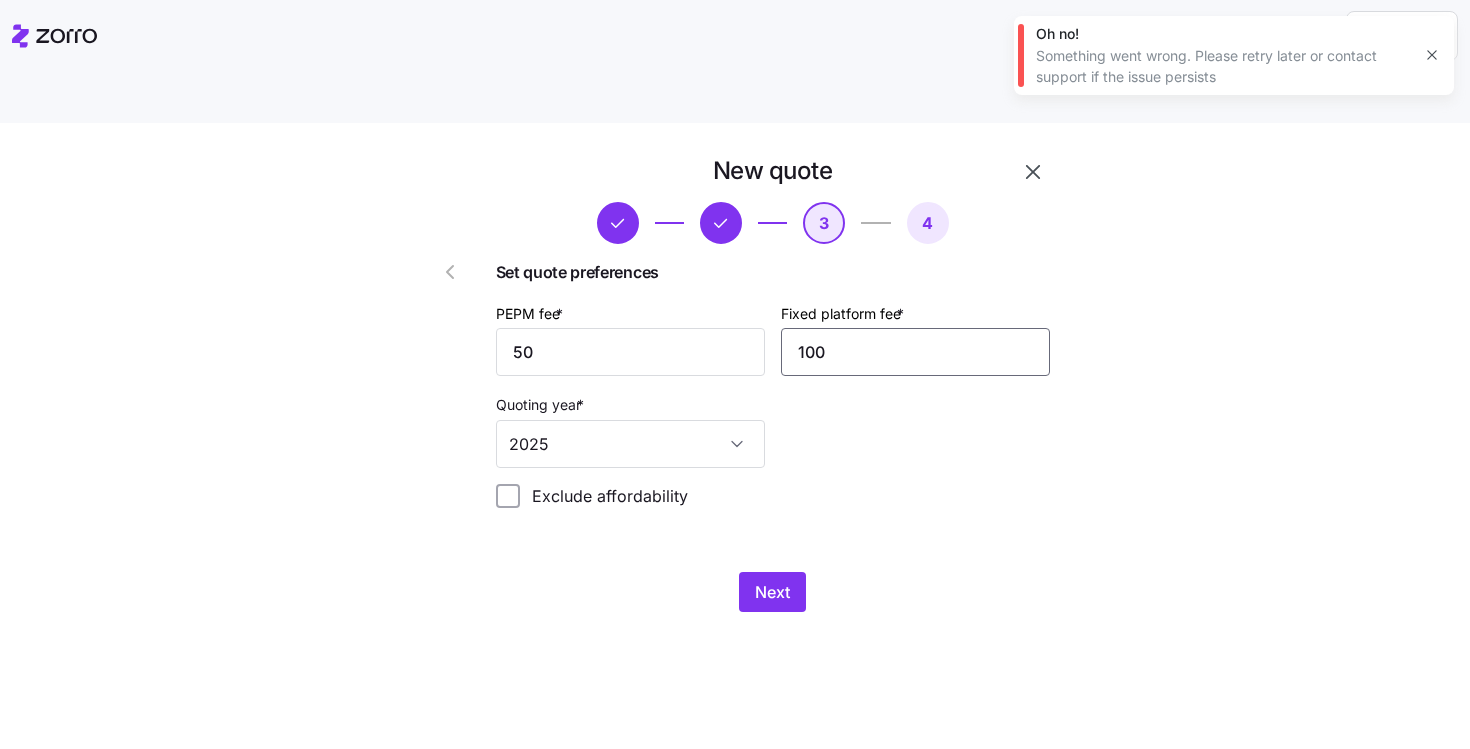 type on "100" 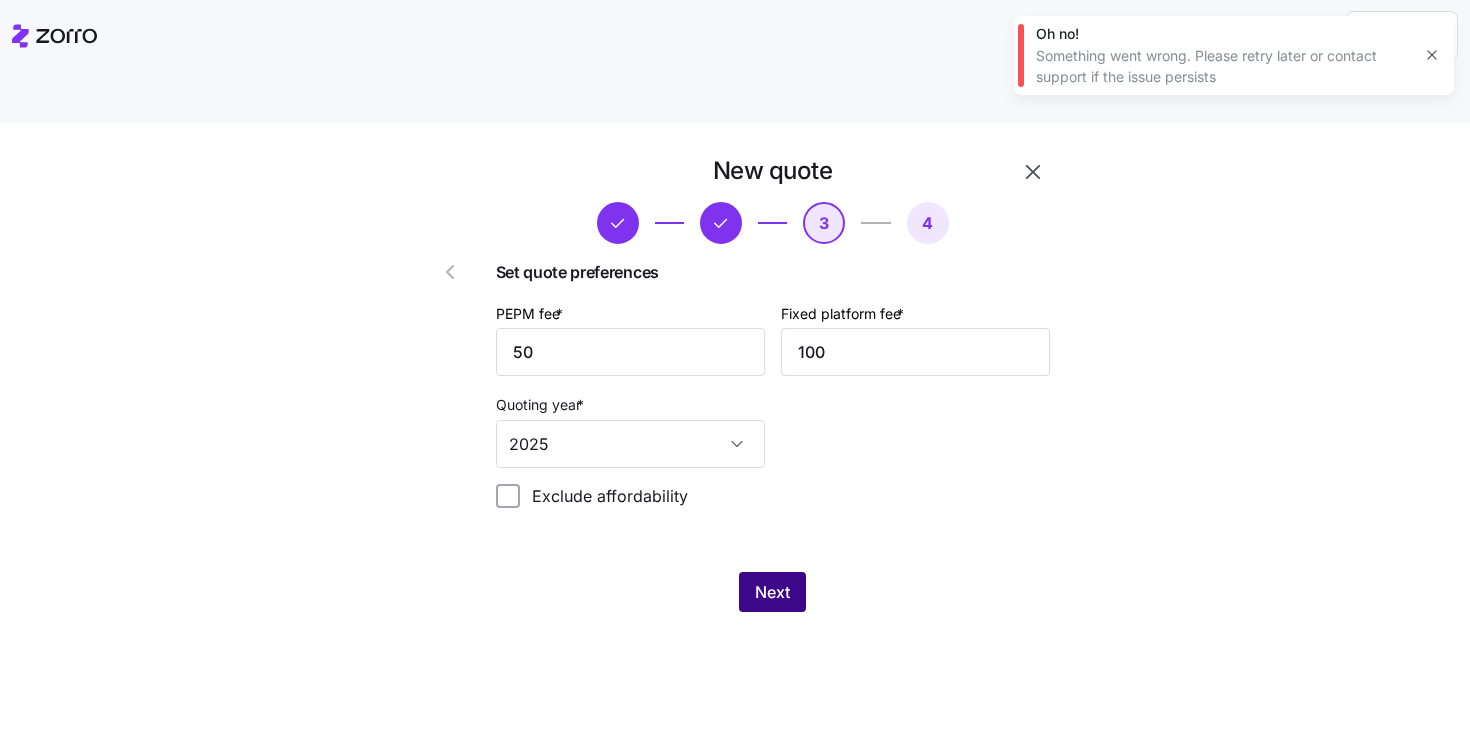 drag, startPoint x: 811, startPoint y: 540, endPoint x: 793, endPoint y: 544, distance: 18.439089 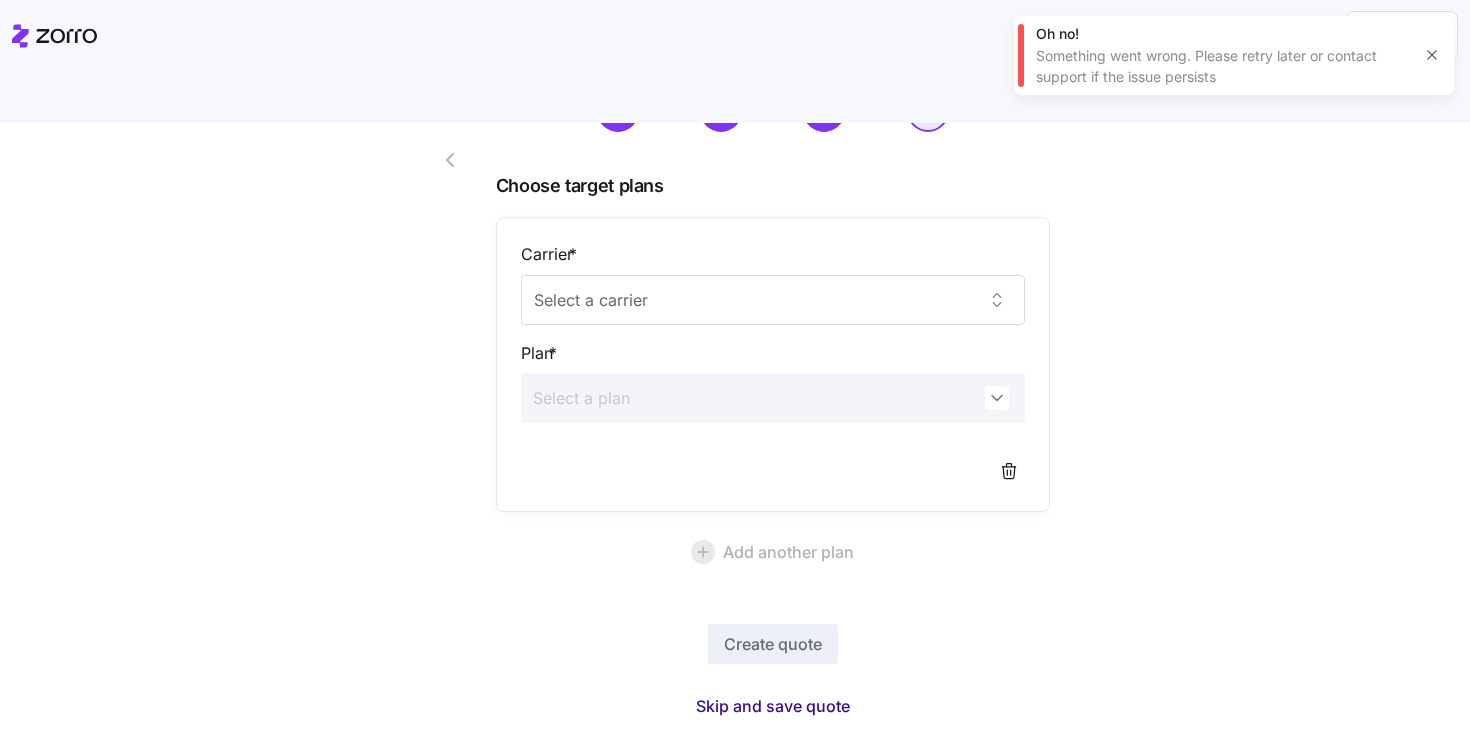 click on "Skip and save quote" at bounding box center (773, 706) 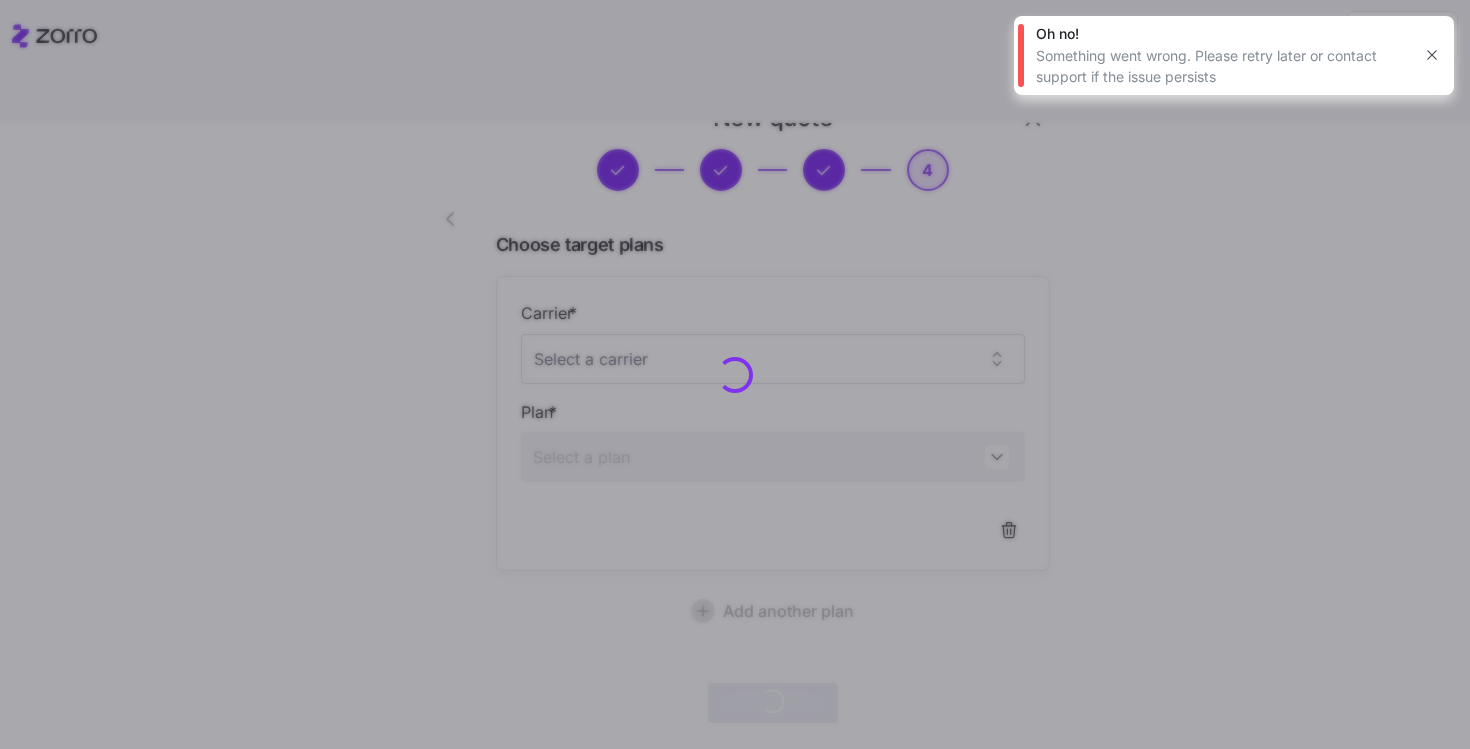 scroll, scrollTop: 52, scrollLeft: 0, axis: vertical 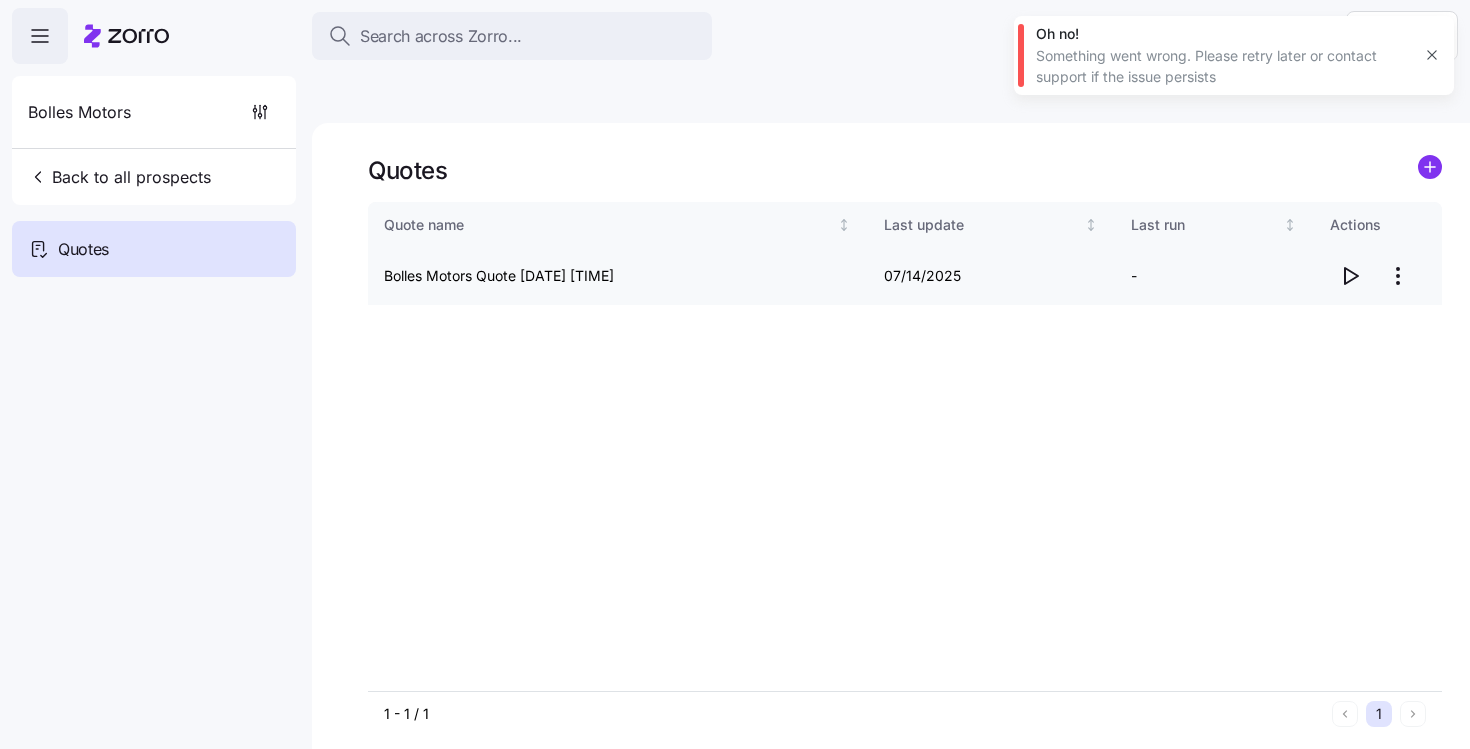 click 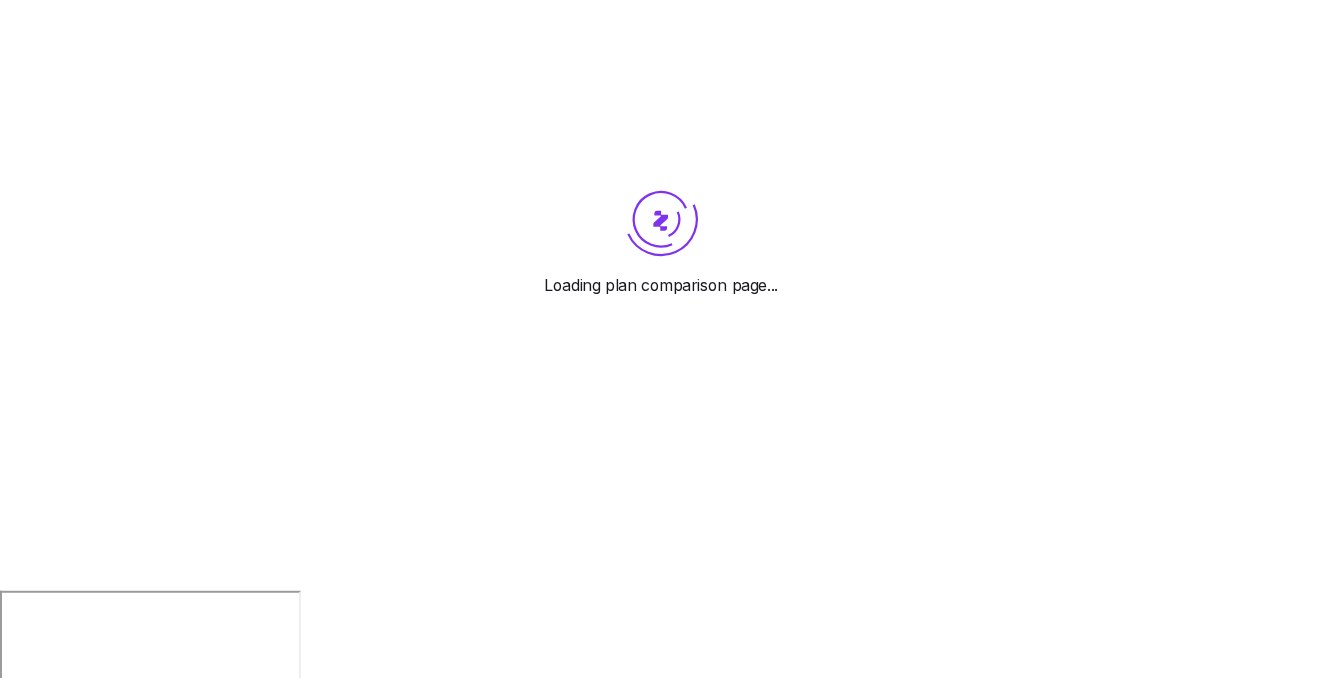 scroll, scrollTop: 0, scrollLeft: 0, axis: both 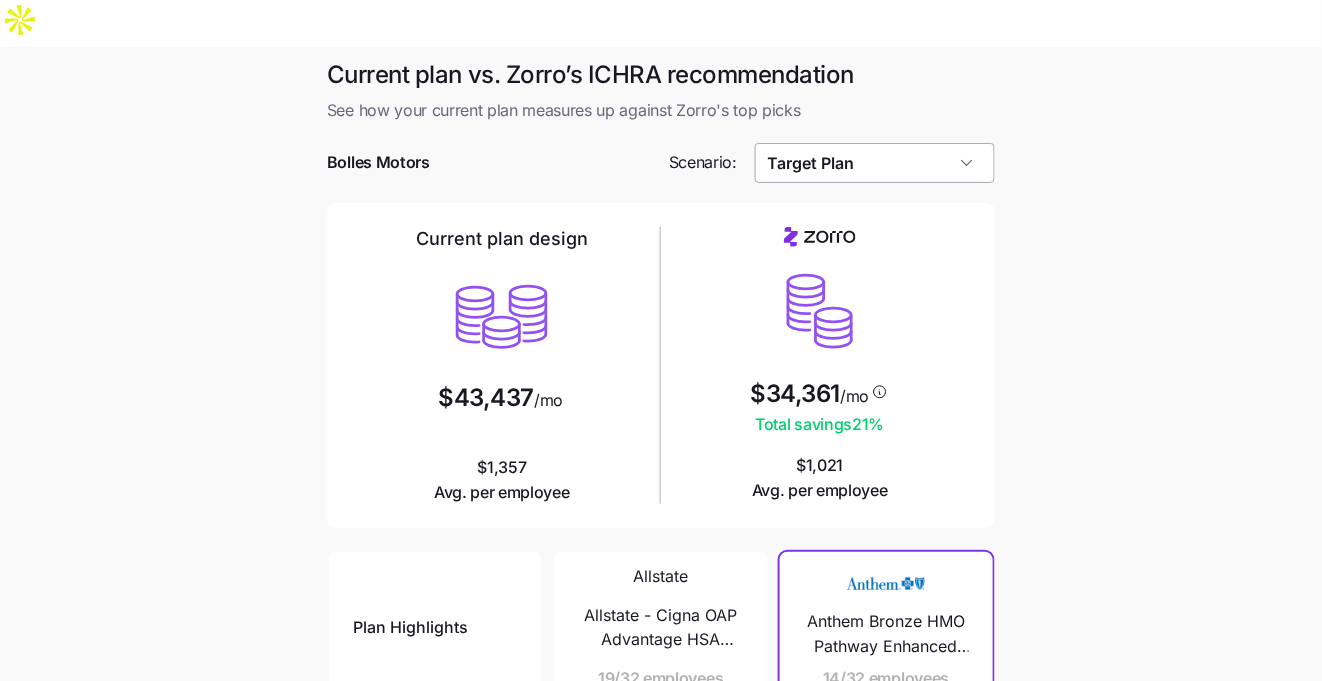 click on "Target Plan" at bounding box center (875, 163) 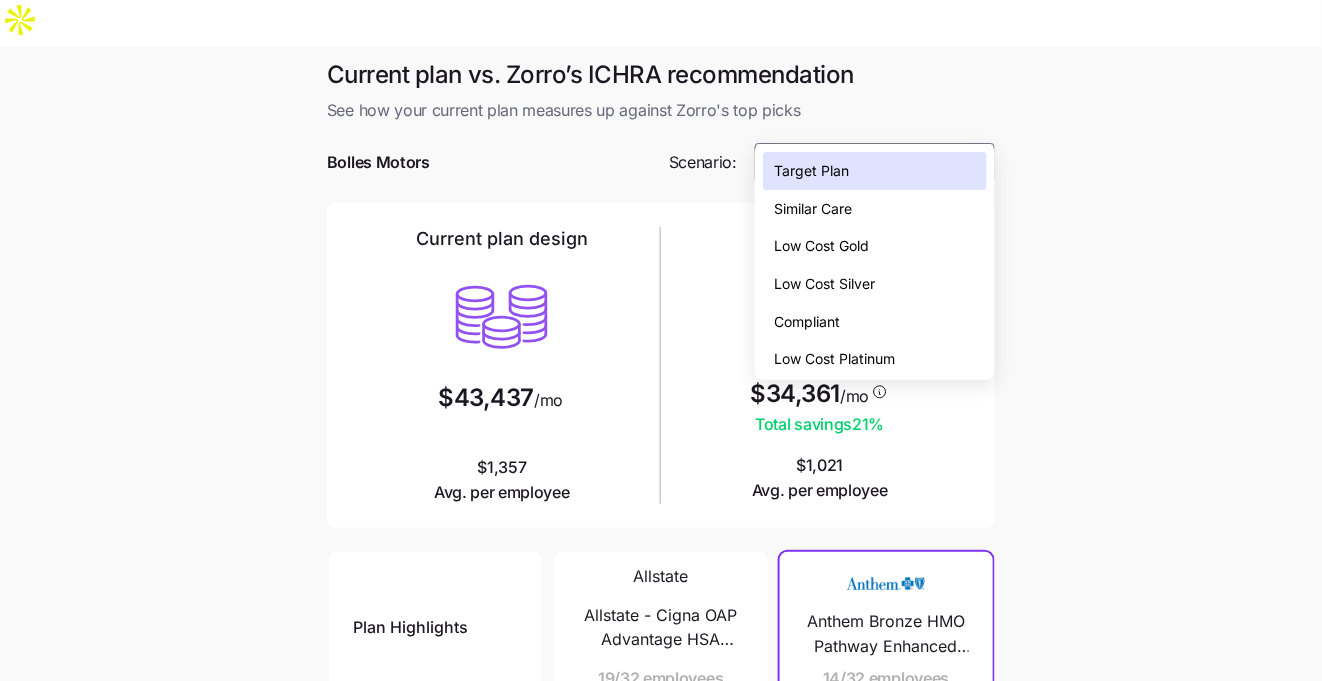click on "Low Cost Gold" at bounding box center [822, 246] 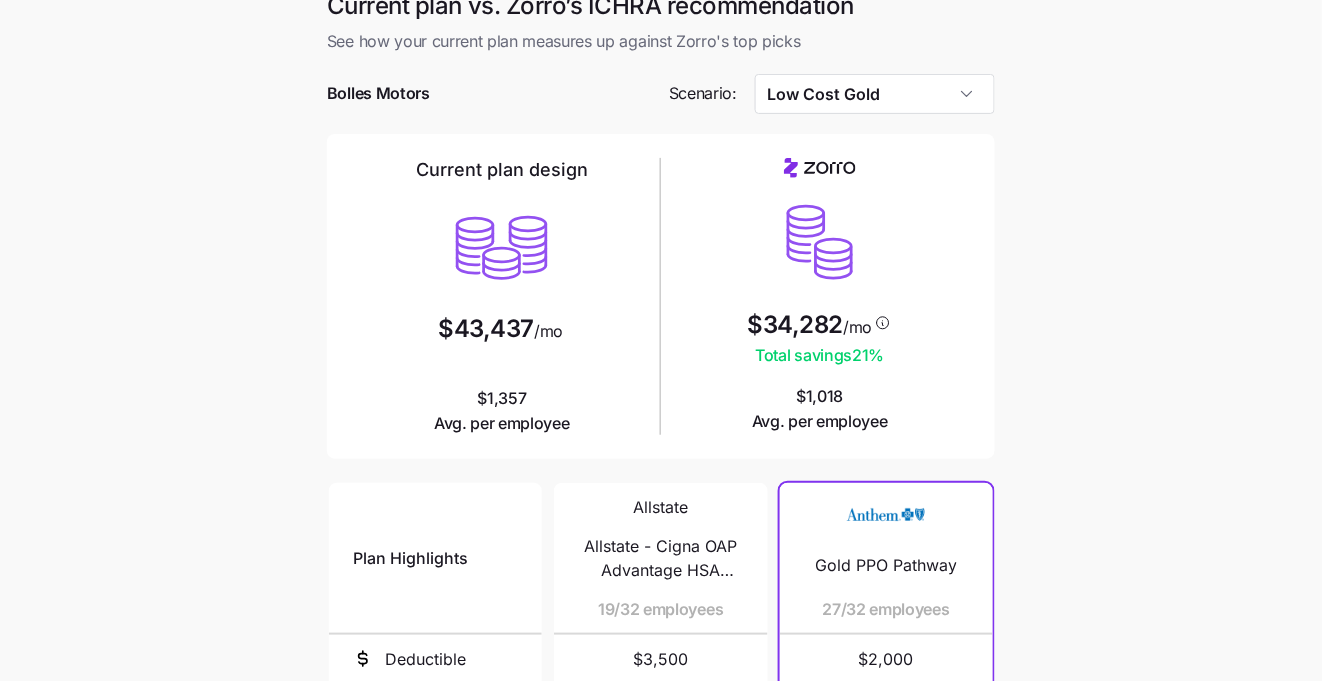 scroll, scrollTop: 60, scrollLeft: 0, axis: vertical 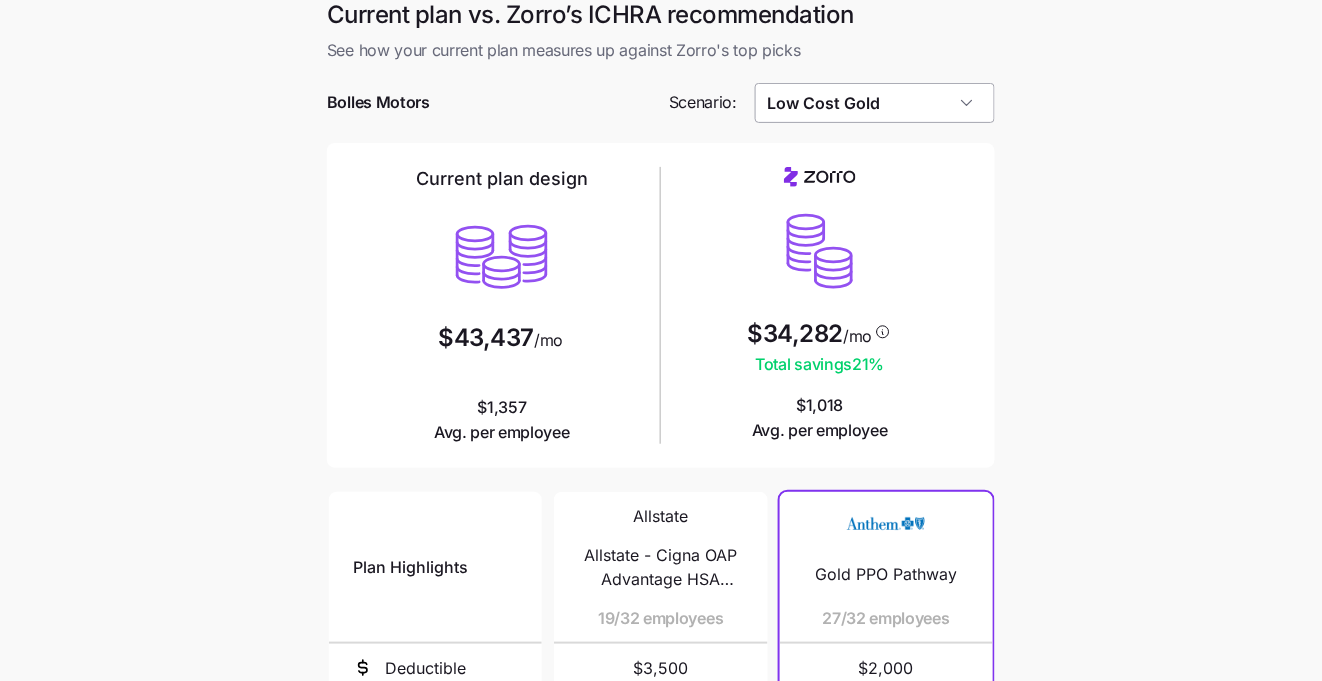 click on "Low Cost Gold" at bounding box center (875, 103) 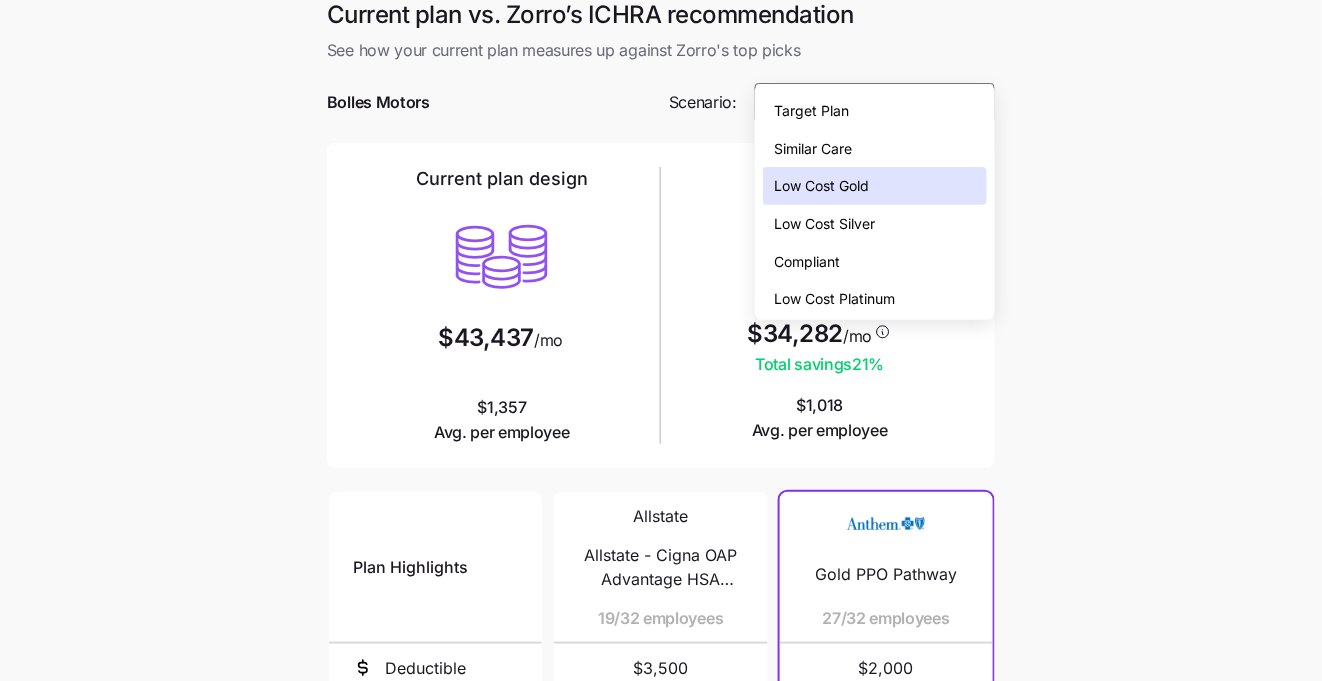 click on "Current plan vs. Zorro’s ICHRA recommendation See how your current plan measures up against Zorro's top picks [LAST] Motors Scenario: Low Cost Gold Current plan design $43,437 /mo $1,357 Avg. per employee $34,282 /mo Total savings  21 % $1,018 Avg. per employee Plan Highlights Deductible Max Out-of-Pocket Primary Doctor Generic Drugs Specialist Visit Allstate Allstate - Cigna OAP Advantage HSA $3500 20% 2024 19/32 employees $3,500 $7,500 Allstate Allstate - Cigna Copay Plan 2024 13/32 employees $3,500 $7,150 $35 $20 $50 Gold PPO Pathway 27/32 employees $2,000 $9,000 50% after deductible 50% after deductible 50% after deductible WellSense Clarity Gold 1500 and 1500 4/32 employees $1,500 $5,250 $30 $30 $555 Non-Standard Low Gold: Community Care Connector Low Gold 1/32 employees $2,000 $6,000 $30 $30 $50" at bounding box center (661, 533) 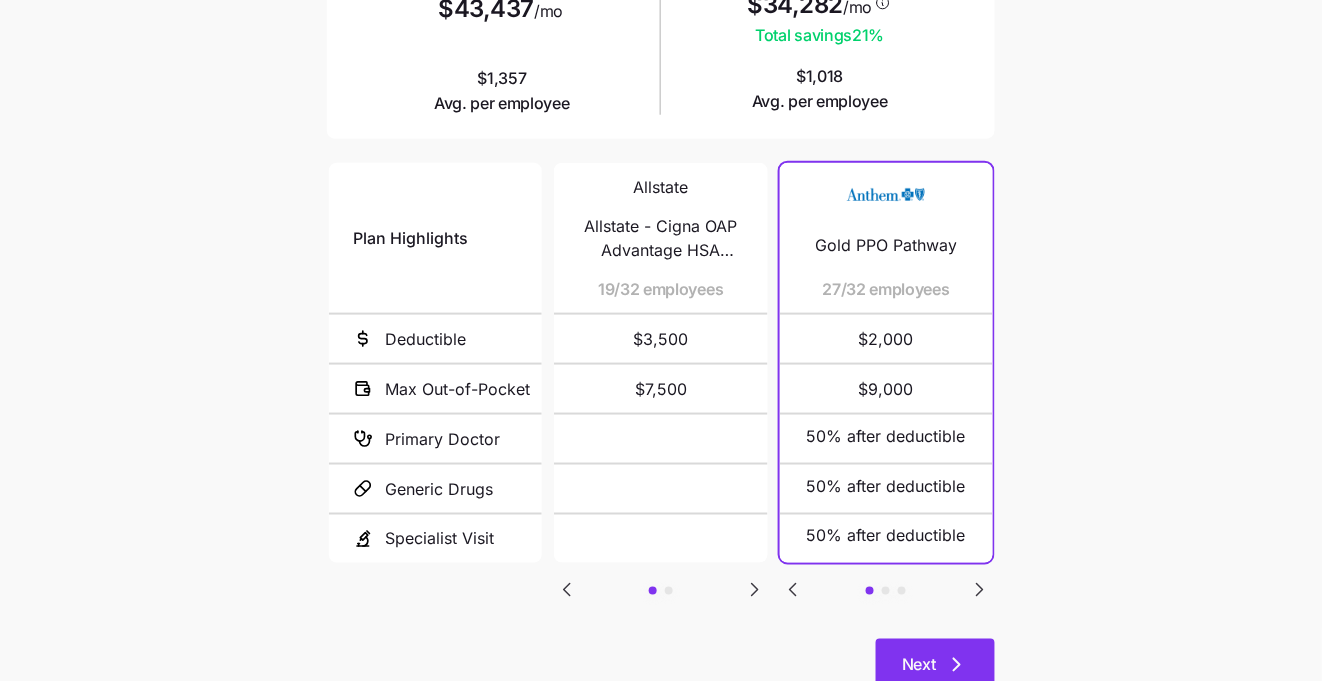 scroll, scrollTop: 389, scrollLeft: 0, axis: vertical 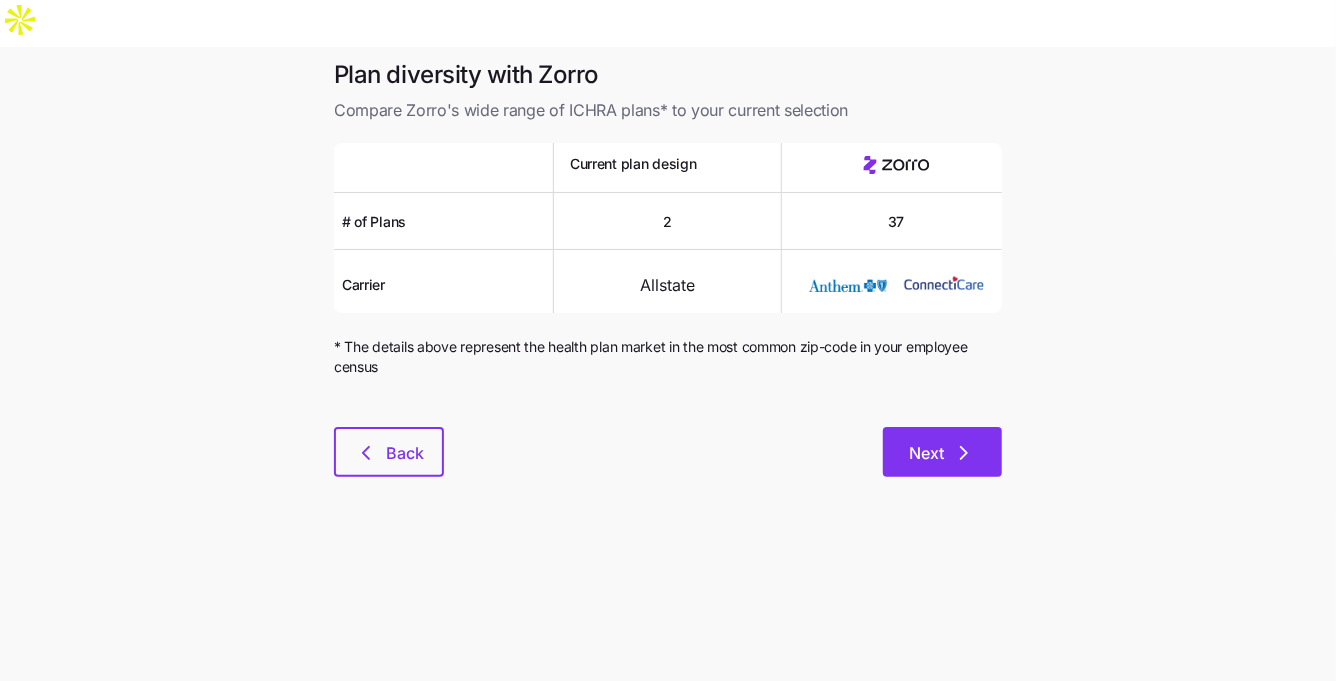 click on "Next" at bounding box center (942, 453) 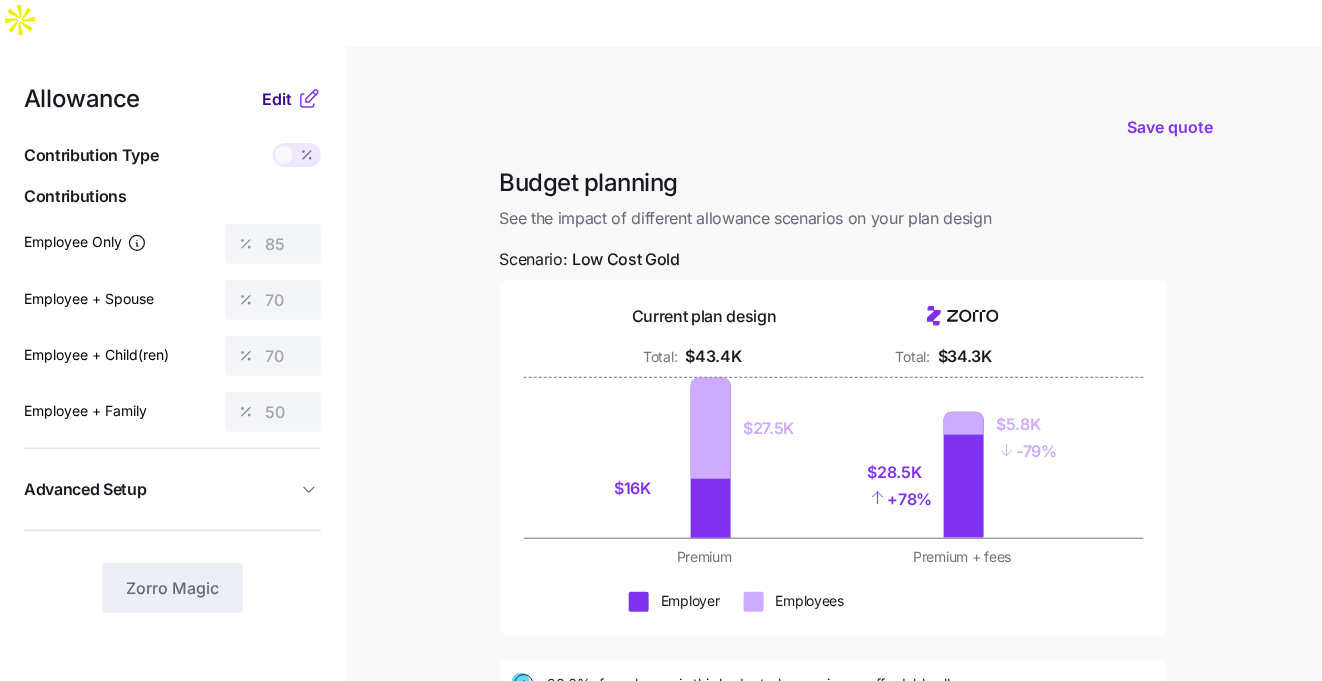 click on "Edit" at bounding box center (277, 99) 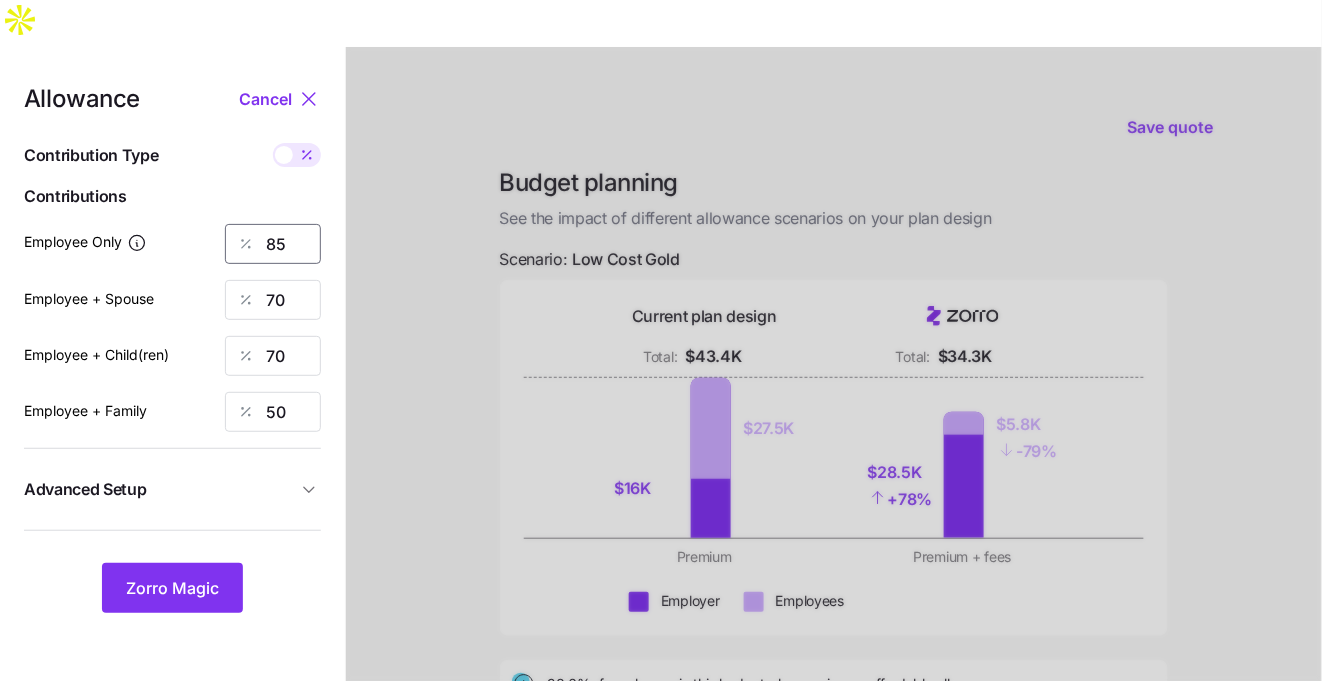 click on "85" at bounding box center [273, 244] 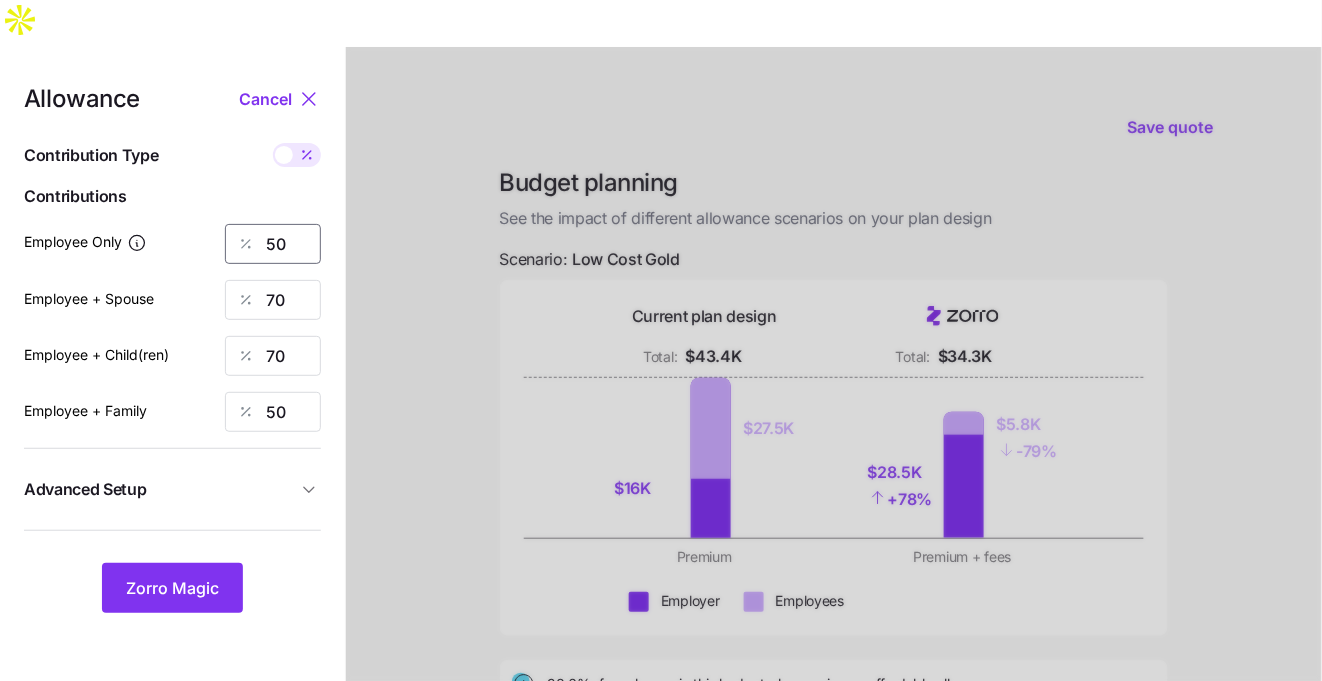 type on "50" 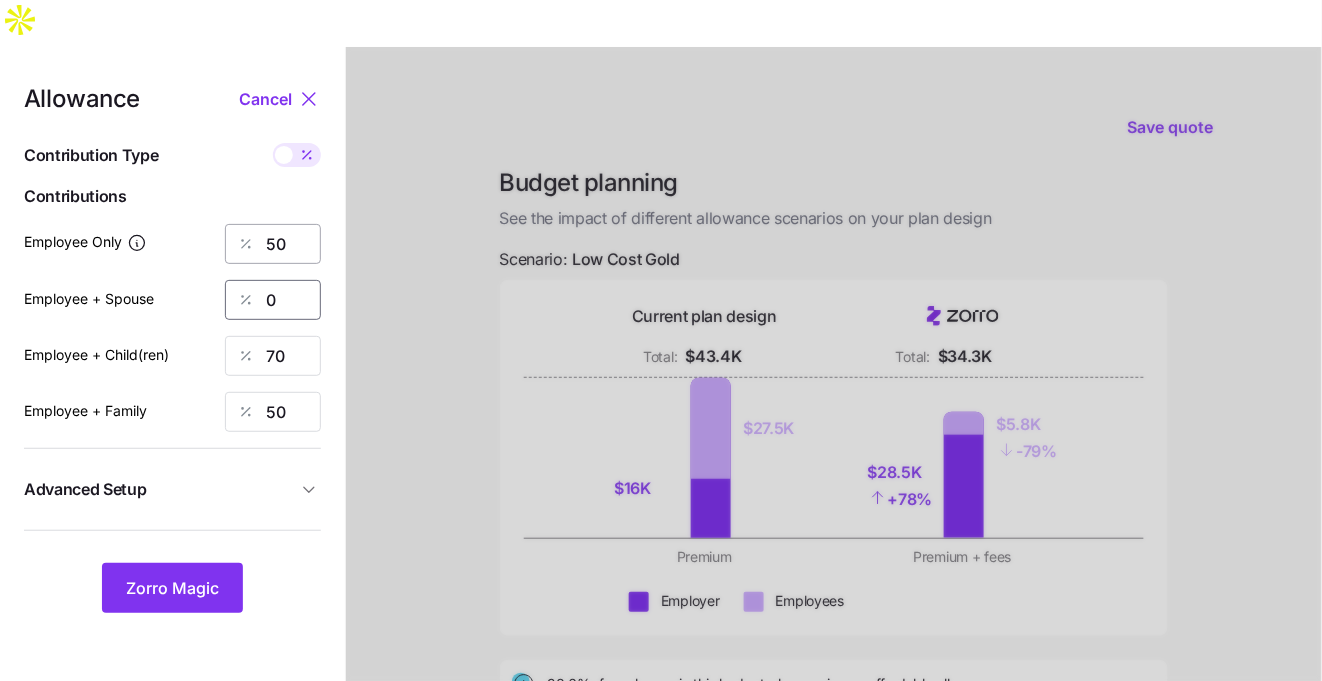 type on "0" 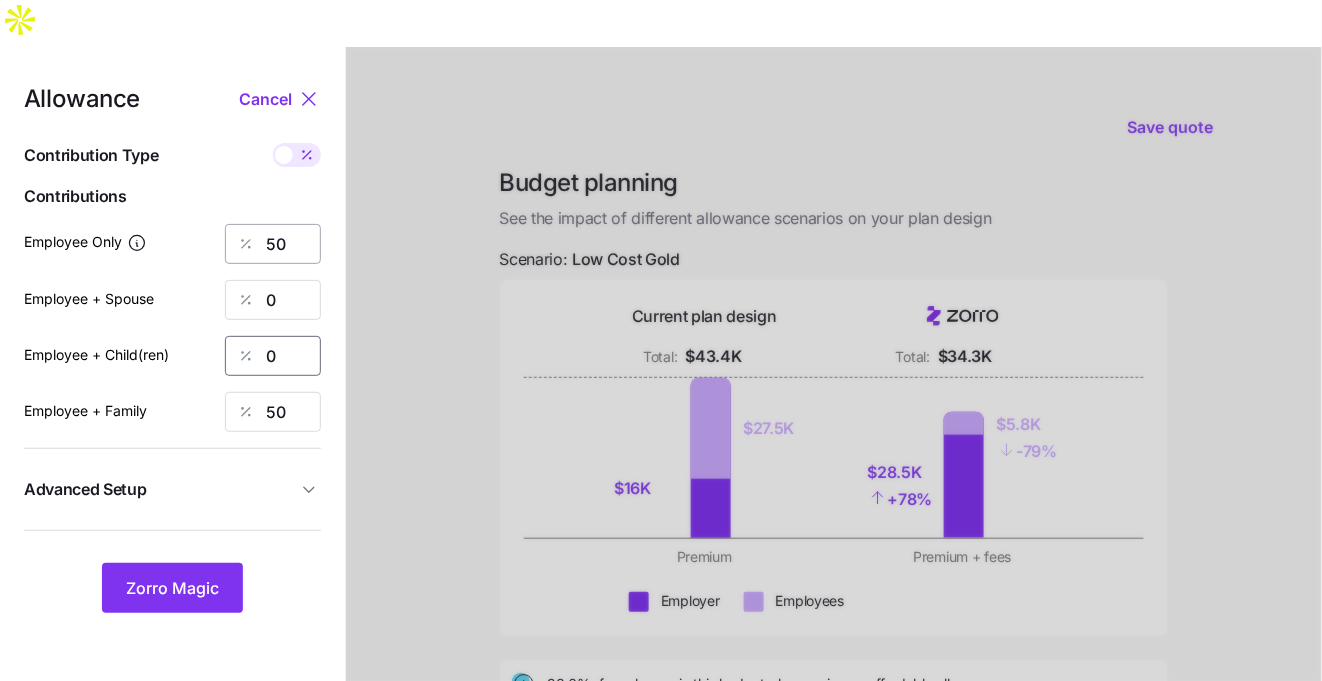 type on "0" 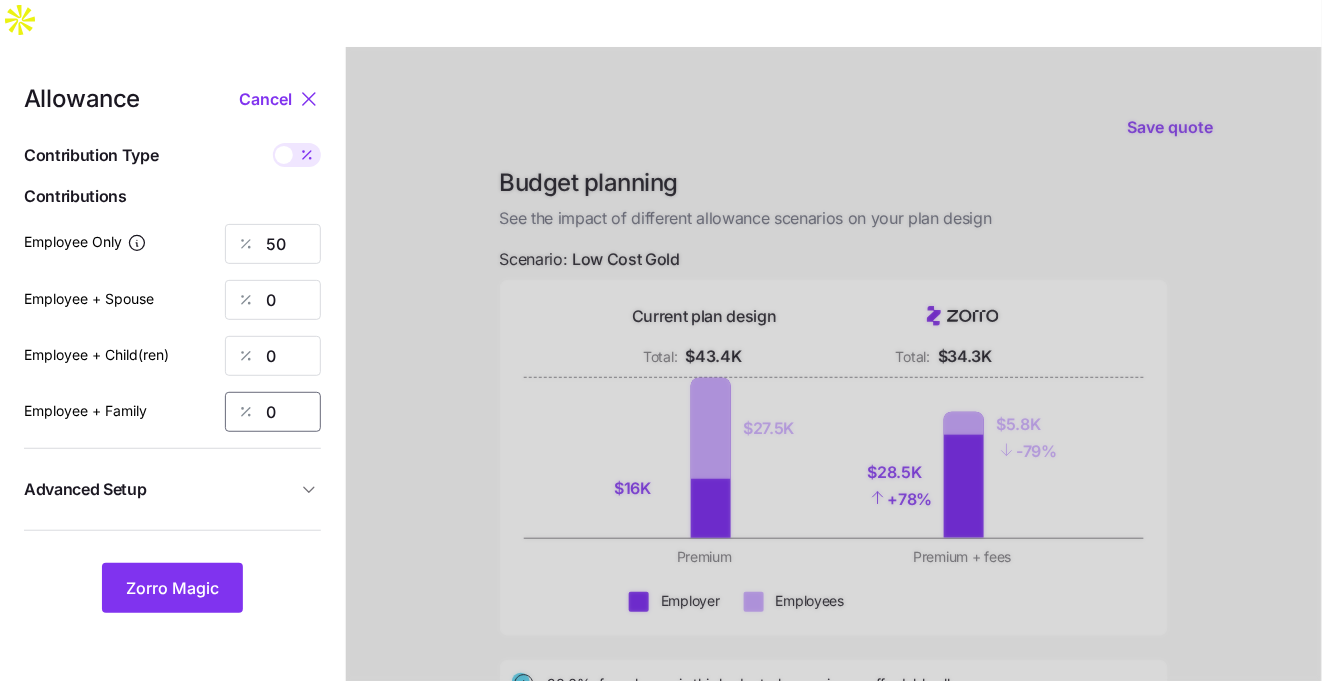 type on "0" 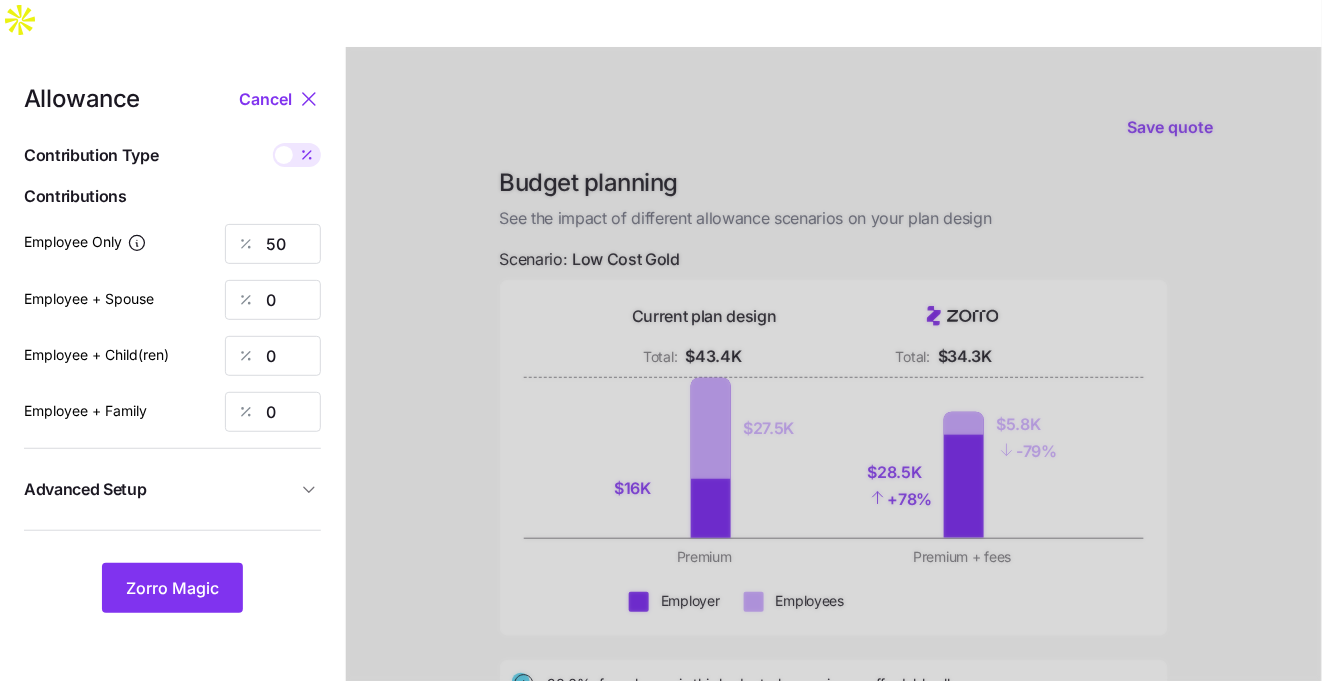 drag, startPoint x: 212, startPoint y: 440, endPoint x: 207, endPoint y: 454, distance: 14.866069 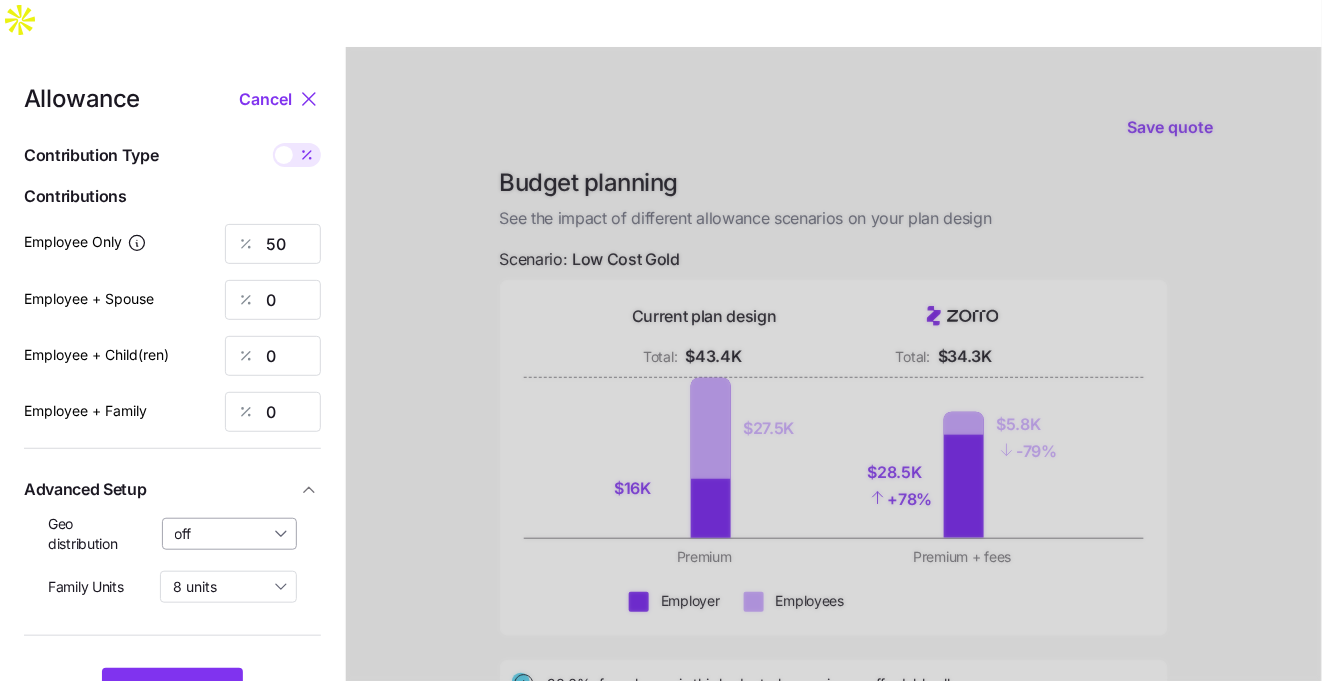 click on "off" at bounding box center (230, 534) 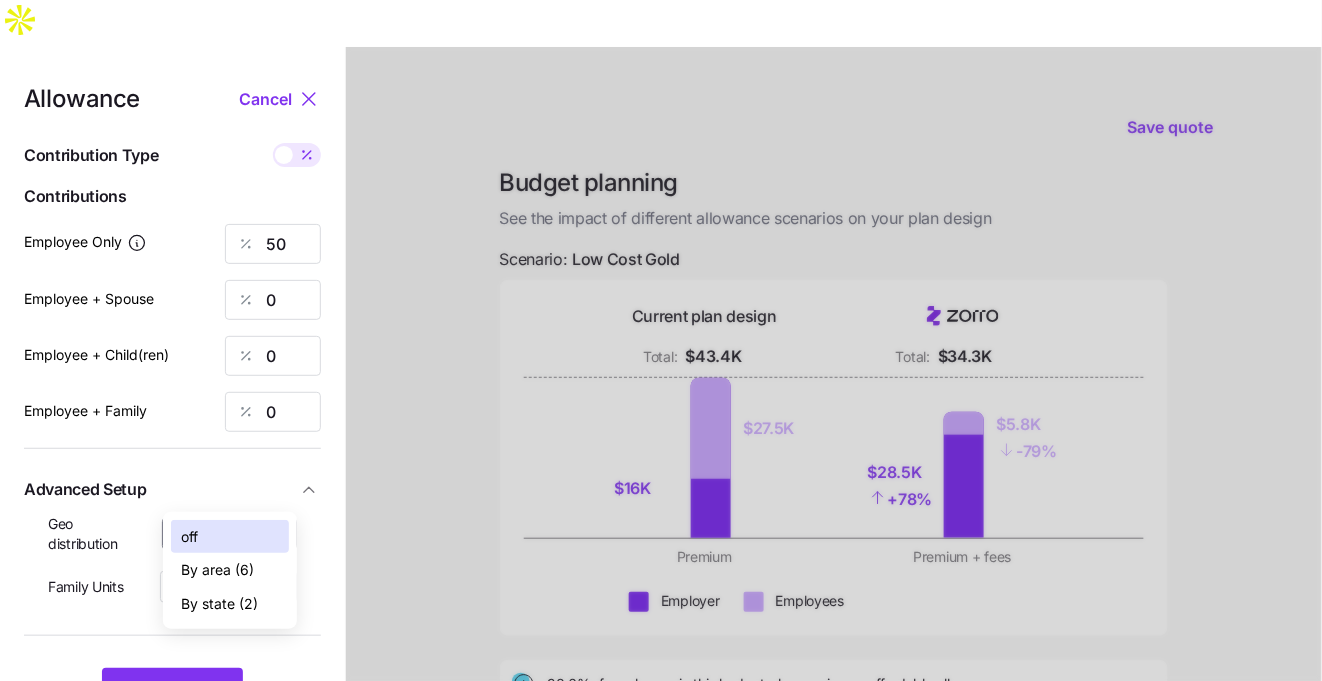 click on "By state (2)" at bounding box center (219, 604) 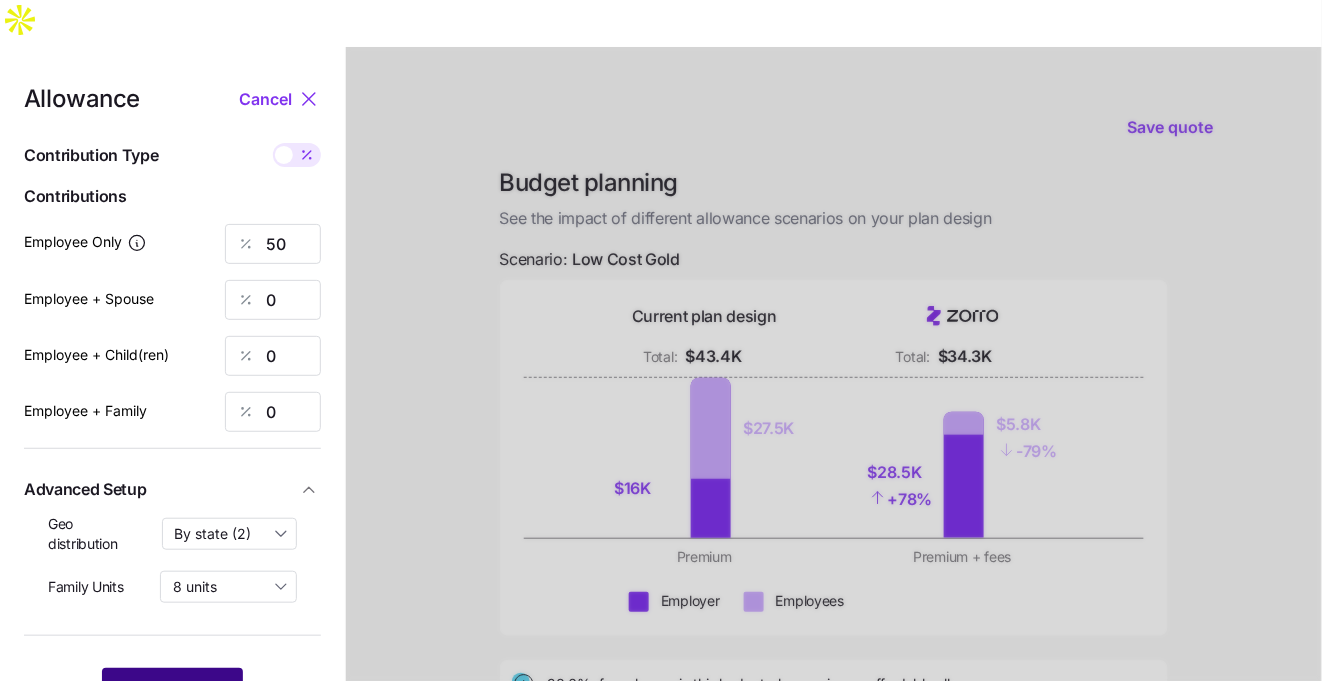 click on "Zorro Magic" at bounding box center (172, 693) 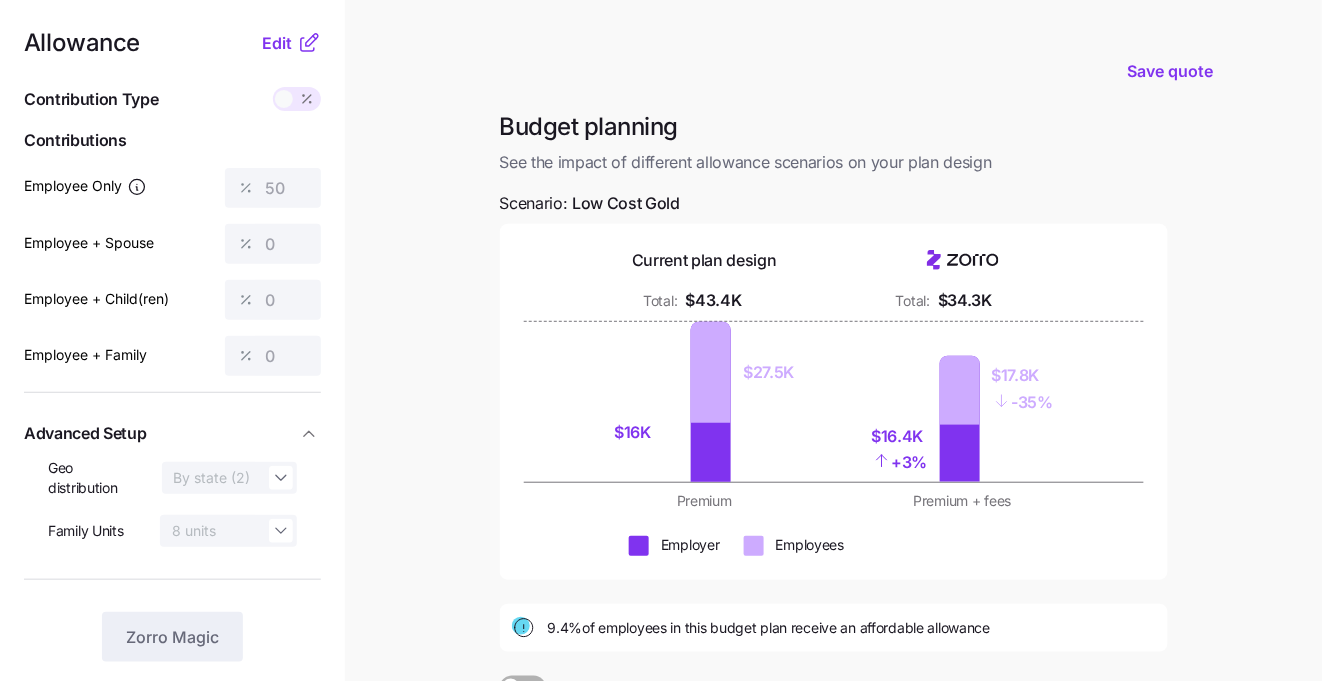 scroll, scrollTop: 6, scrollLeft: 0, axis: vertical 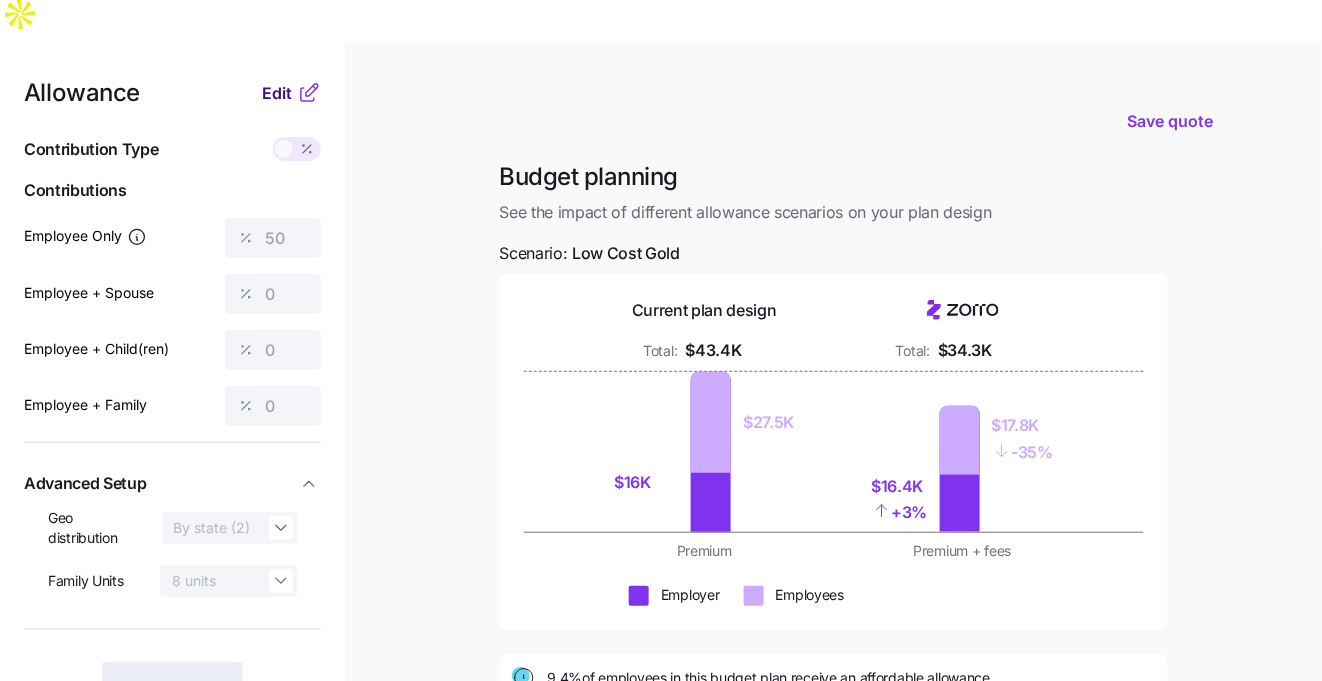 click on "Edit" at bounding box center [277, 93] 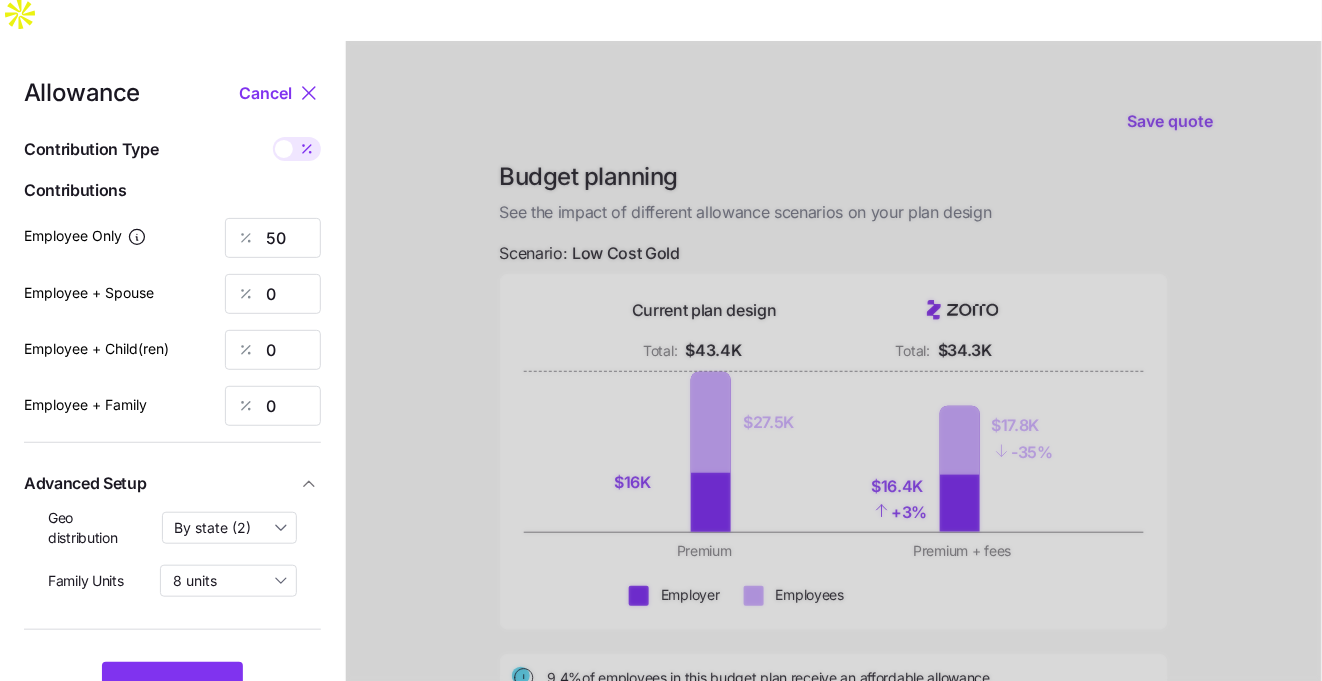 click at bounding box center (284, 149) 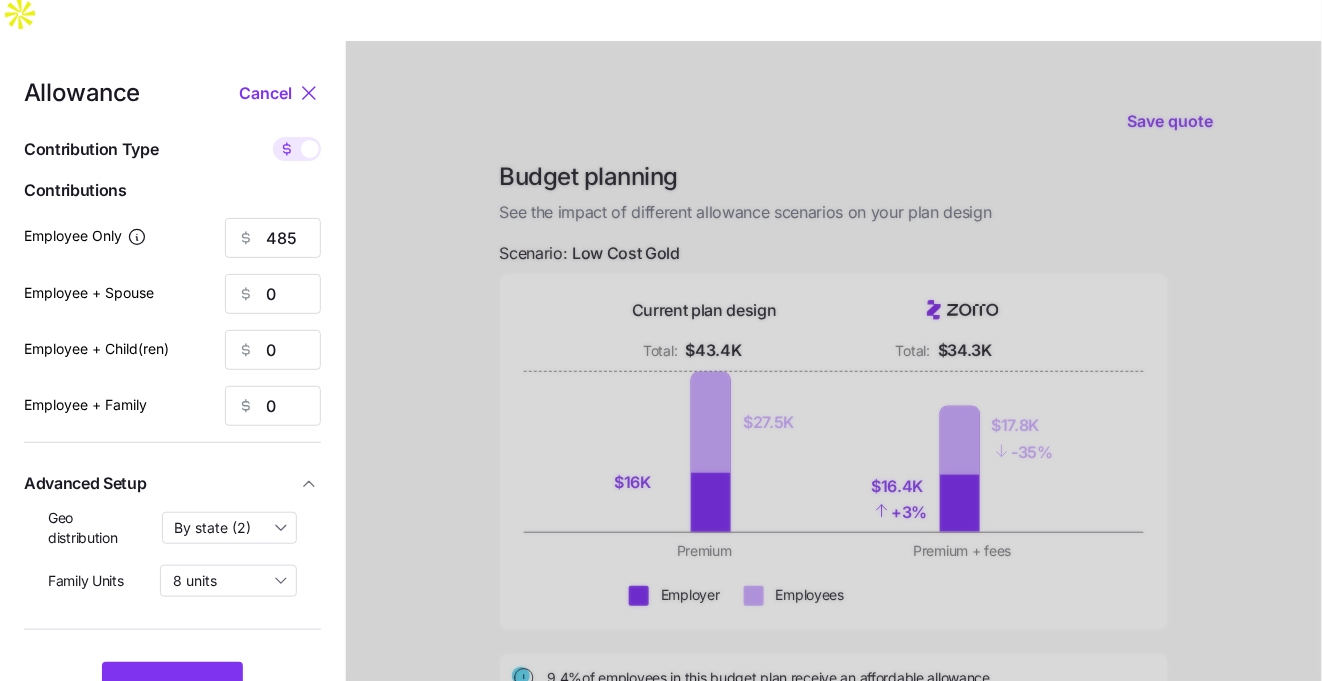 click 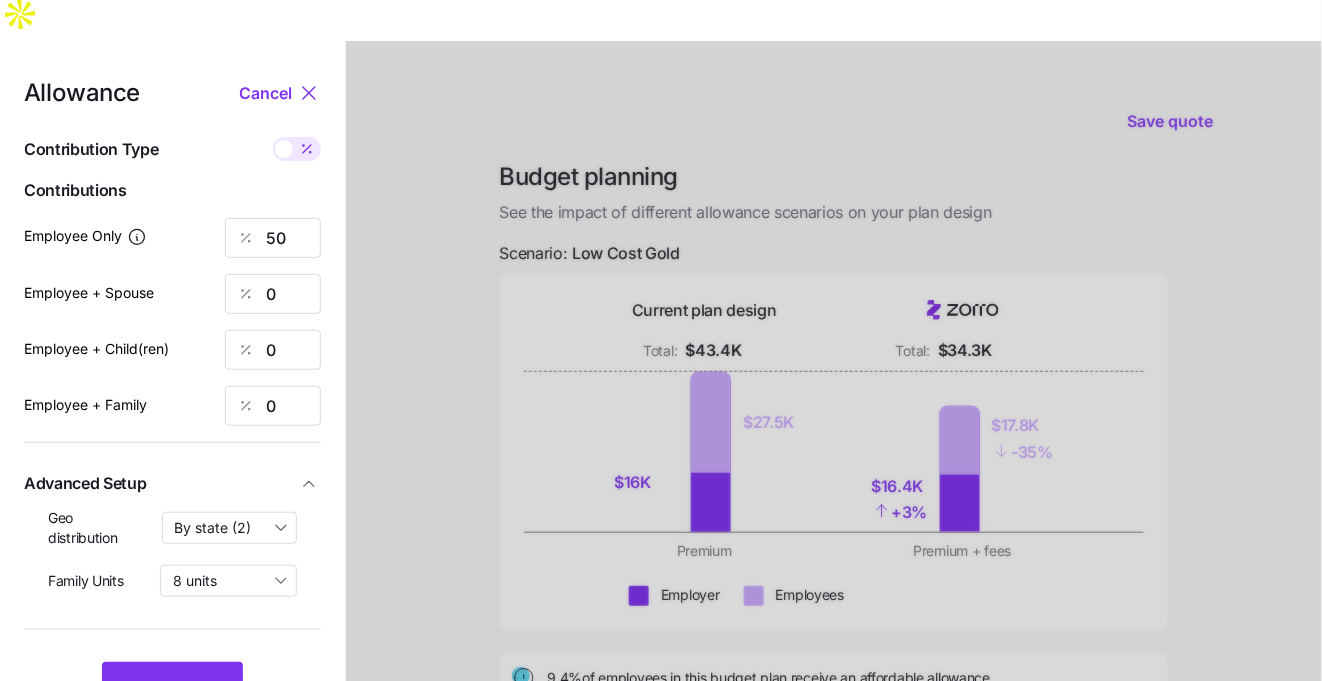 click at bounding box center (284, 149) 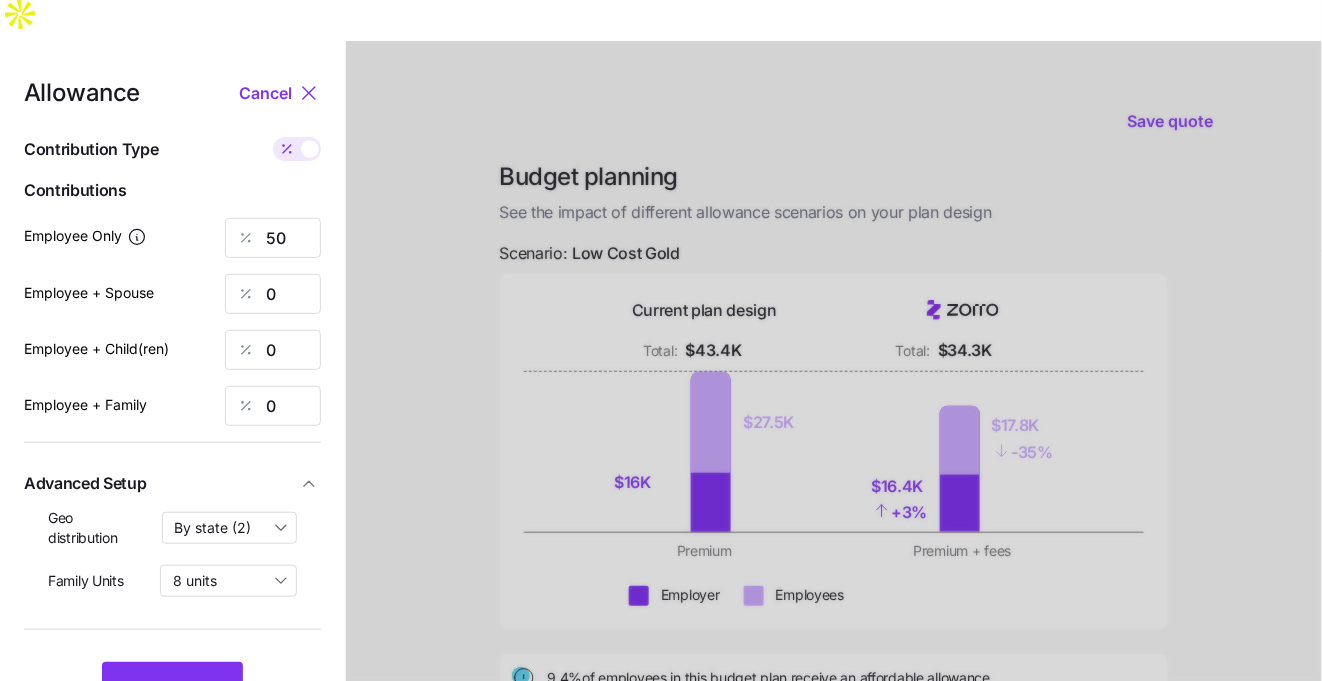 type on "485" 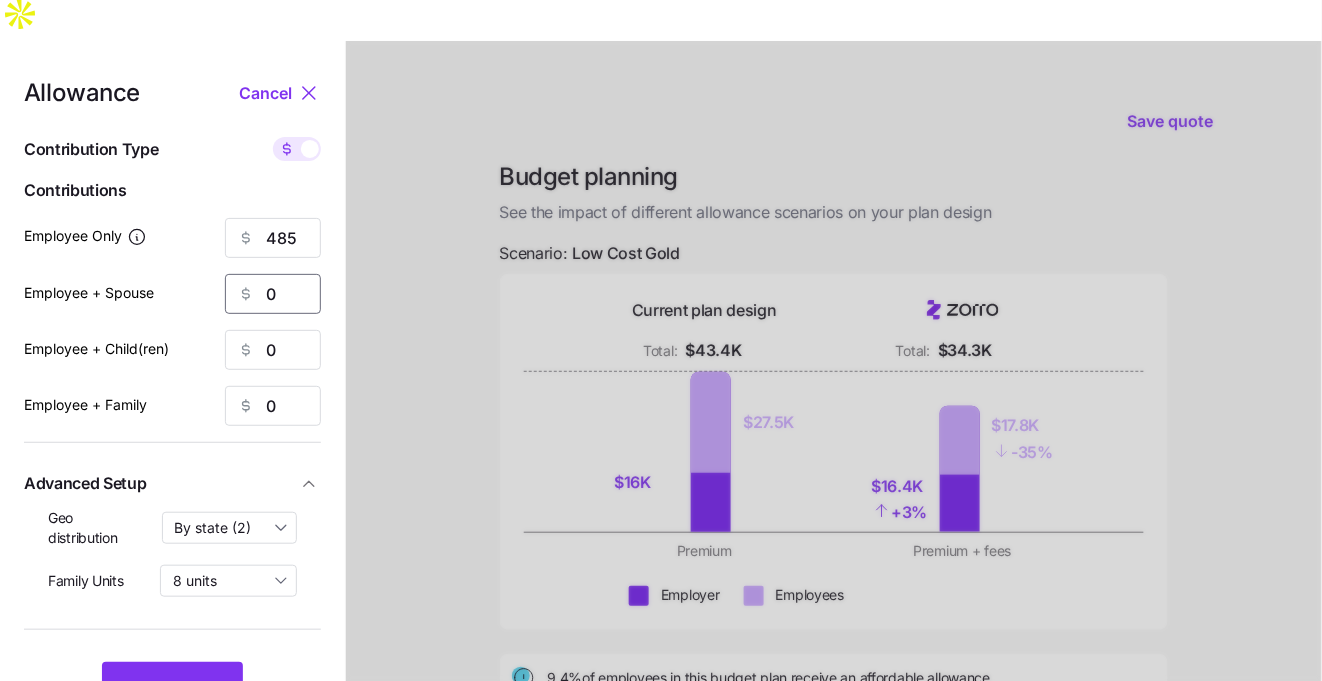 click on "0" at bounding box center (273, 294) 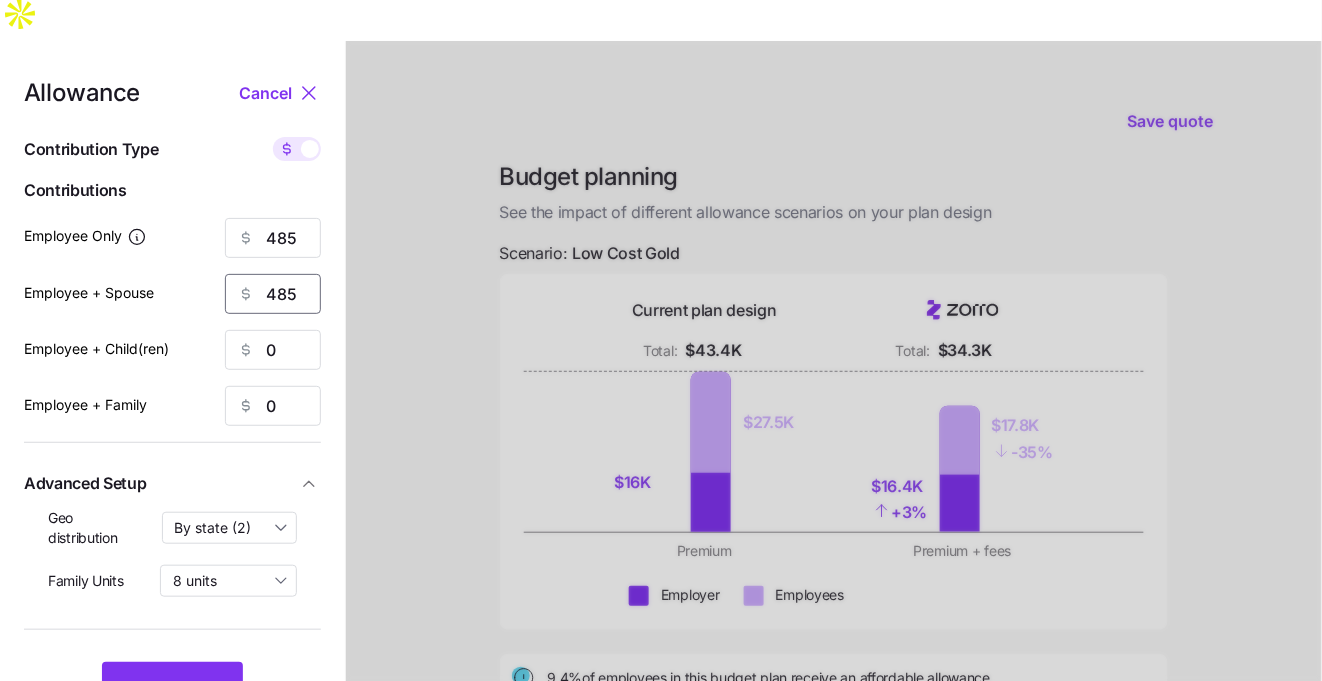 type on "485" 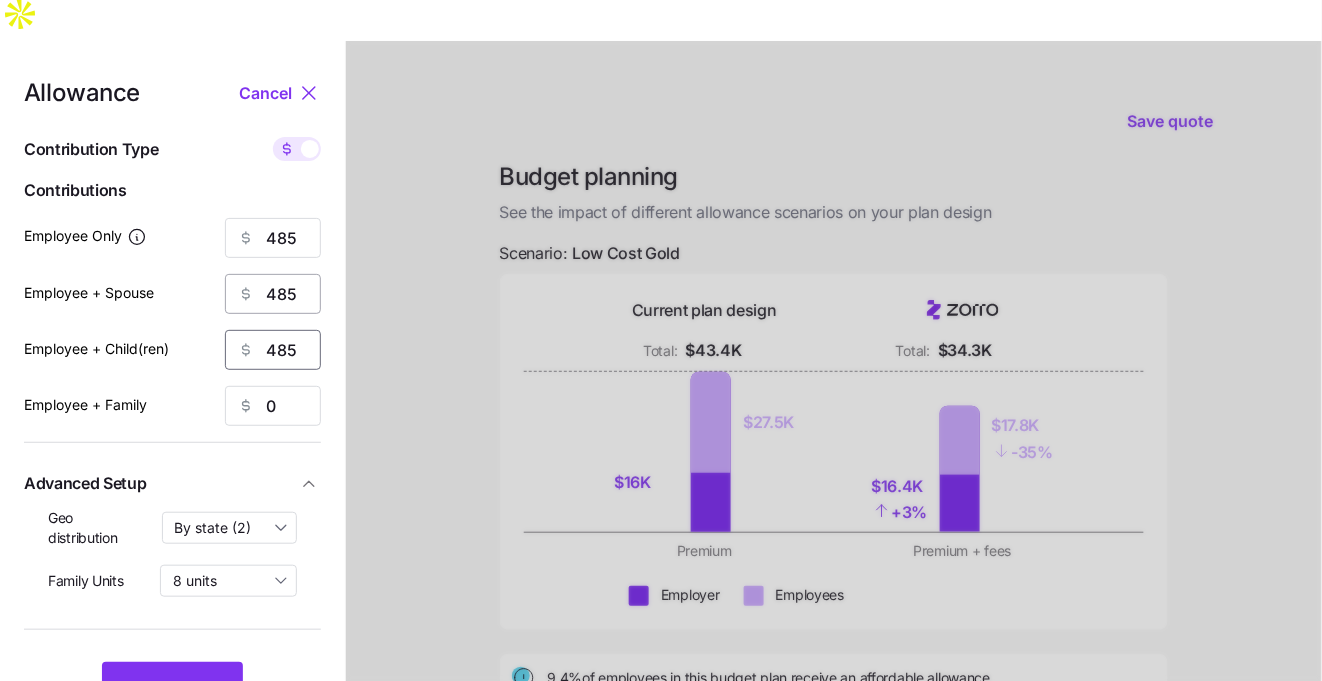 type on "485" 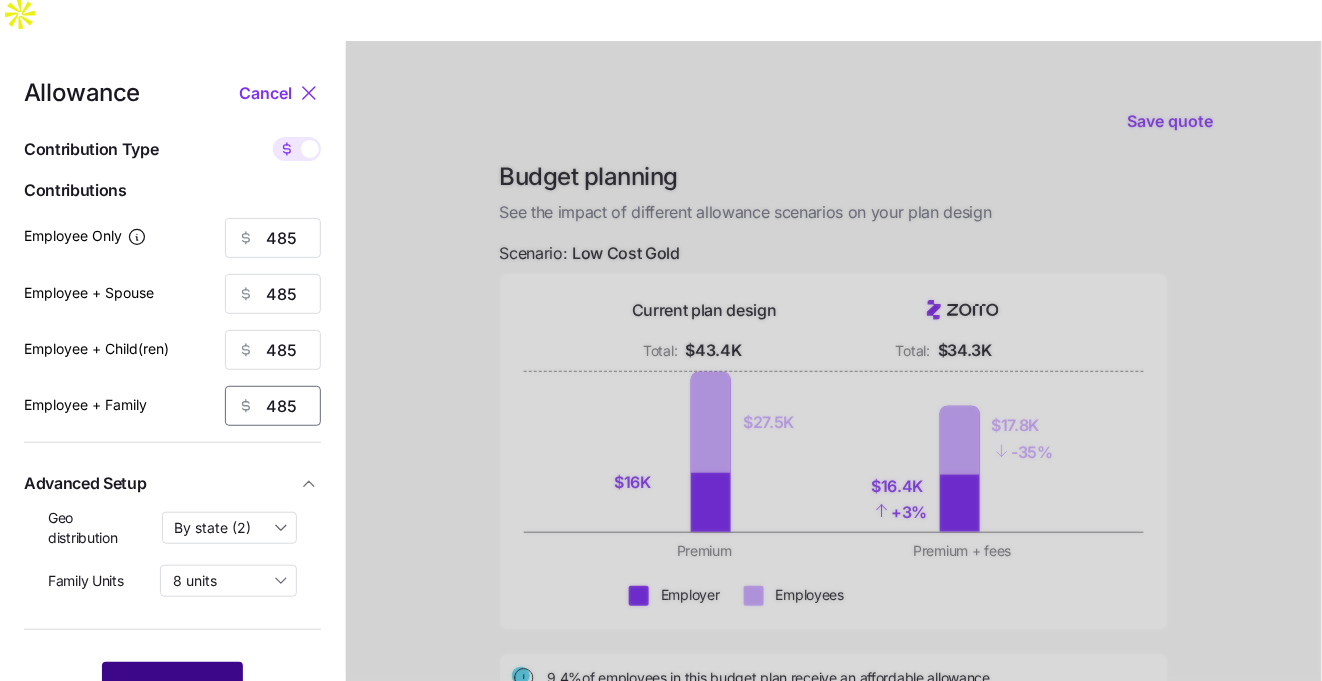 type on "485" 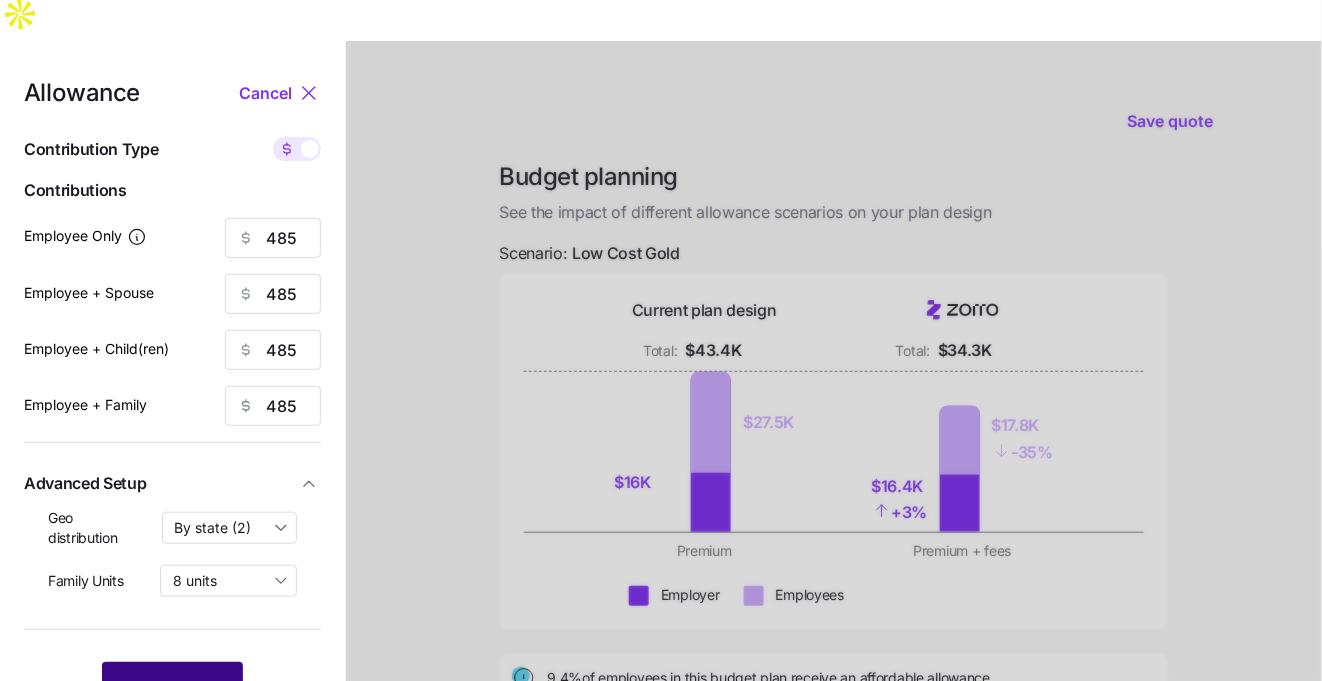 click on "Zorro Magic" at bounding box center [172, 687] 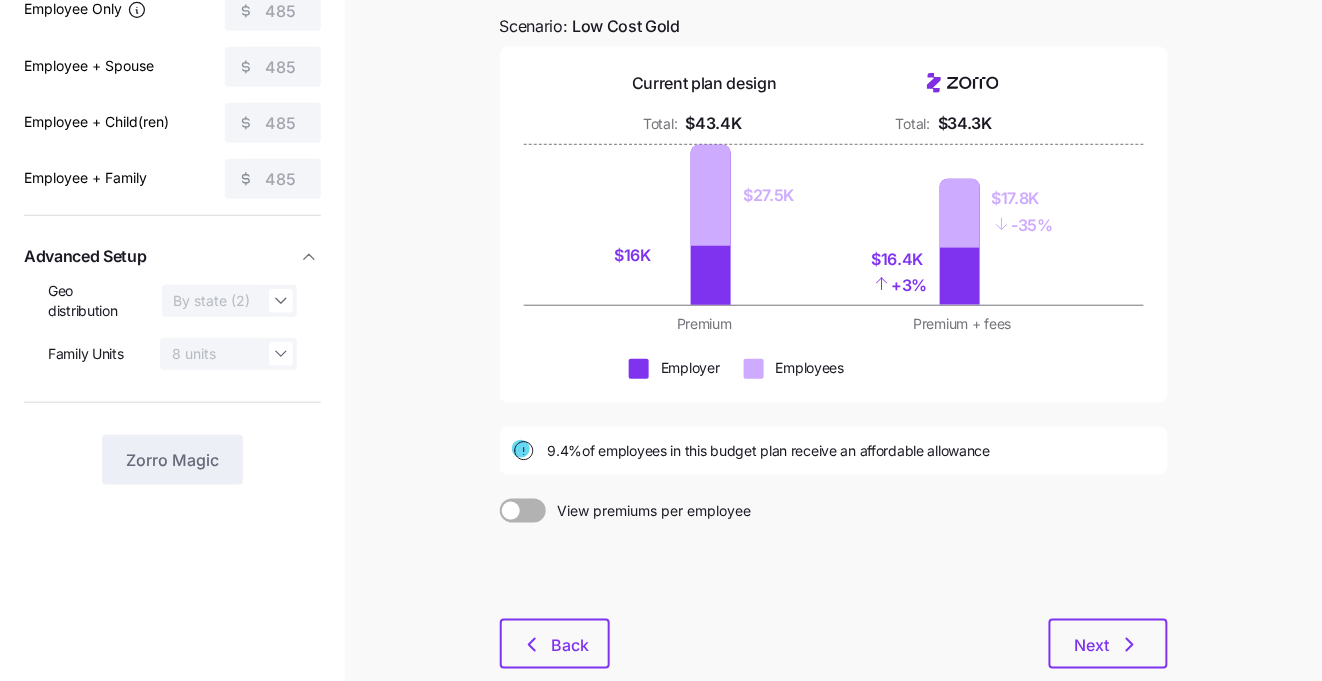 scroll, scrollTop: 301, scrollLeft: 0, axis: vertical 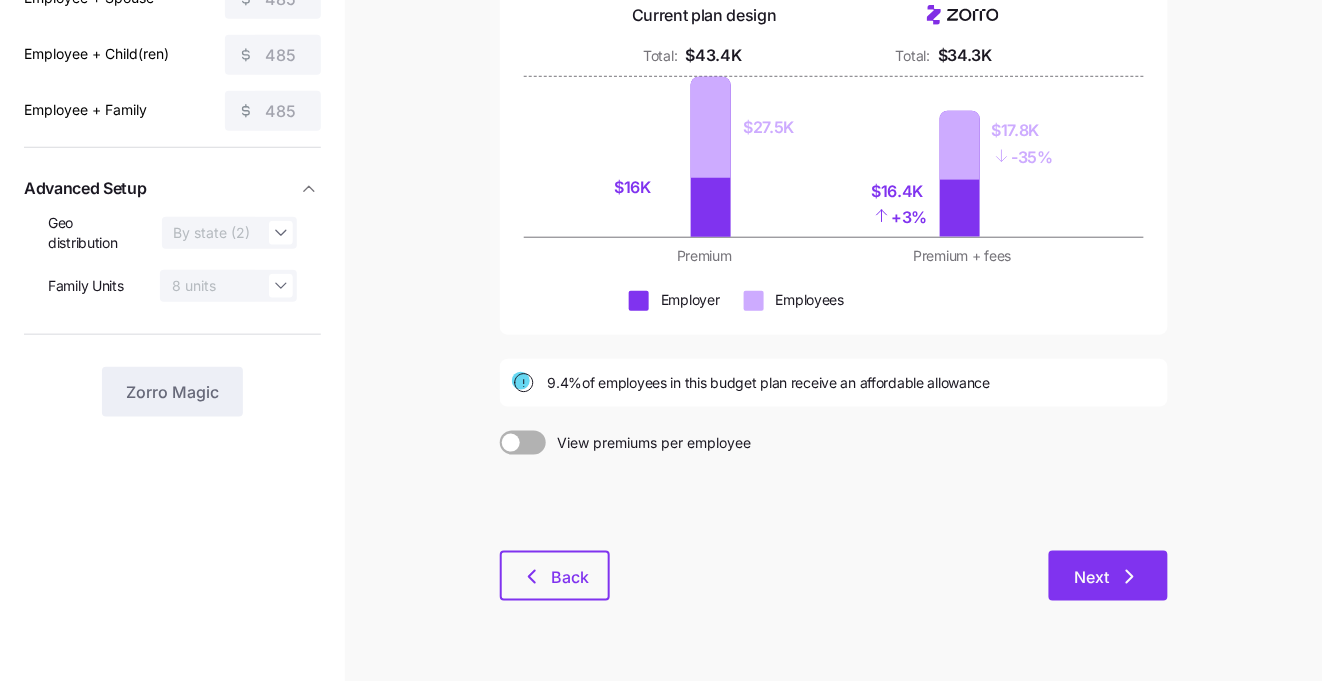 click on "Next" at bounding box center (1108, 576) 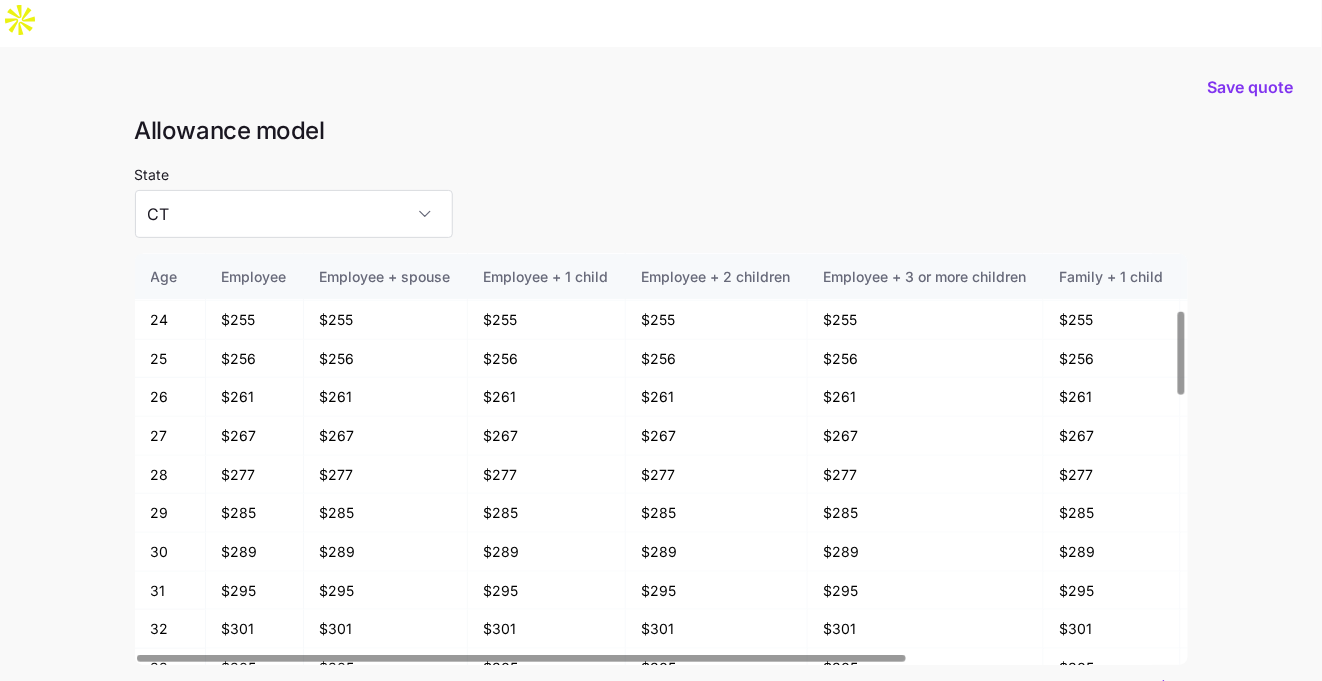 scroll, scrollTop: 310, scrollLeft: 0, axis: vertical 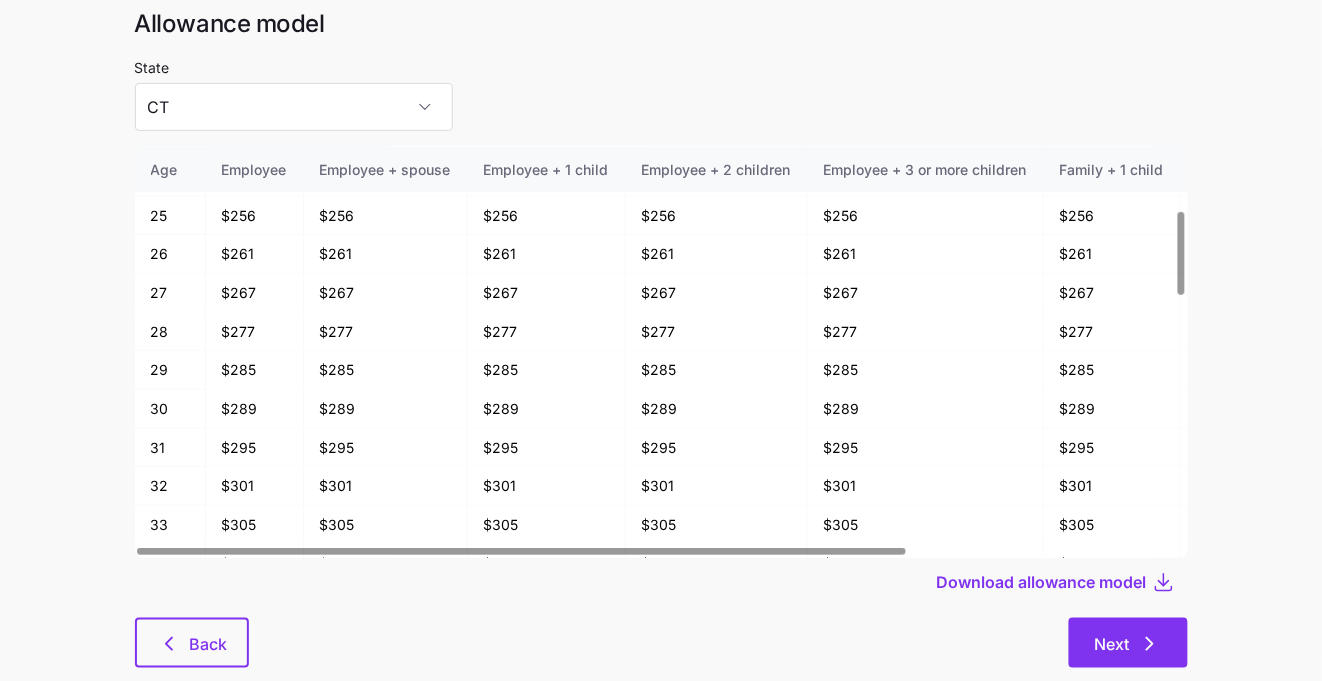 click on "Next" at bounding box center [1112, 644] 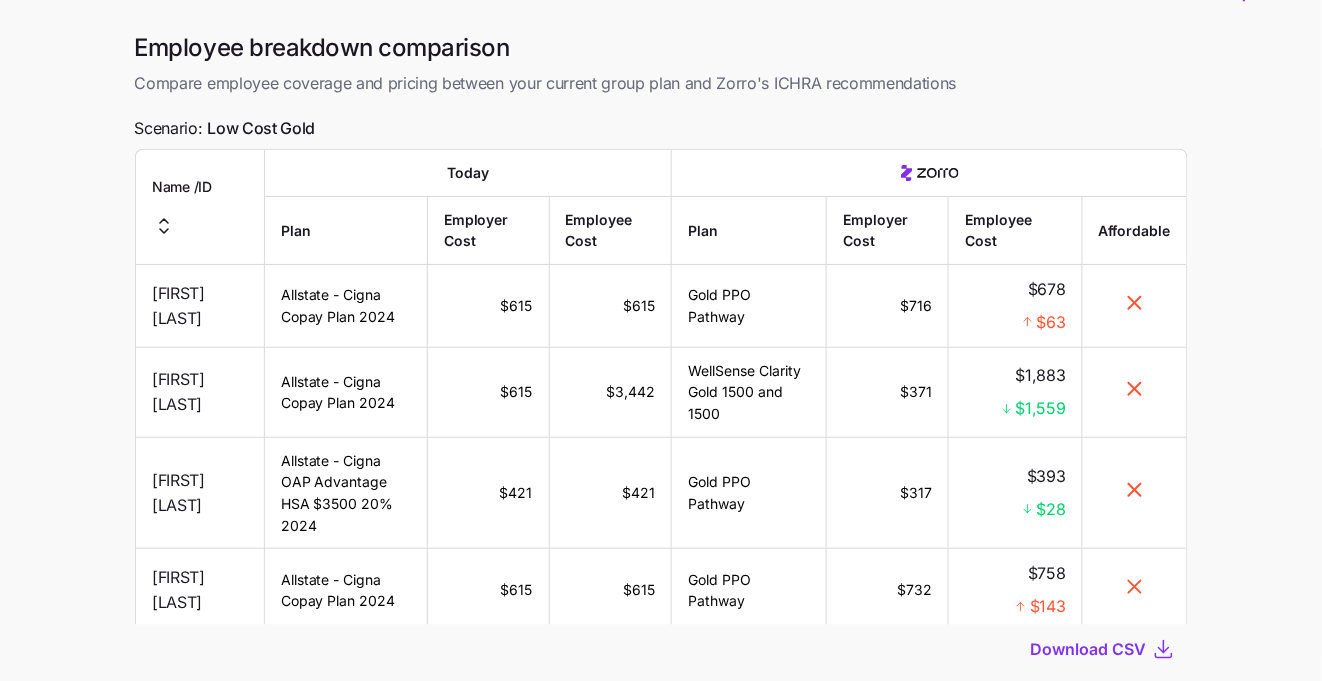 scroll, scrollTop: 0, scrollLeft: 0, axis: both 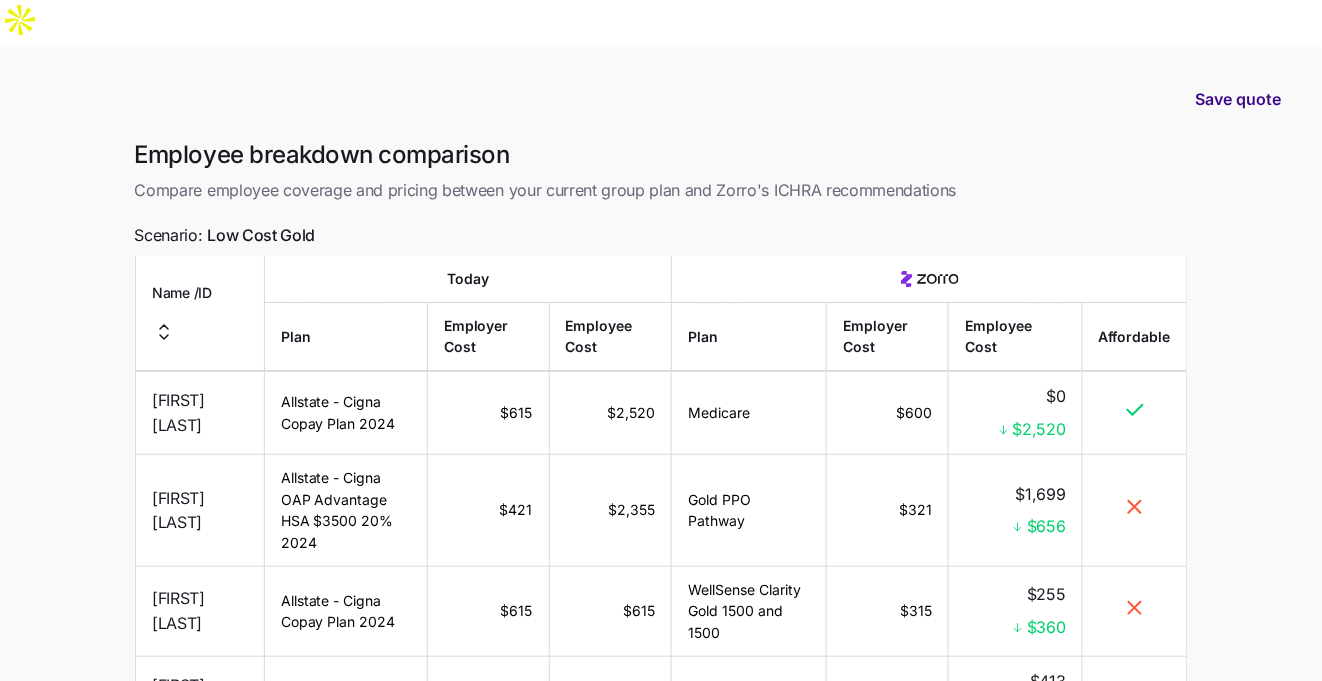 click on "Save quote" at bounding box center (1239, 99) 